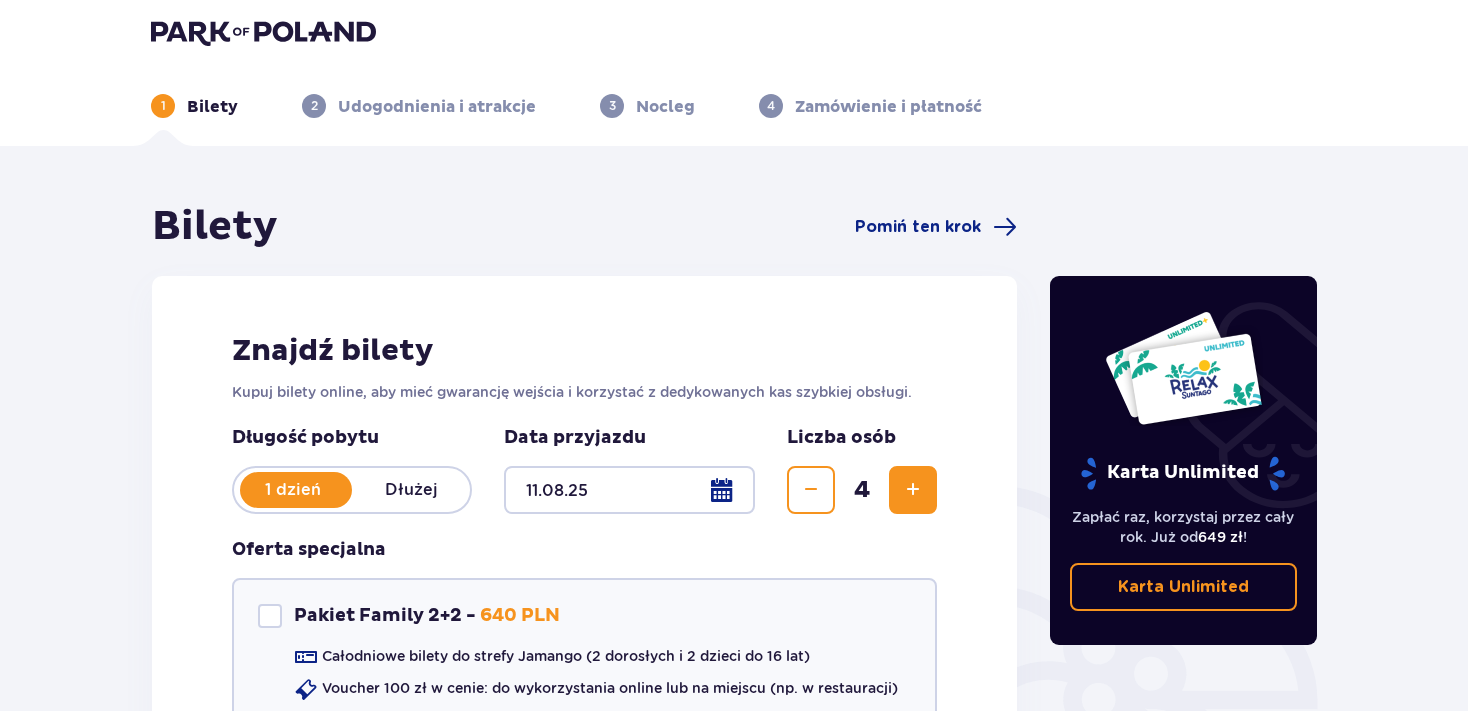 scroll, scrollTop: 0, scrollLeft: 0, axis: both 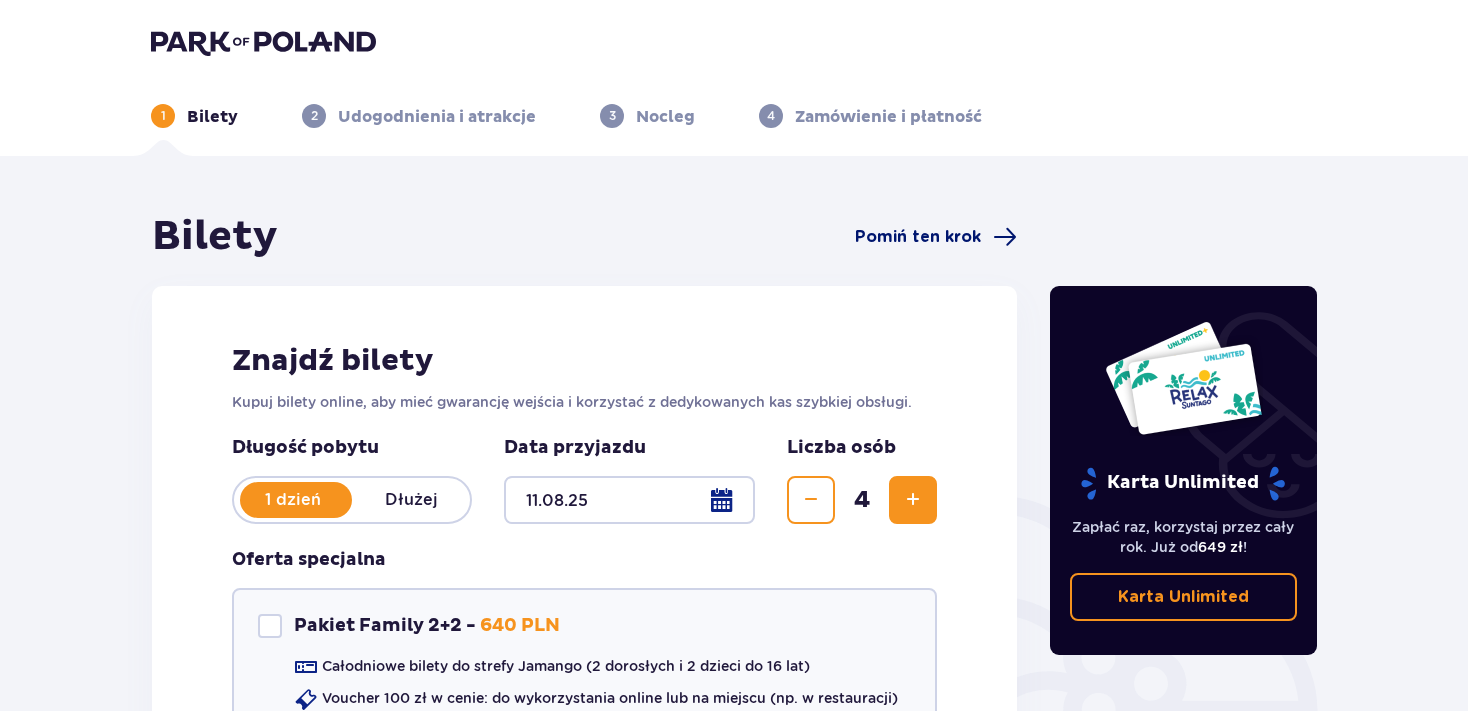 click on "Pomiń ten krok" at bounding box center (918, 237) 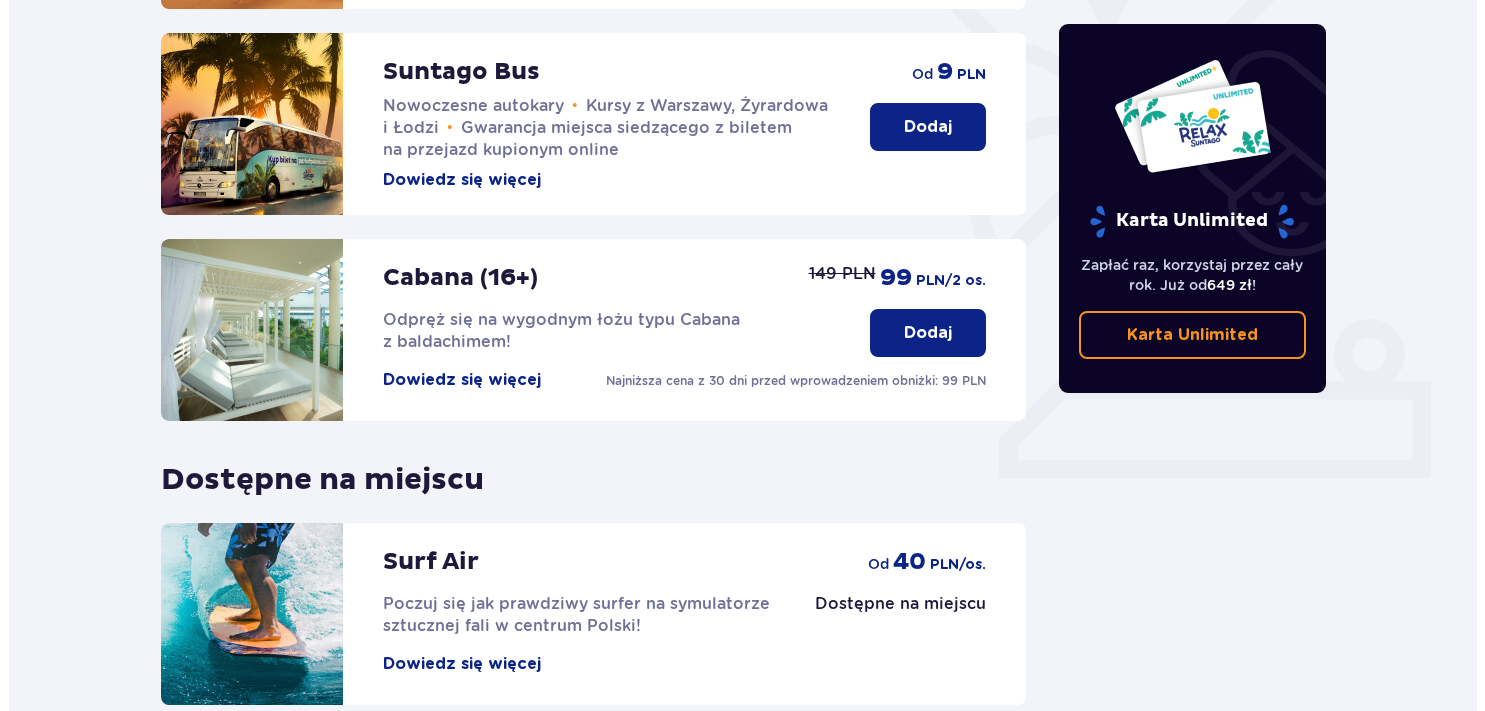 scroll, scrollTop: 529, scrollLeft: 0, axis: vertical 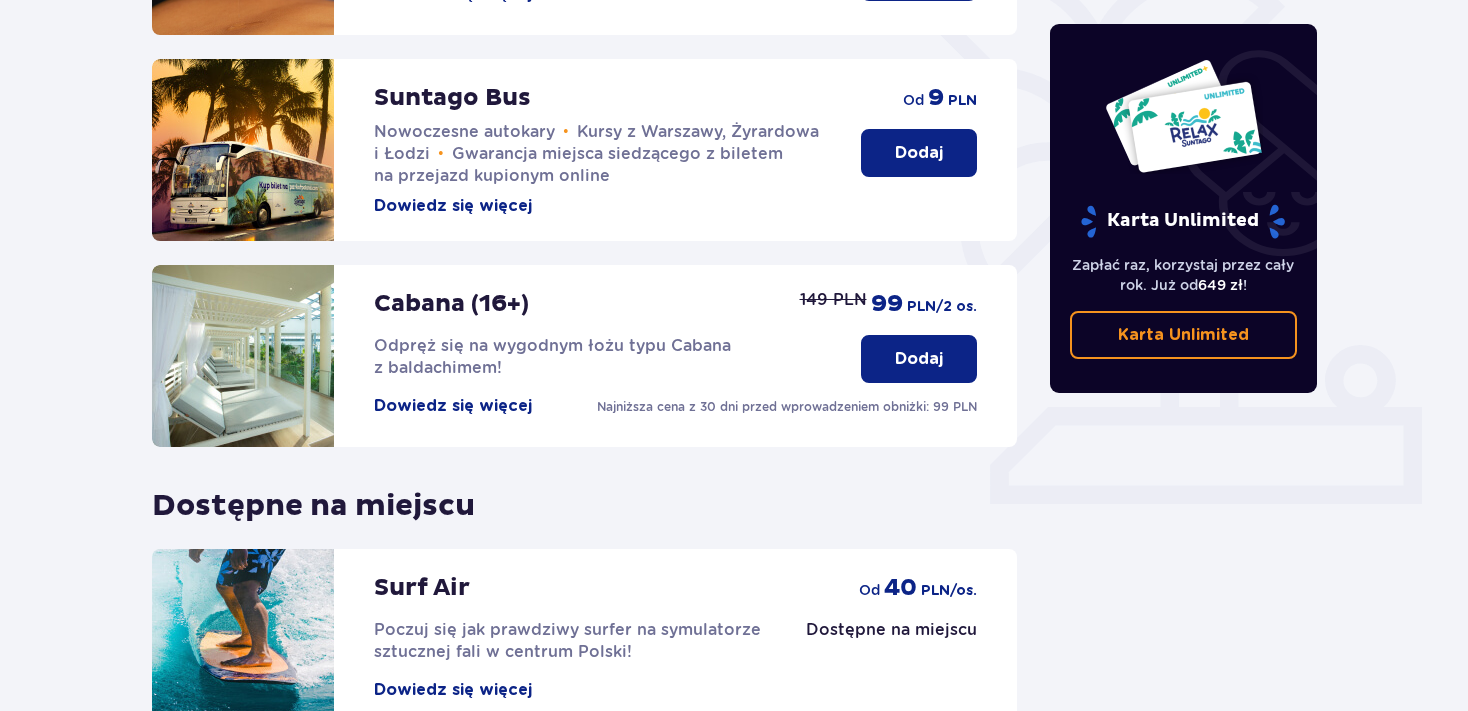 click on "Dowiedz się więcej" at bounding box center [453, 406] 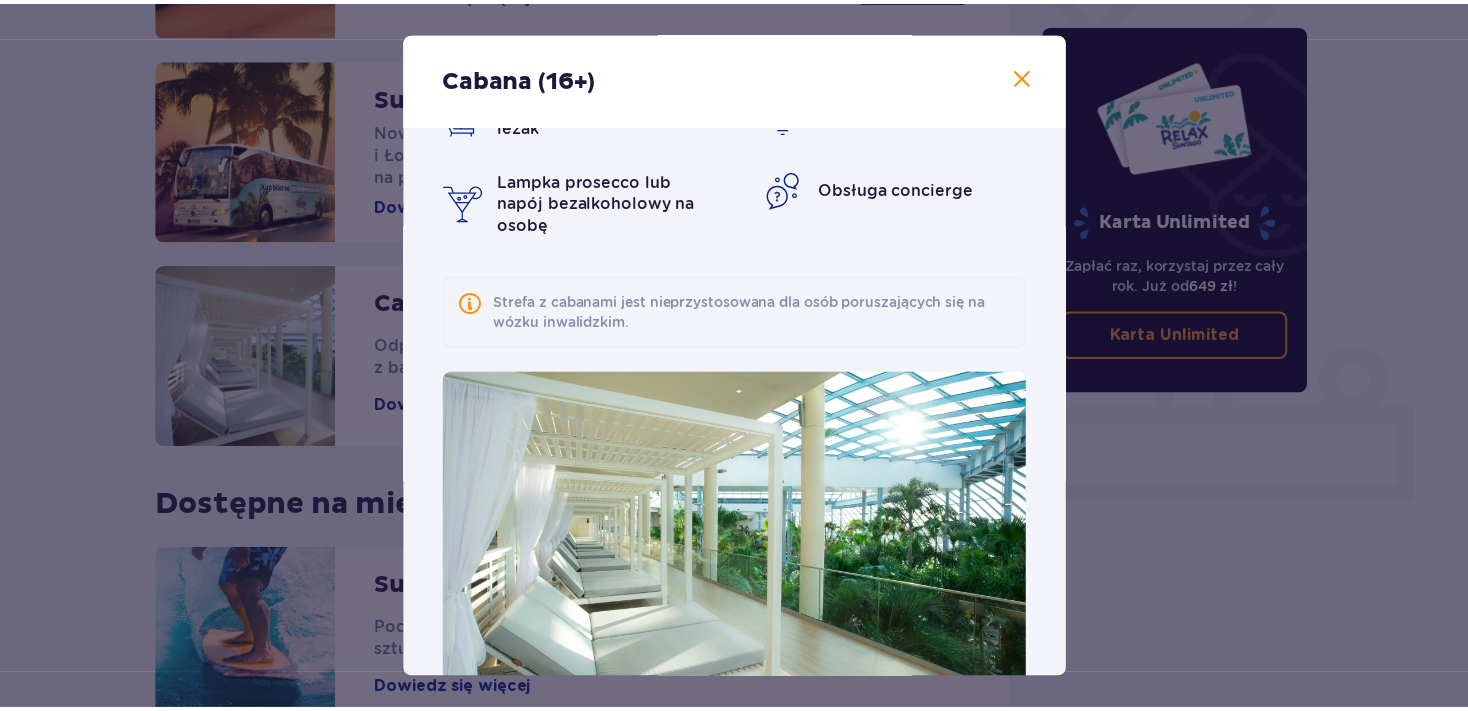 scroll, scrollTop: 117, scrollLeft: 0, axis: vertical 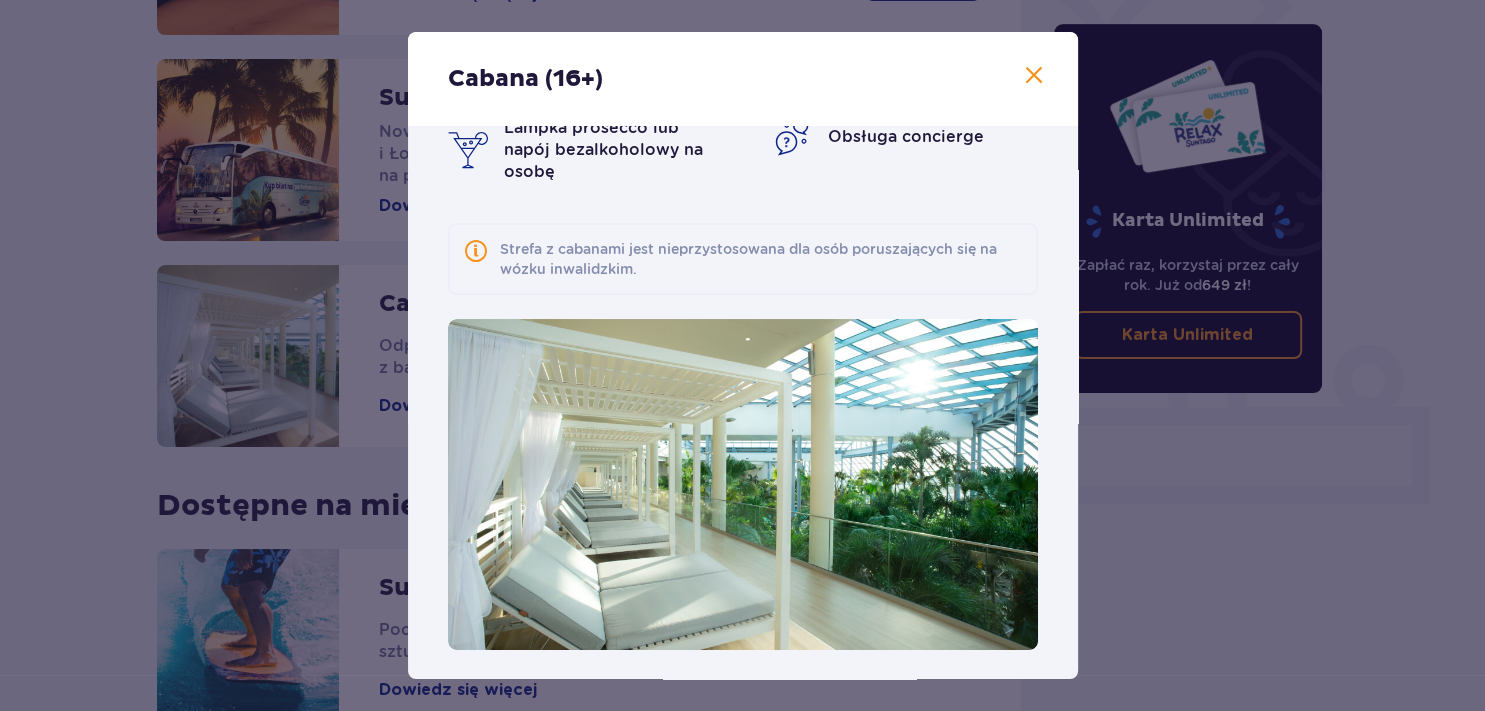 click at bounding box center [1034, 76] 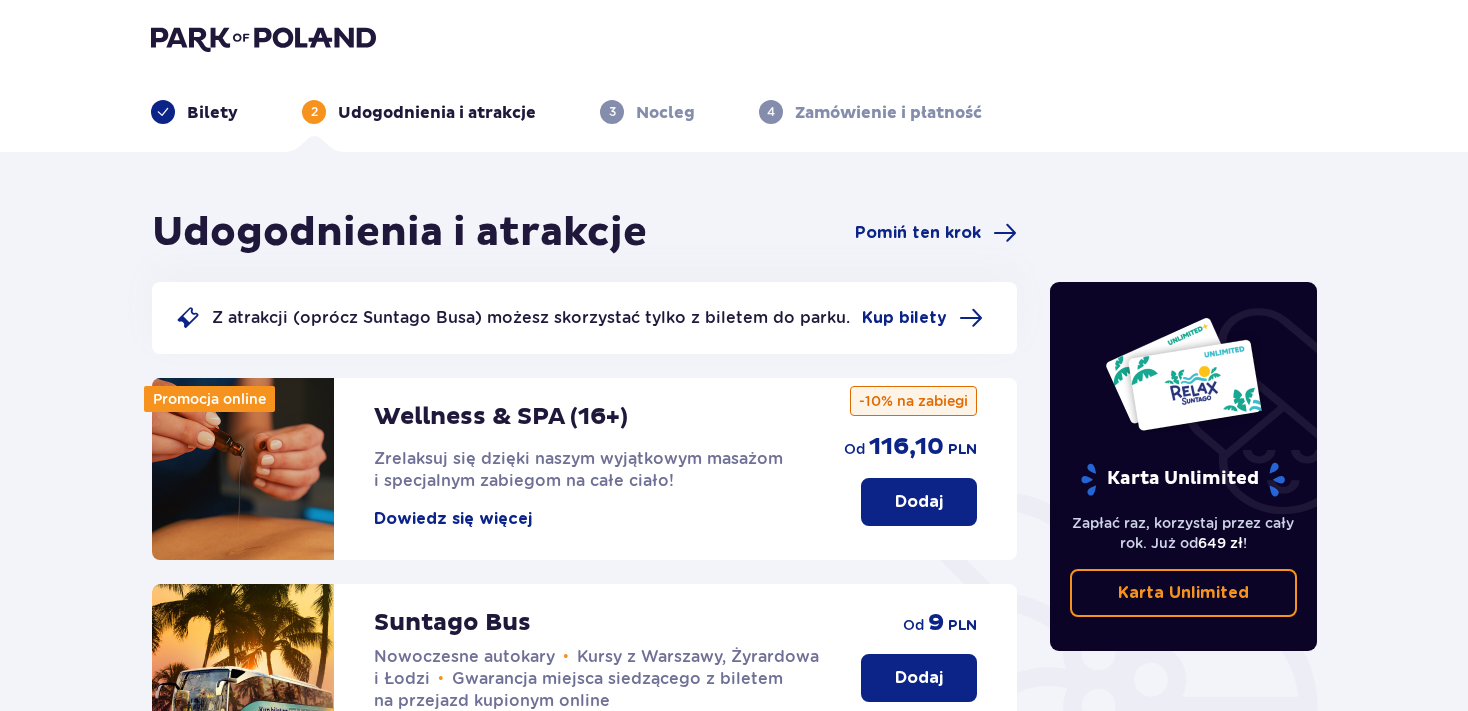 scroll, scrollTop: 1, scrollLeft: 0, axis: vertical 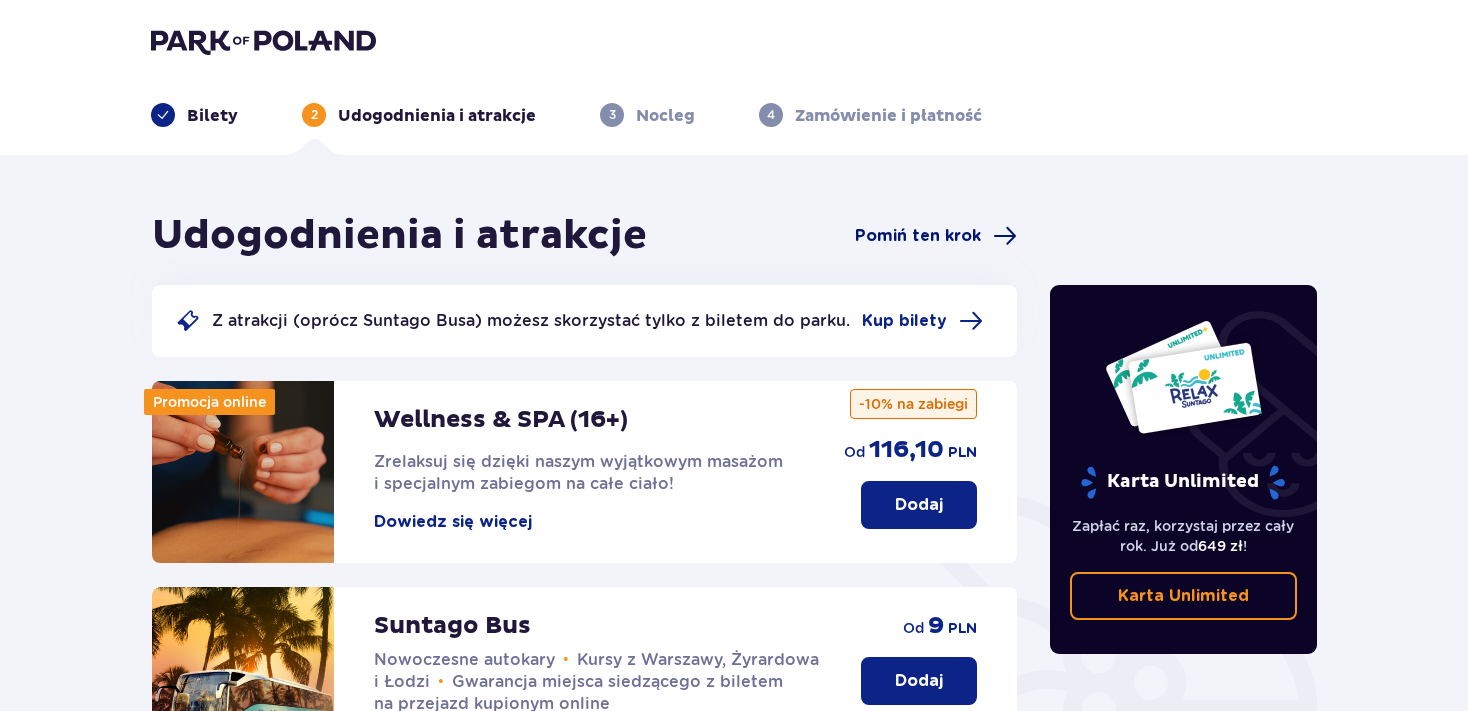 click on "Pomiń ten krok" at bounding box center (918, 236) 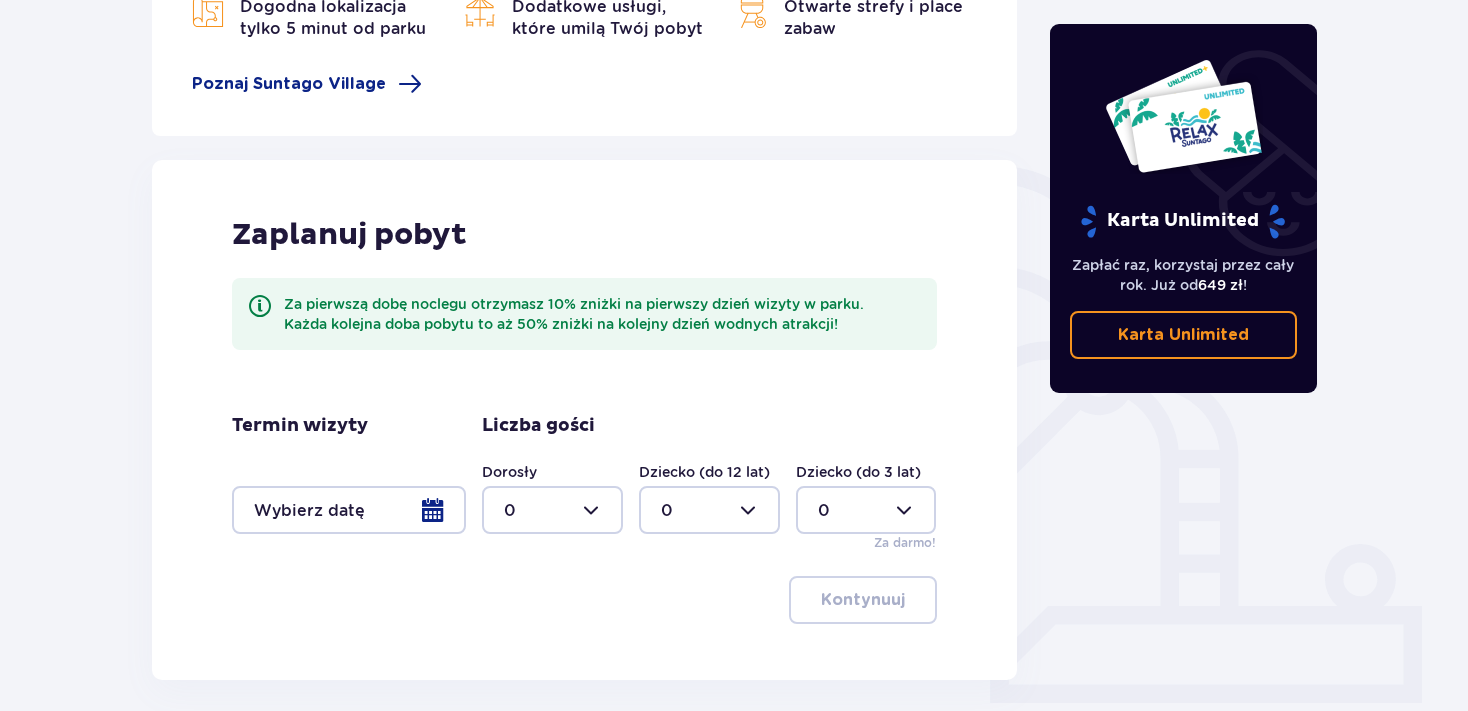scroll, scrollTop: 419, scrollLeft: 0, axis: vertical 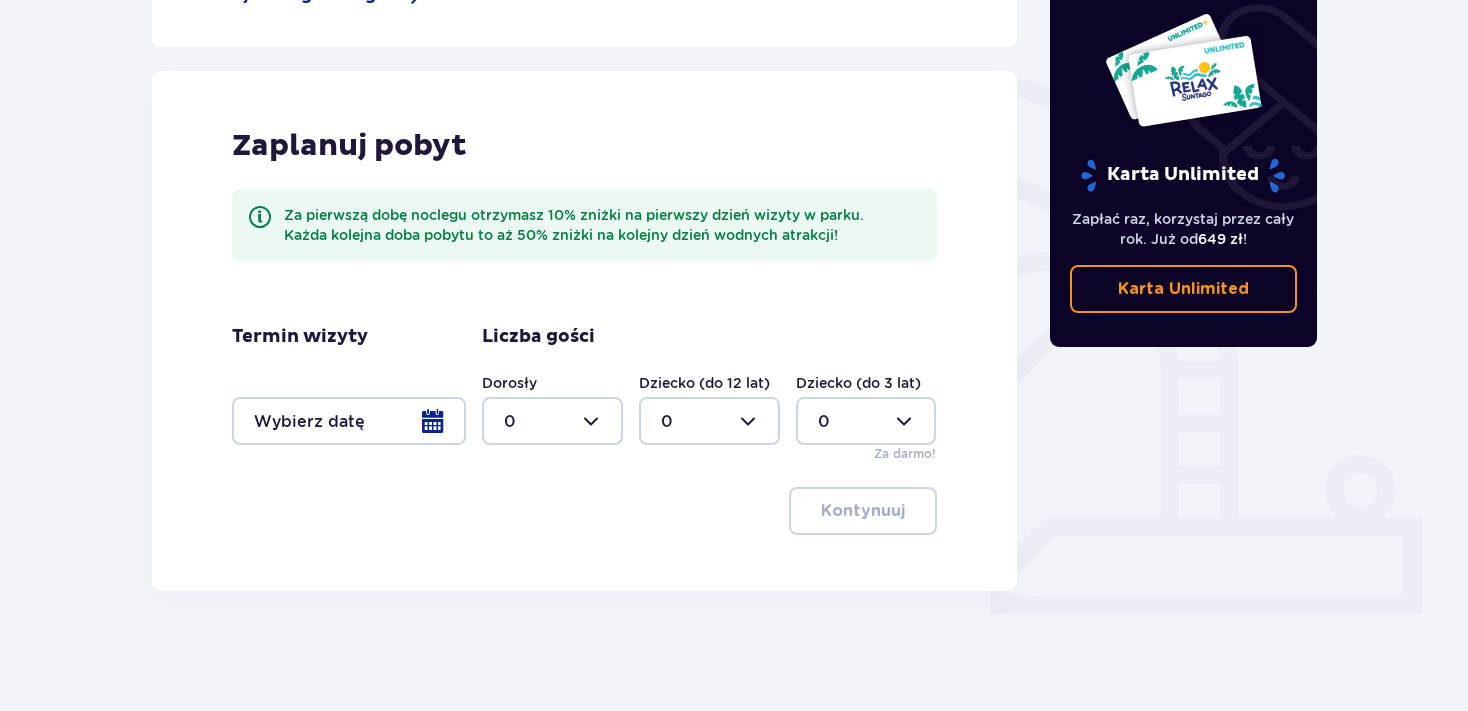 click at bounding box center [552, 421] 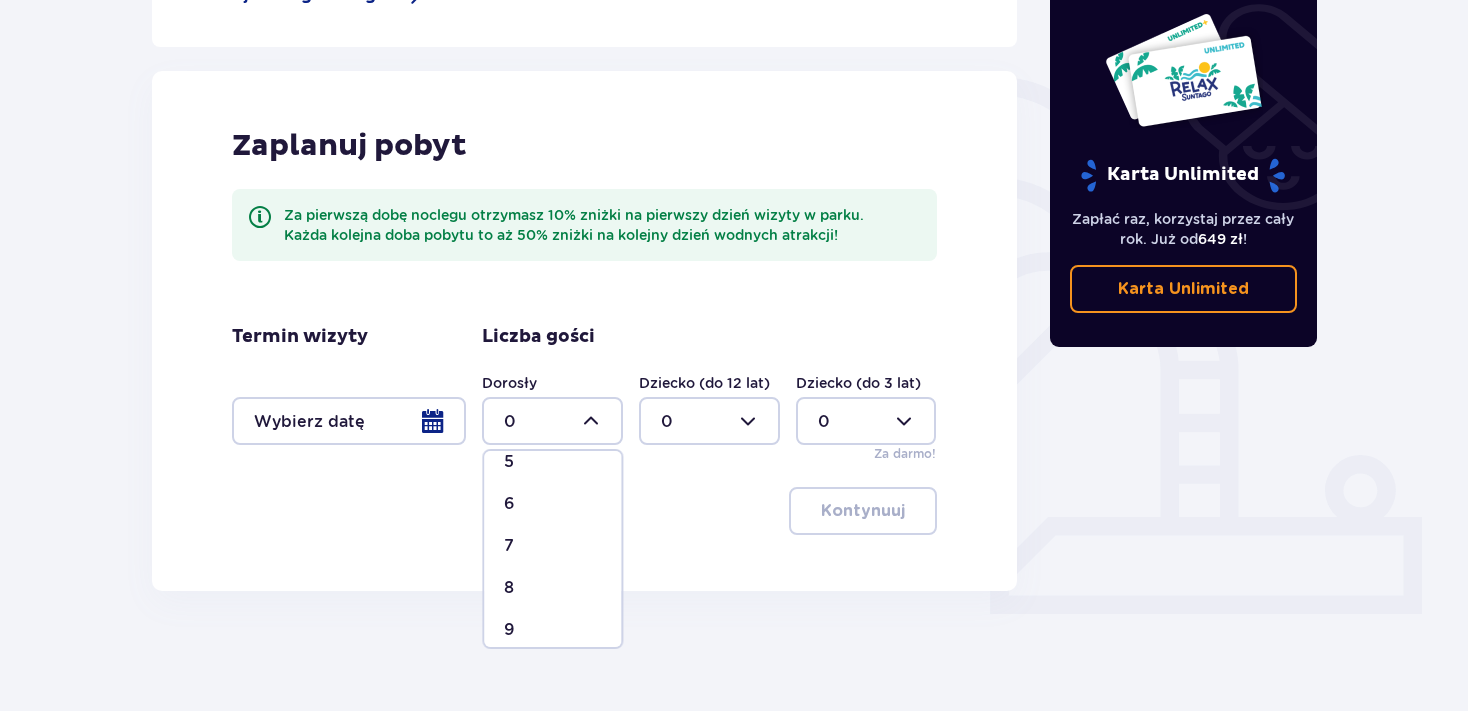 scroll, scrollTop: 115, scrollLeft: 0, axis: vertical 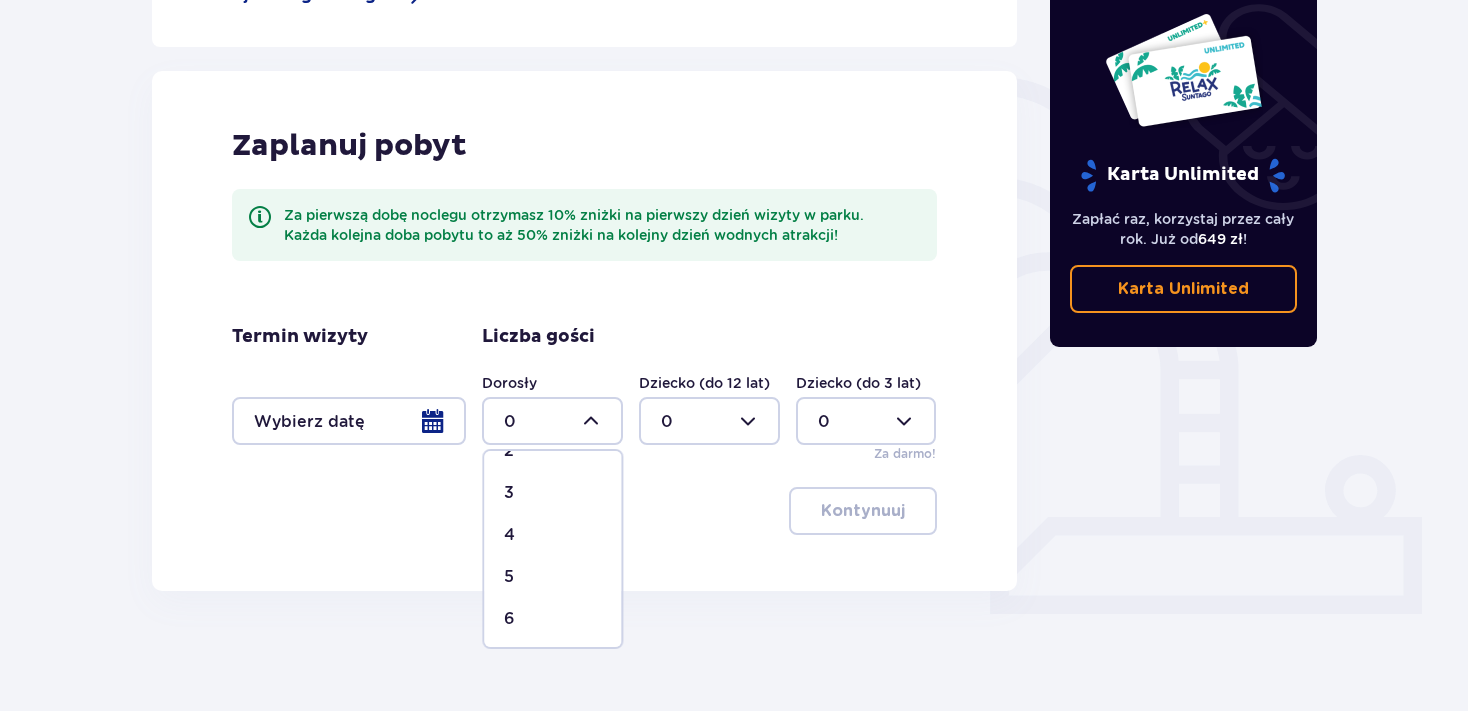 click on "4" at bounding box center [509, 535] 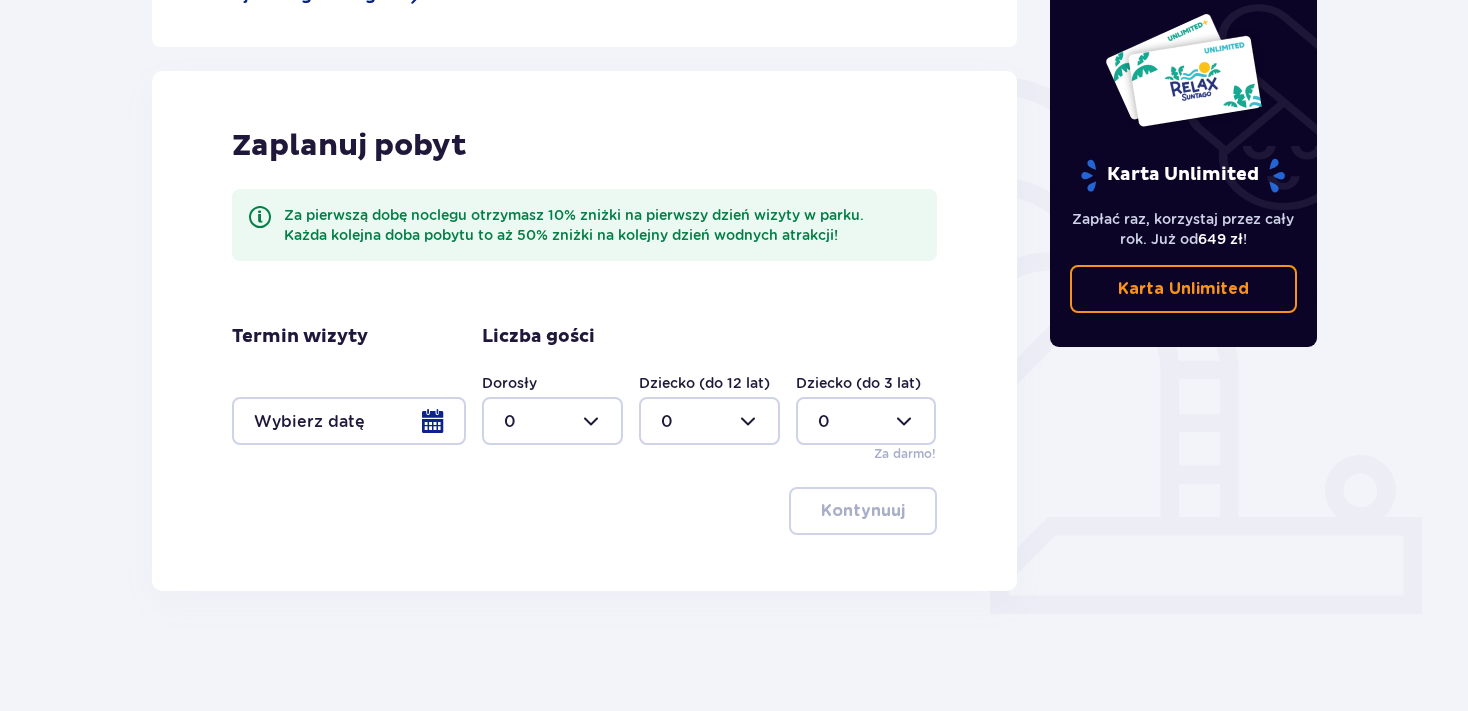 type on "4" 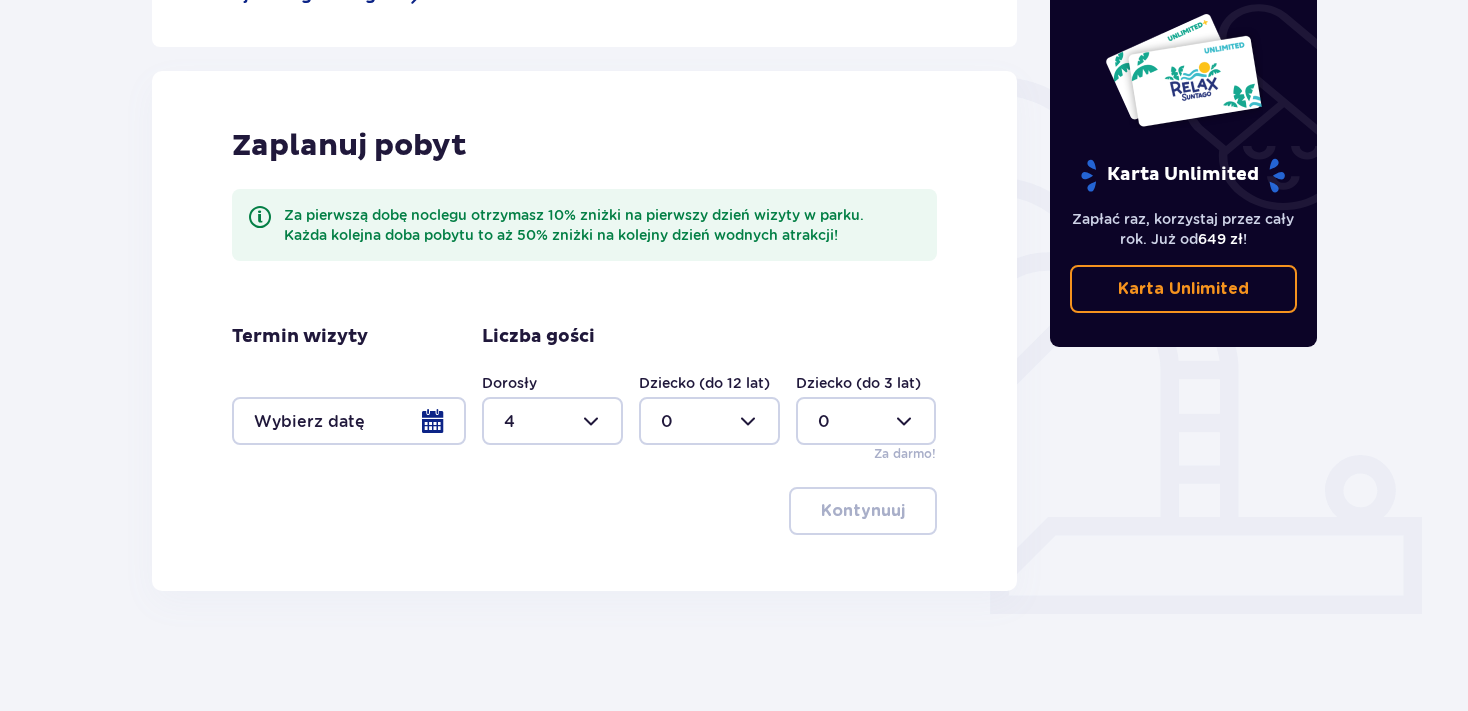 click at bounding box center [349, 421] 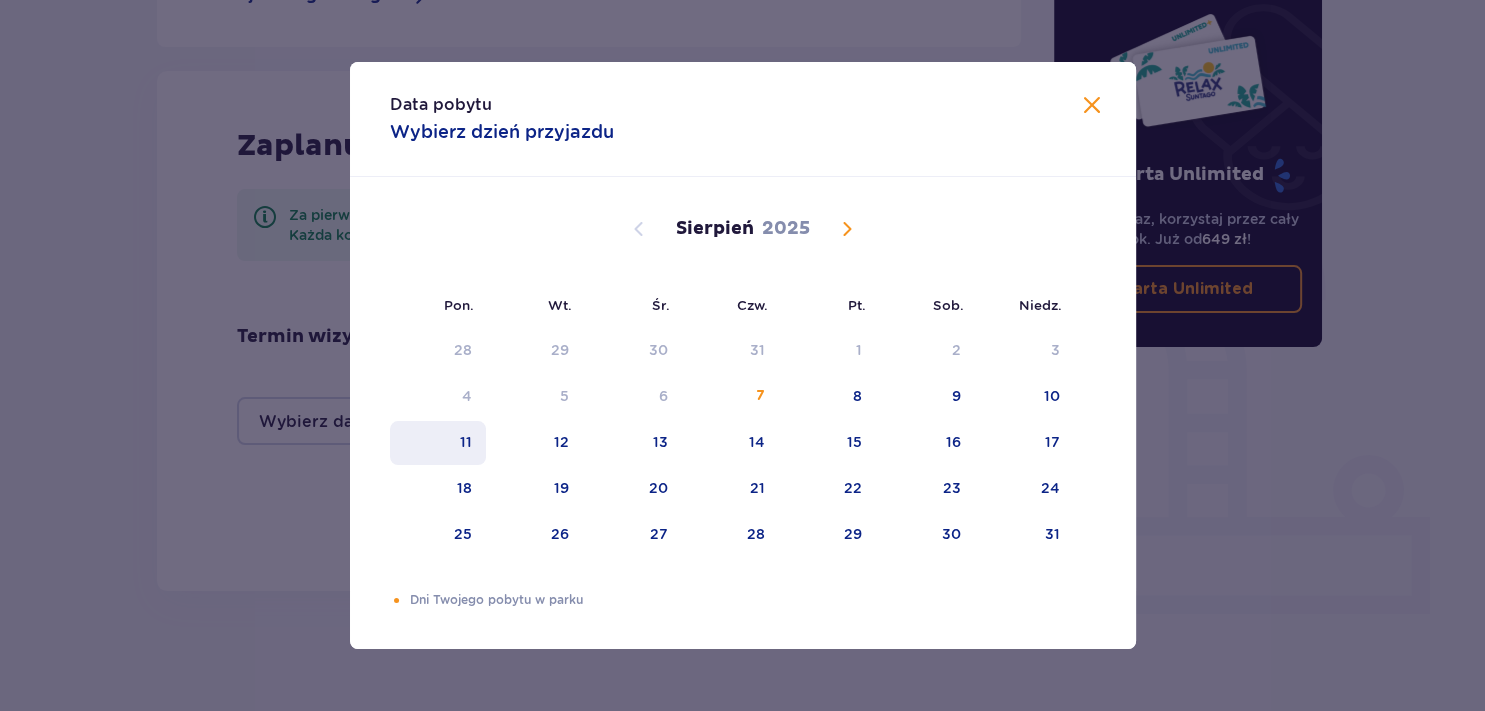 click on "11" at bounding box center [466, 442] 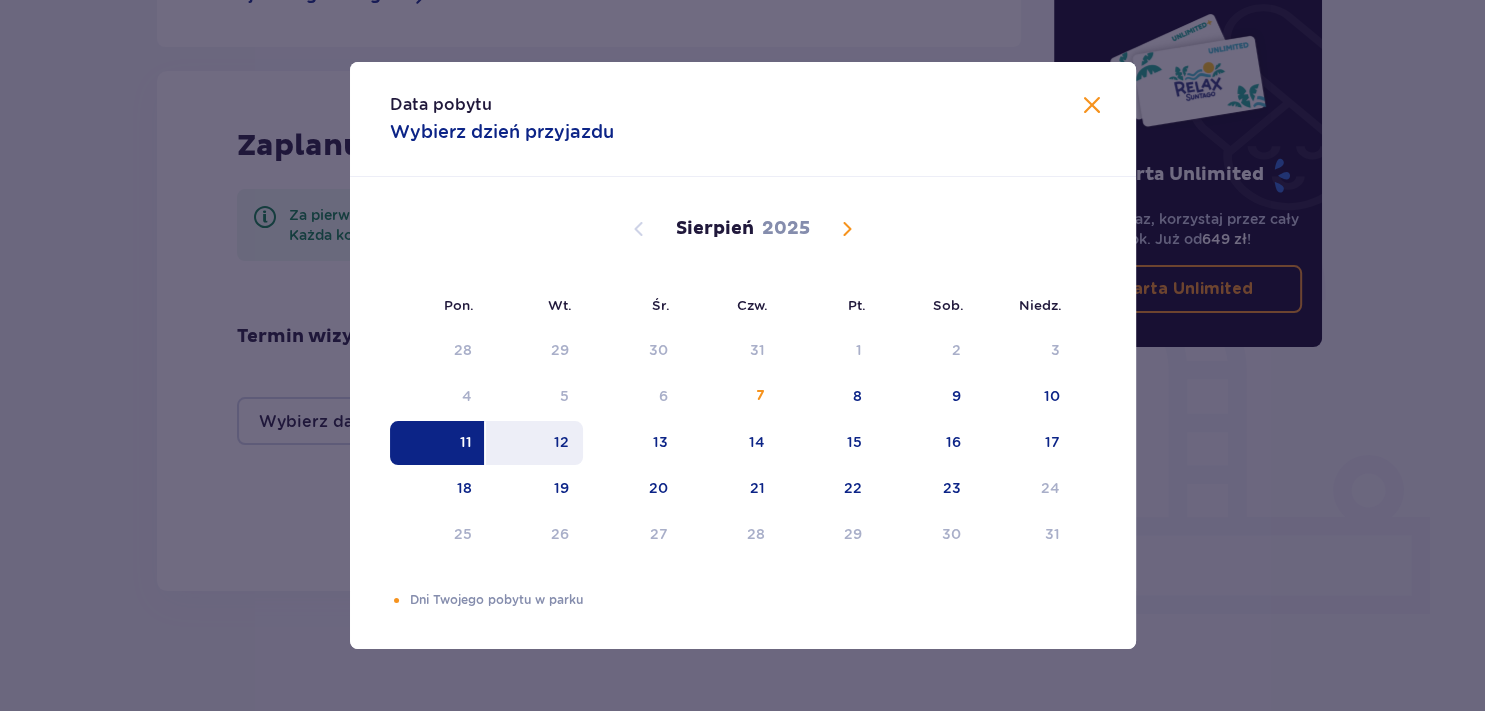 click on "12" at bounding box center (534, 443) 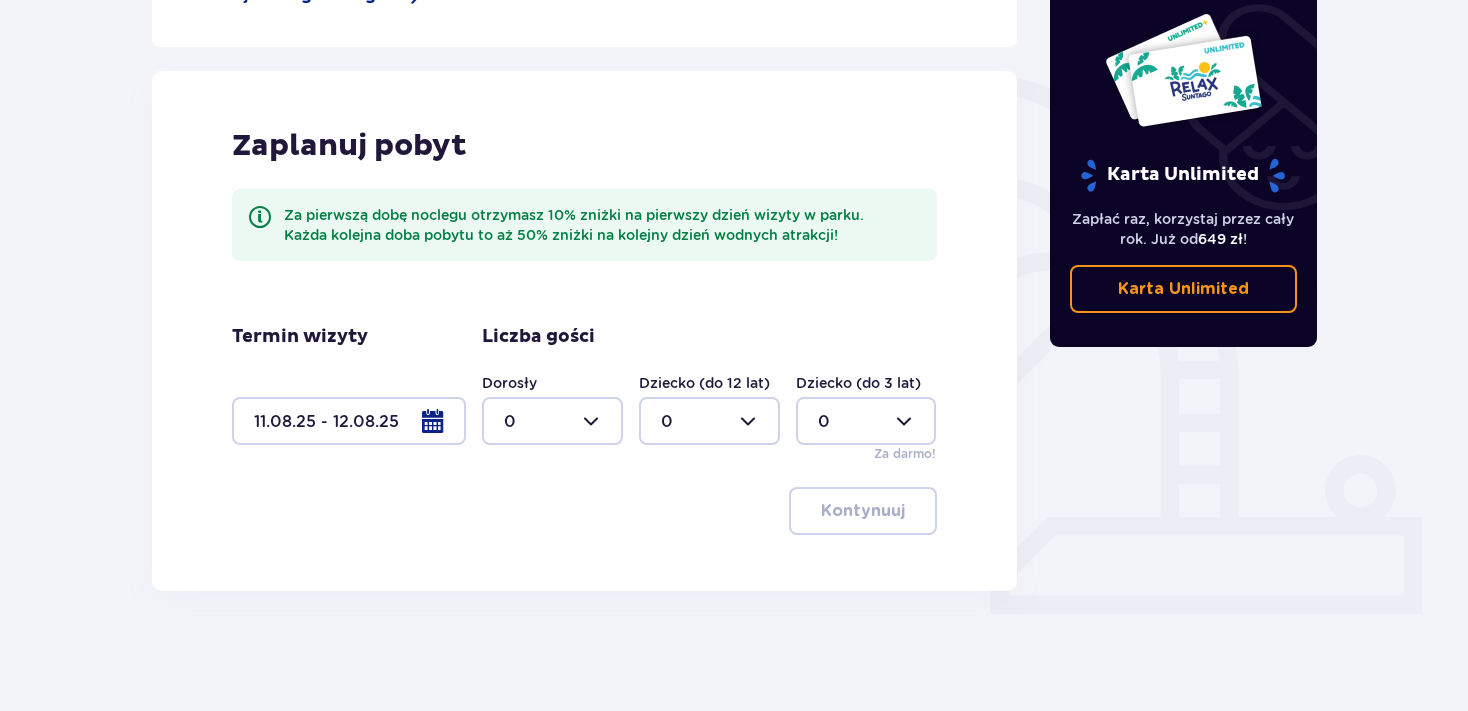 click at bounding box center [552, 421] 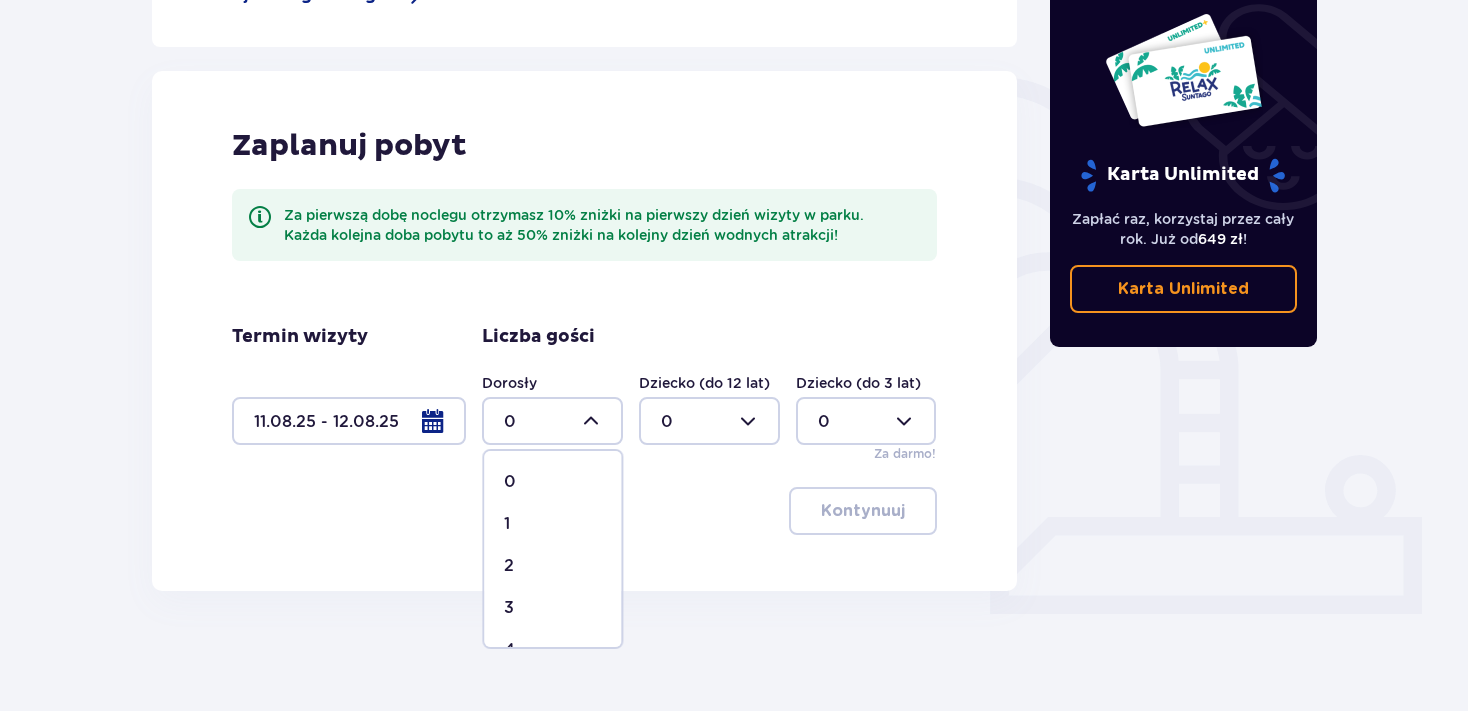 scroll, scrollTop: 115, scrollLeft: 0, axis: vertical 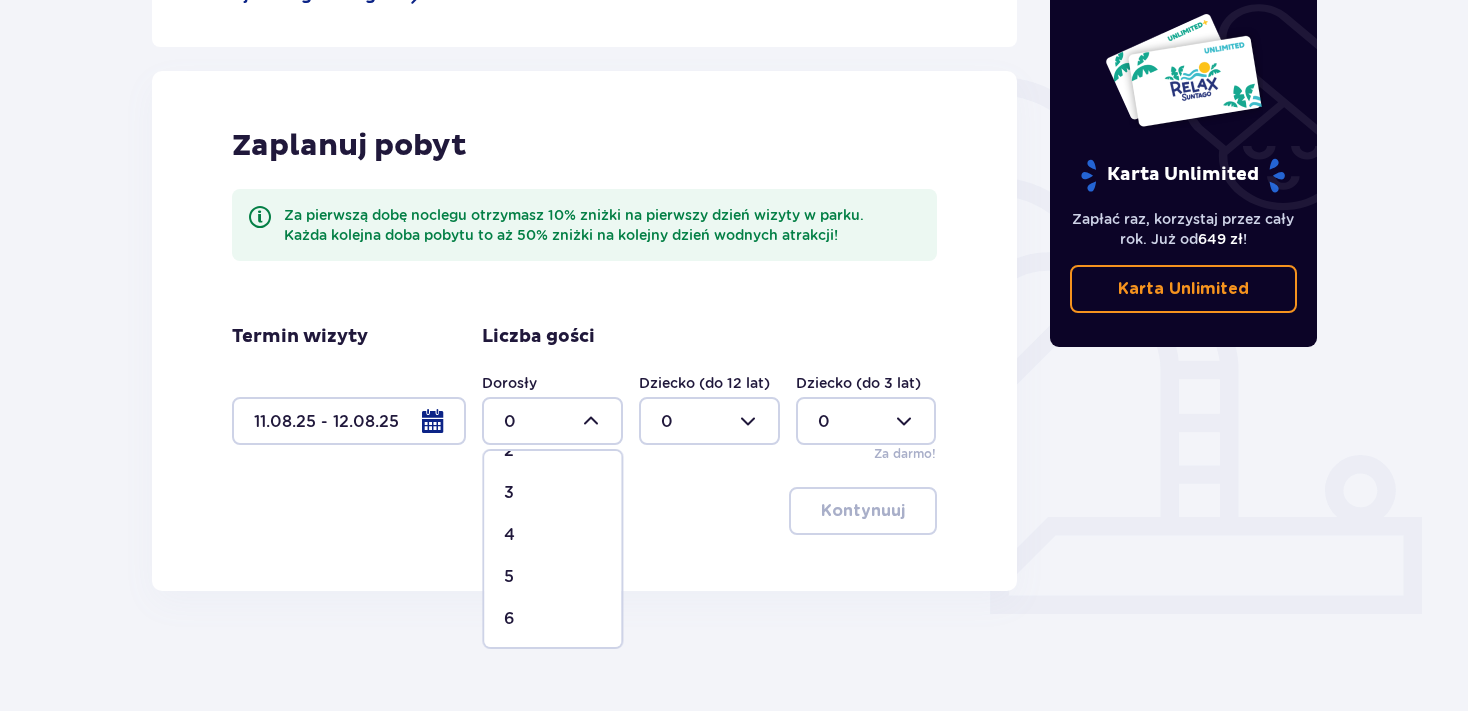 click on "4" at bounding box center (509, 535) 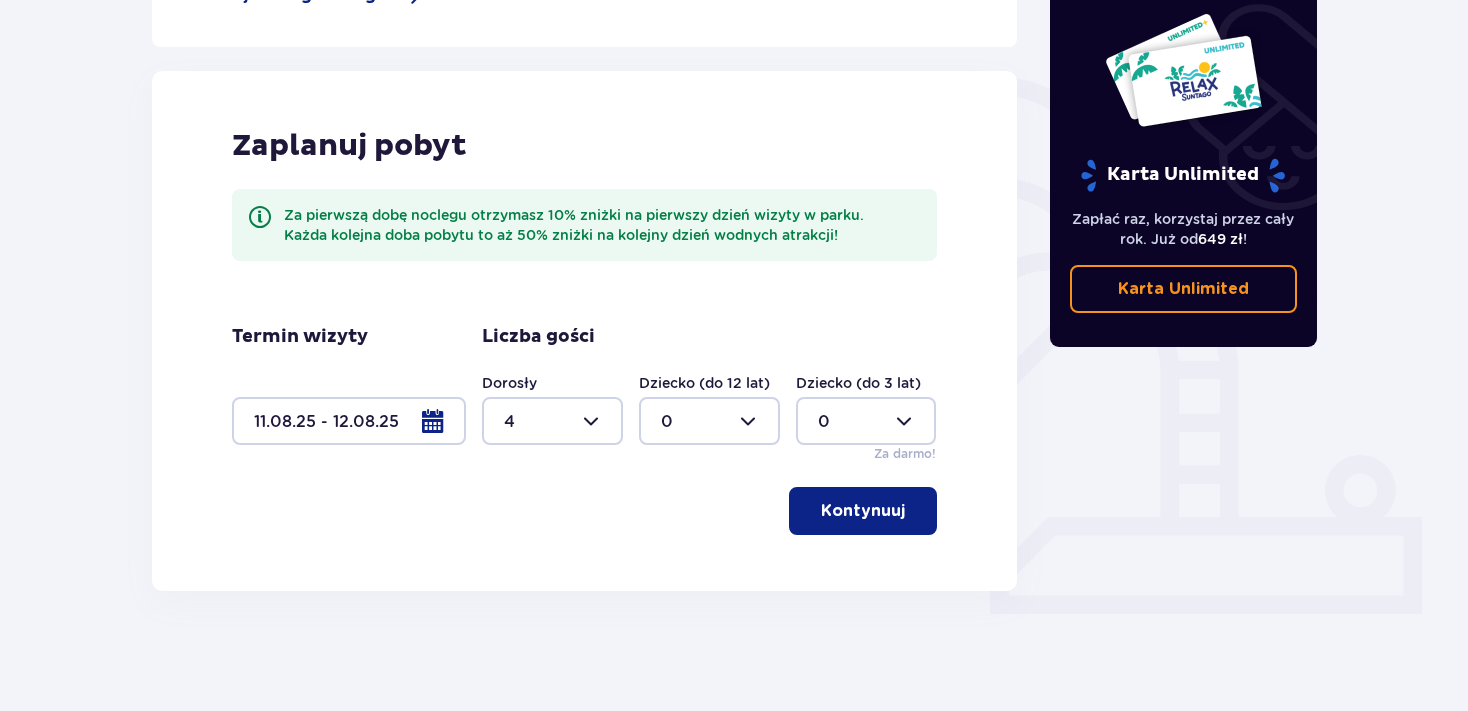 click on "Kontynuuj" at bounding box center (863, 511) 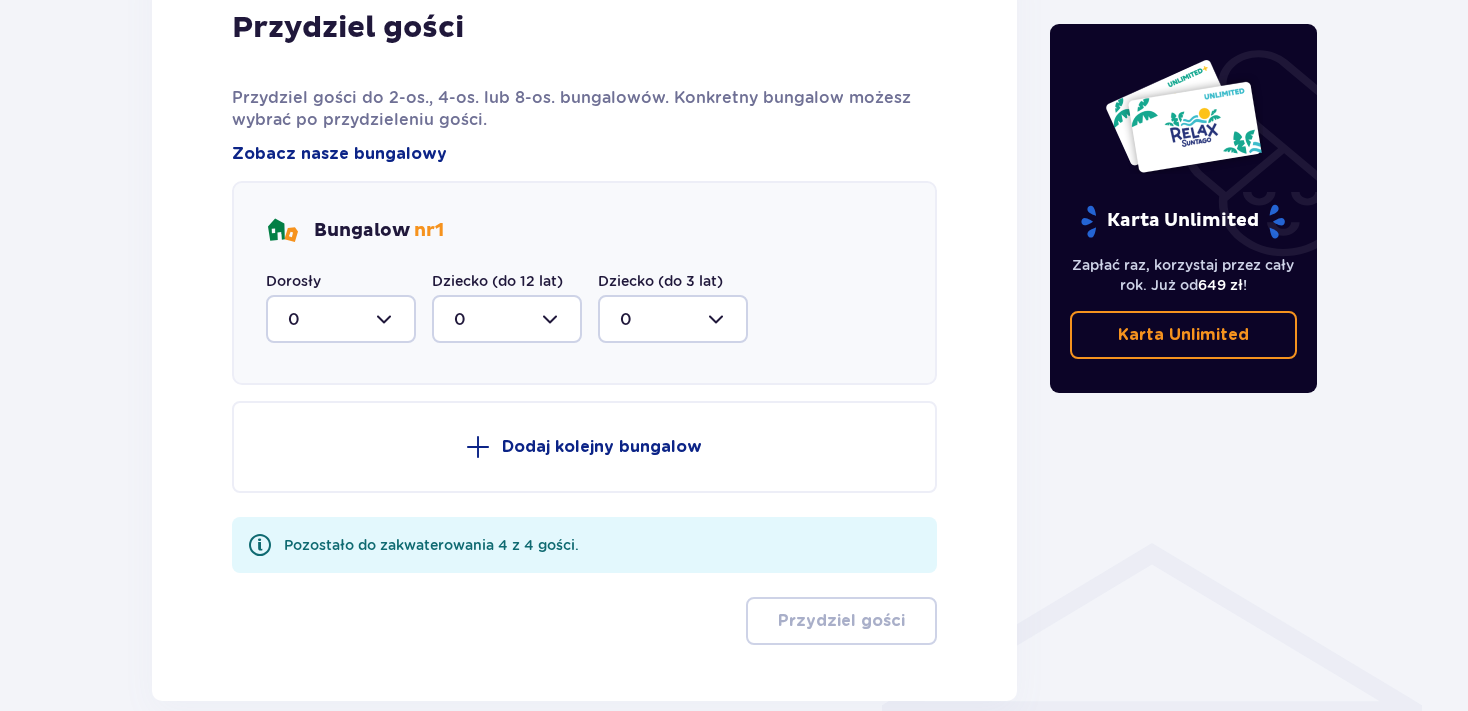 scroll, scrollTop: 978, scrollLeft: 0, axis: vertical 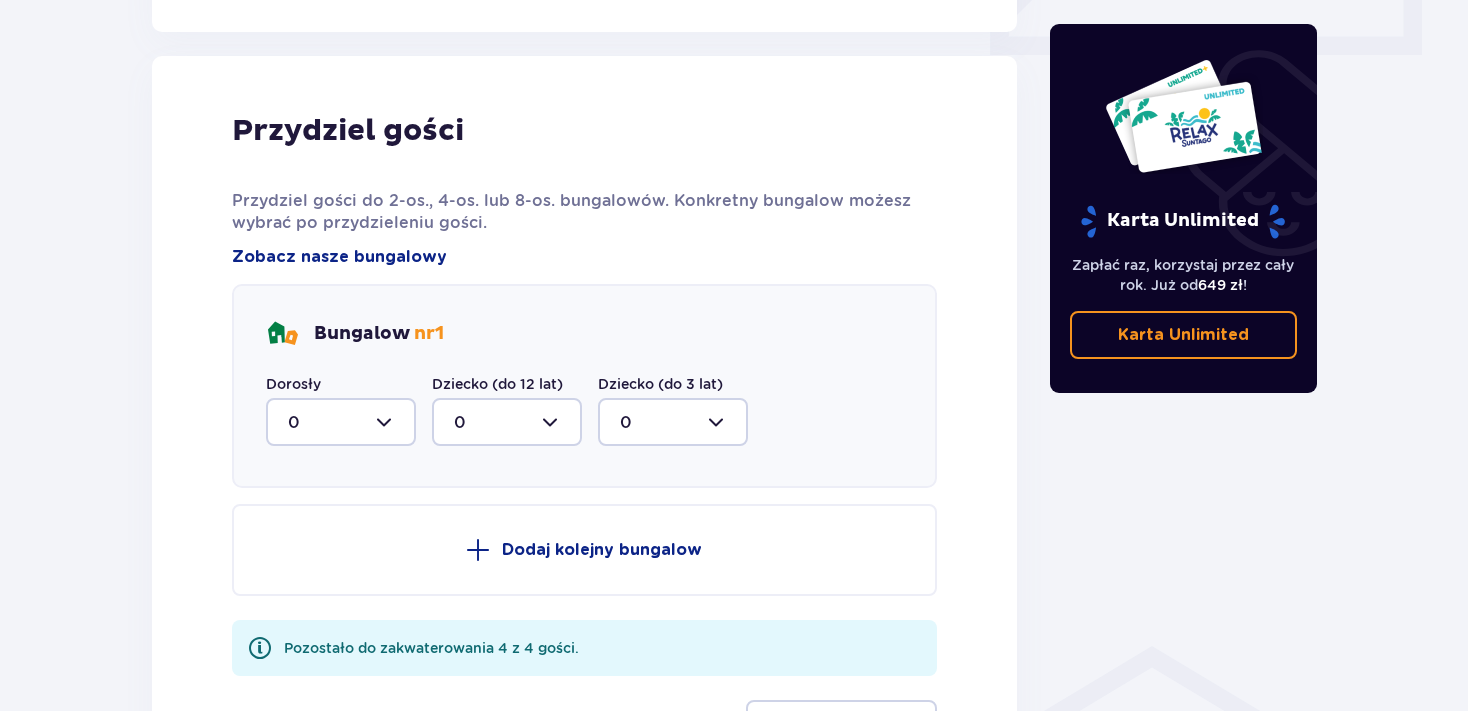 click at bounding box center [341, 422] 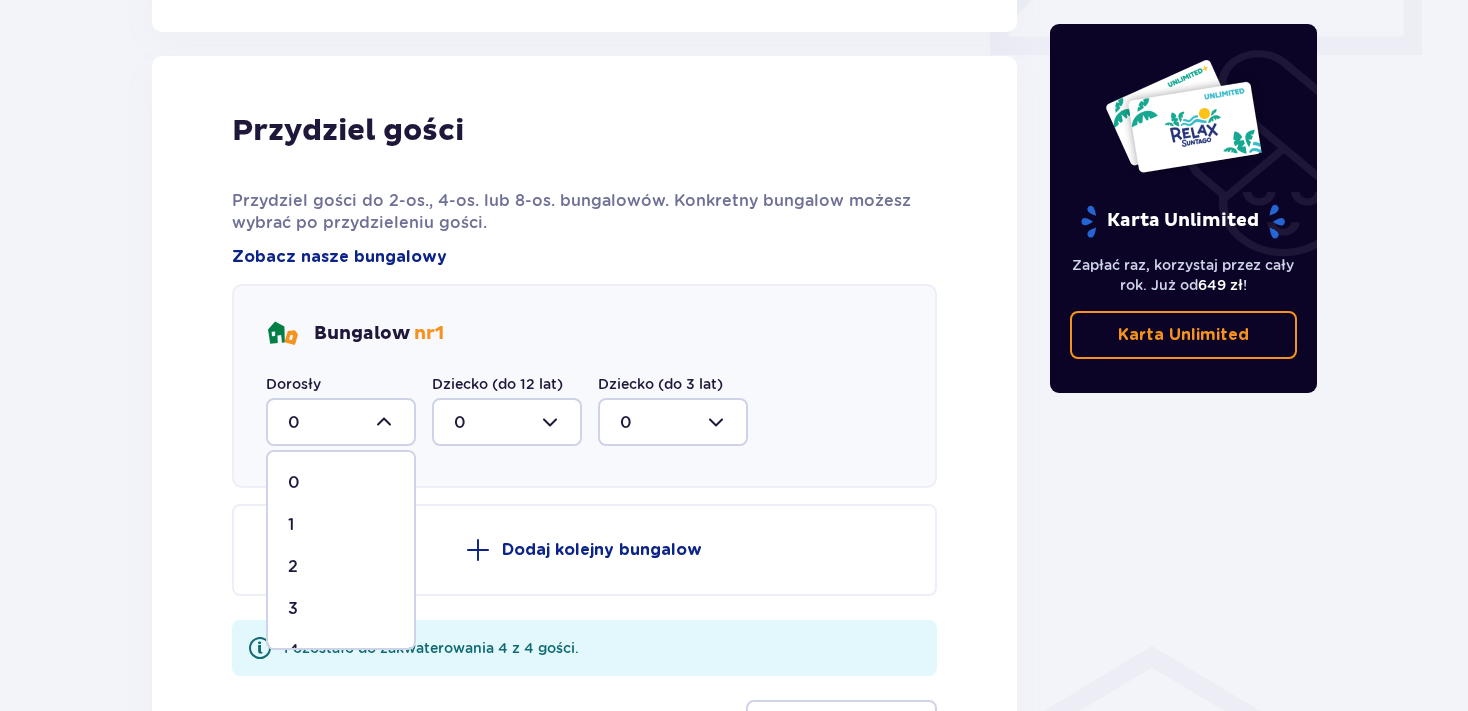 scroll, scrollTop: 33, scrollLeft: 0, axis: vertical 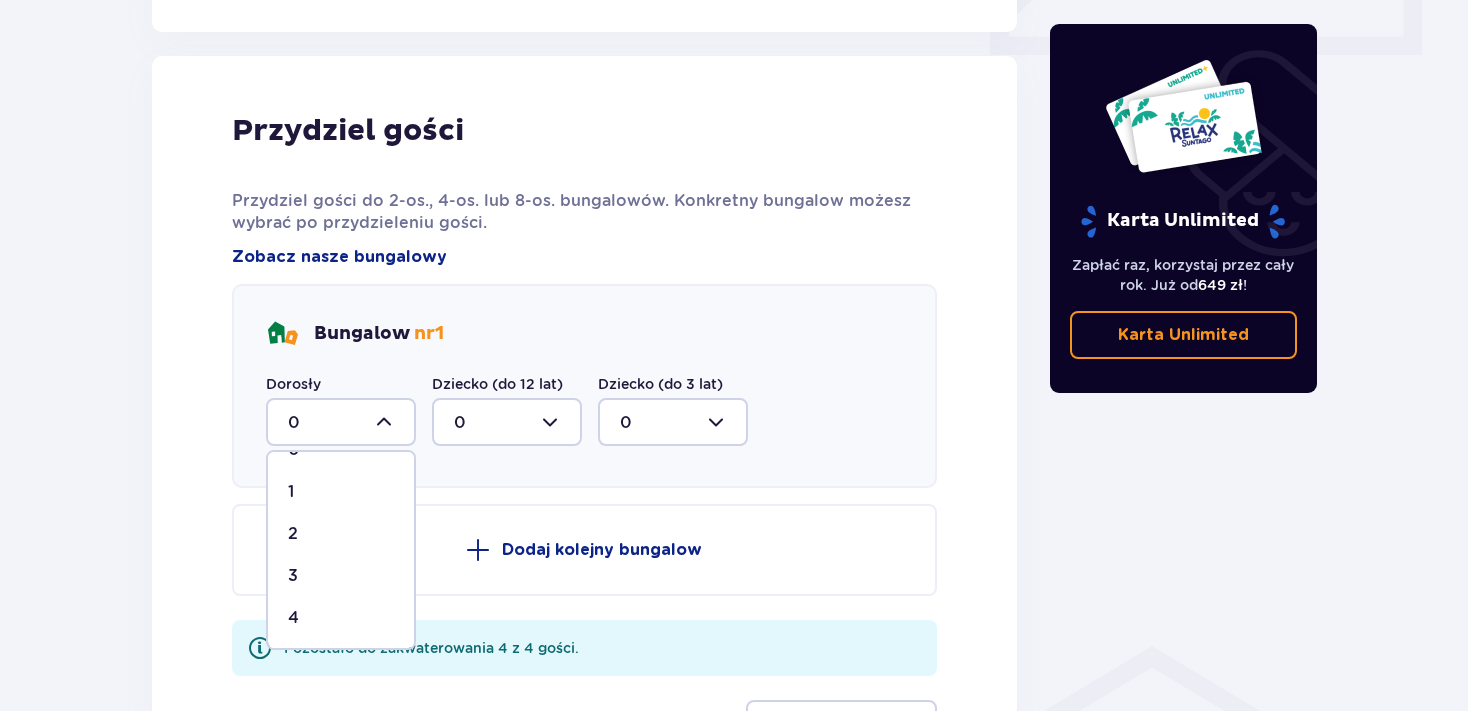 click on "4" at bounding box center [341, 618] 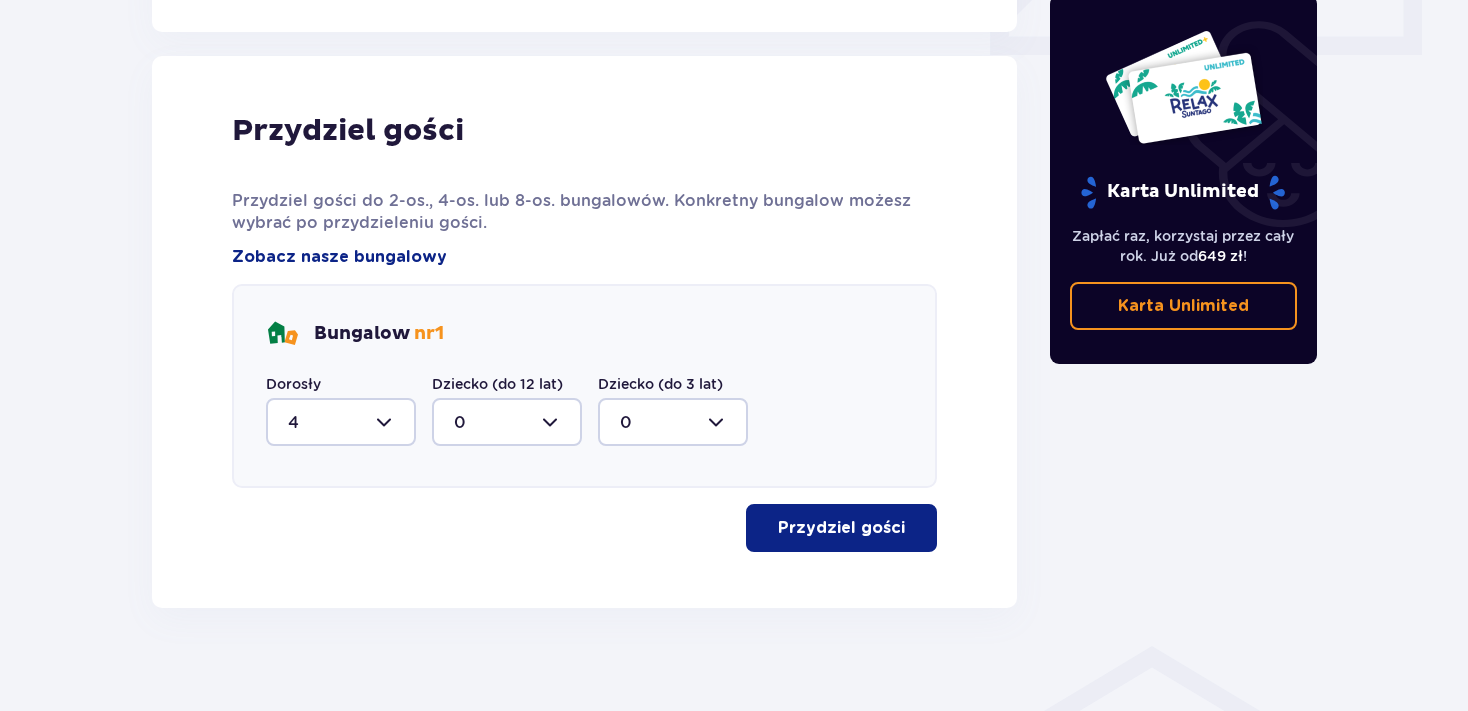 click on "Przydziel gości" at bounding box center [841, 528] 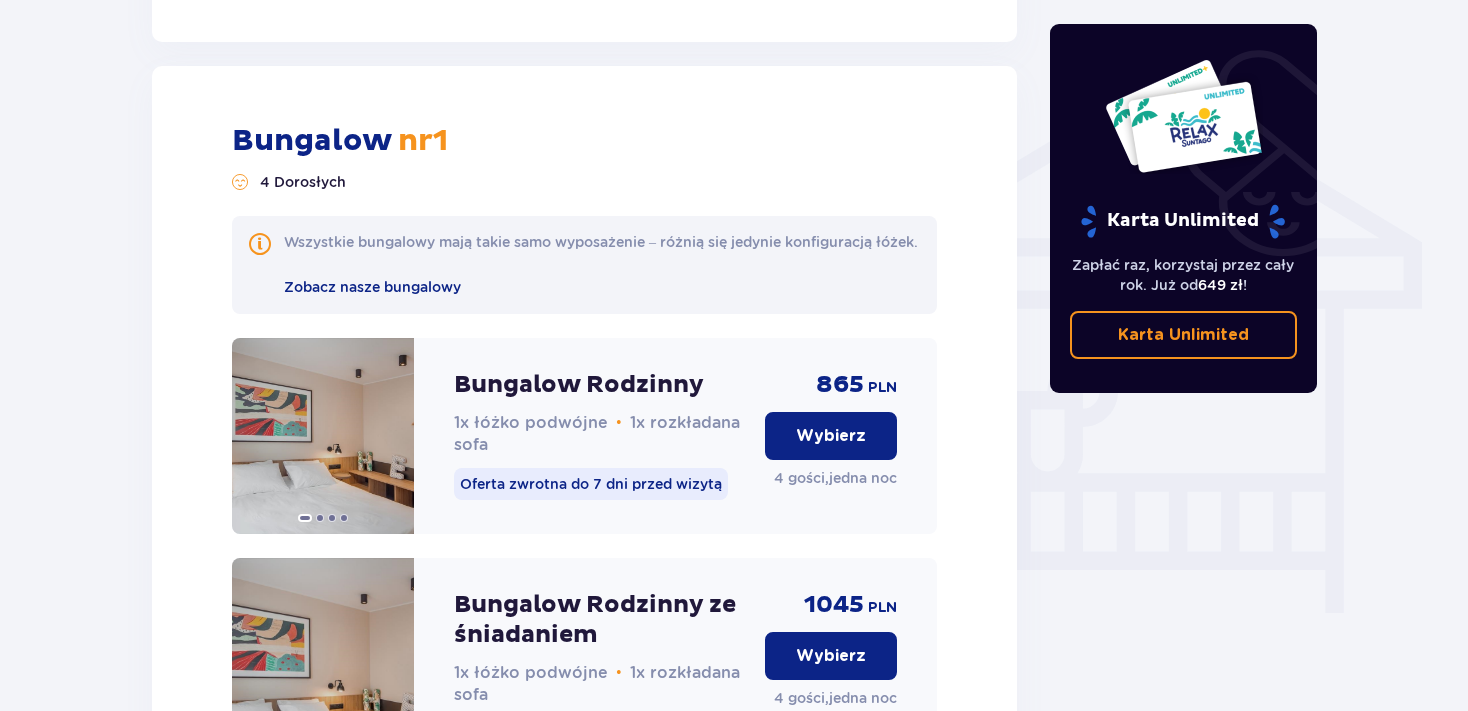 scroll, scrollTop: 1536, scrollLeft: 0, axis: vertical 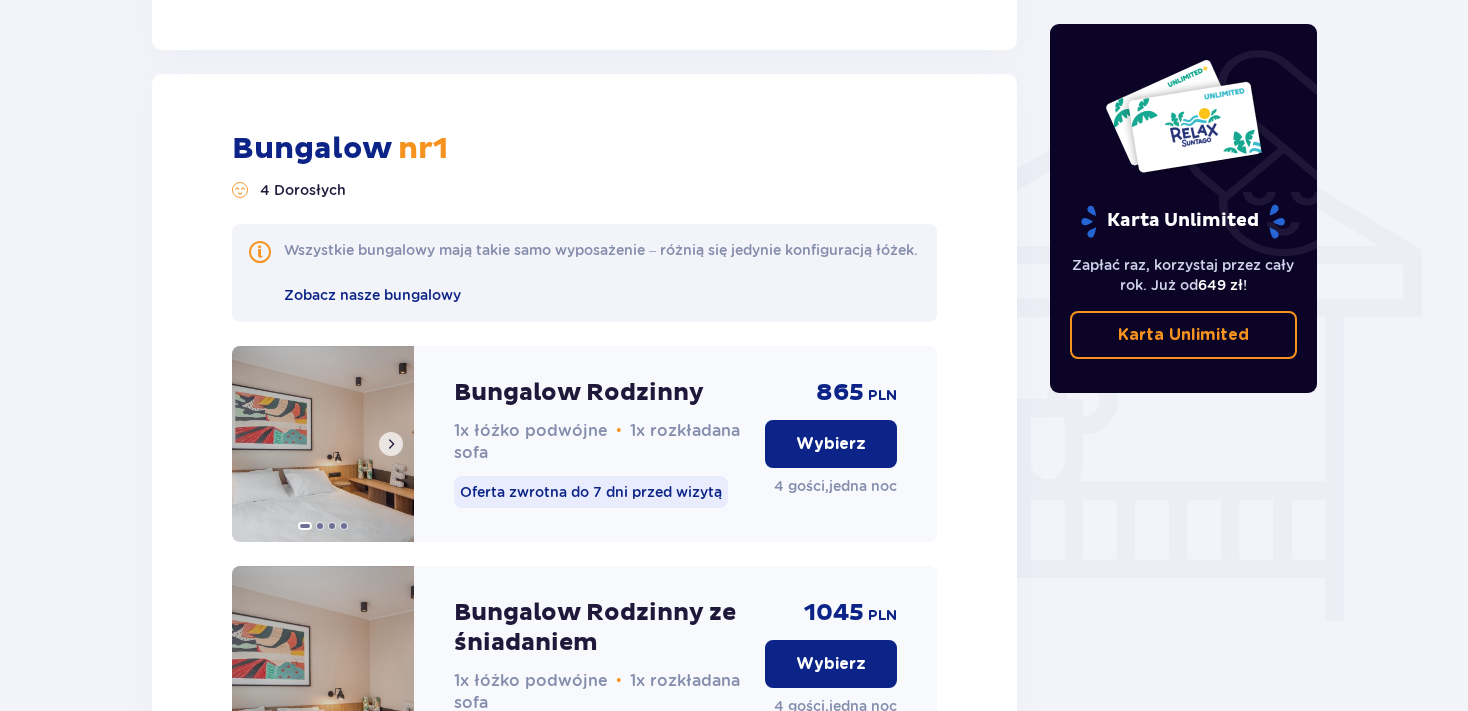 click at bounding box center [391, 444] 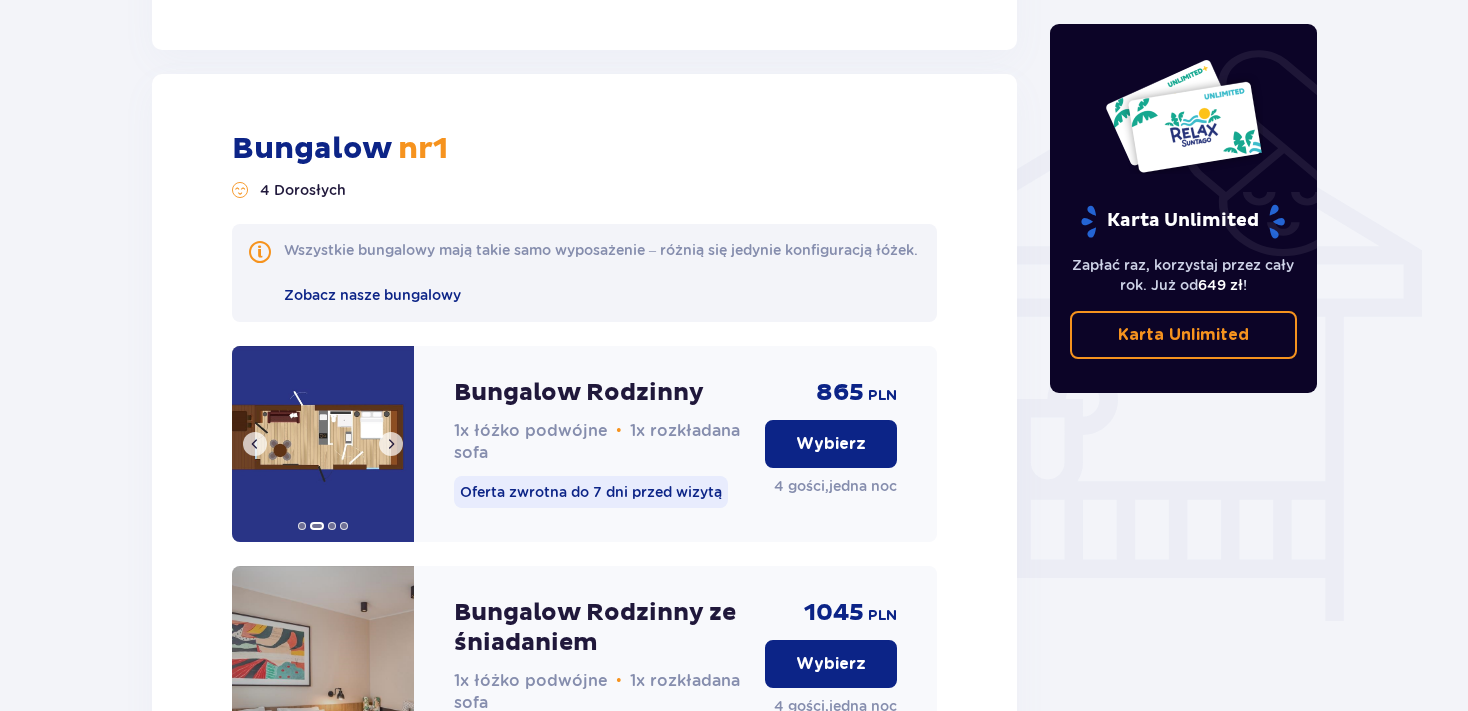 click at bounding box center (391, 444) 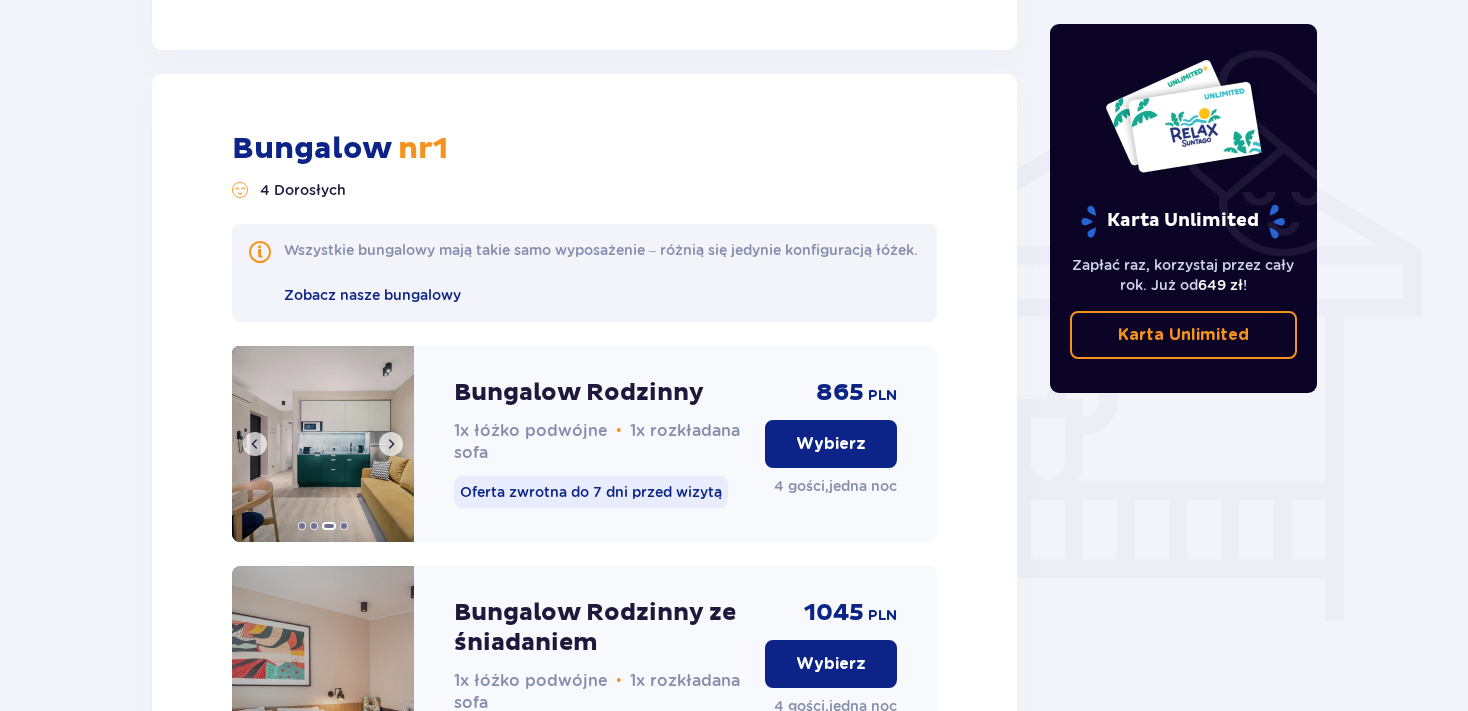 click at bounding box center [391, 444] 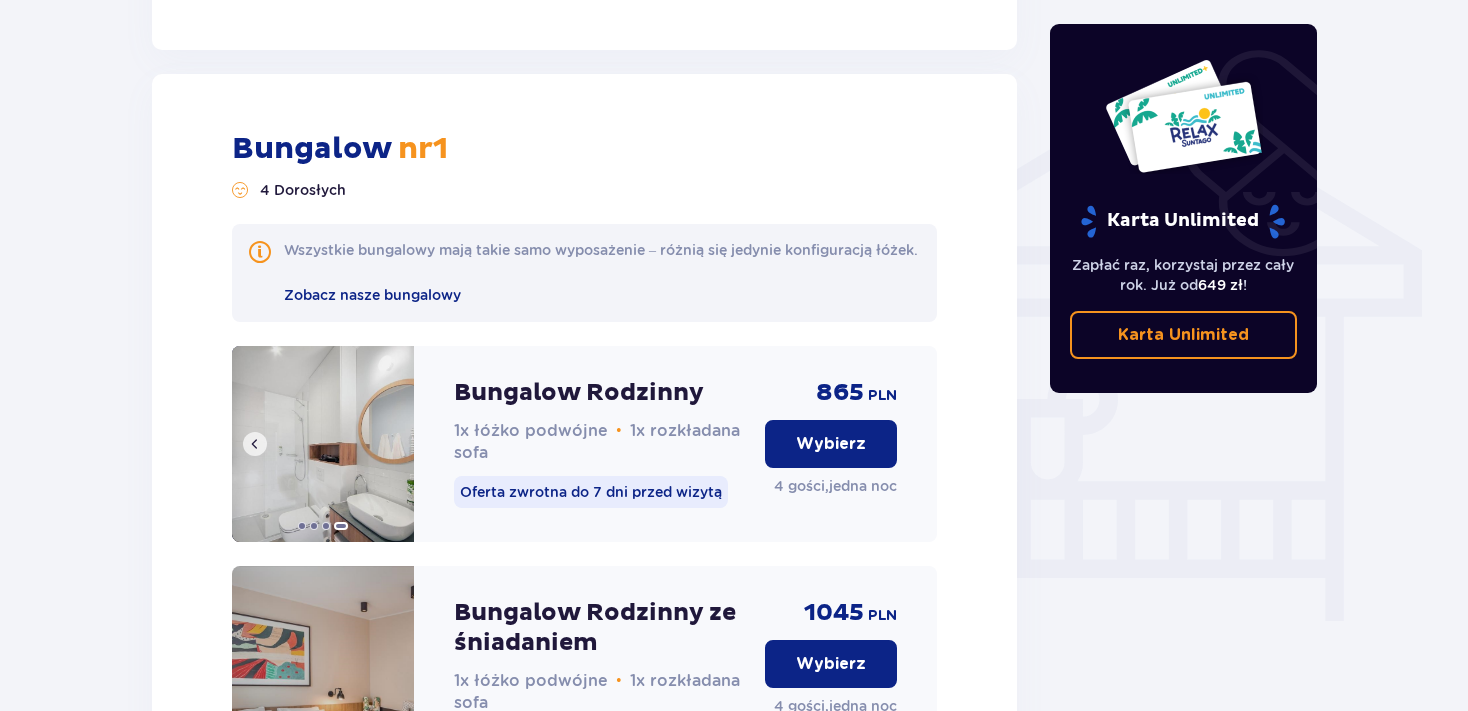 click at bounding box center (323, 444) 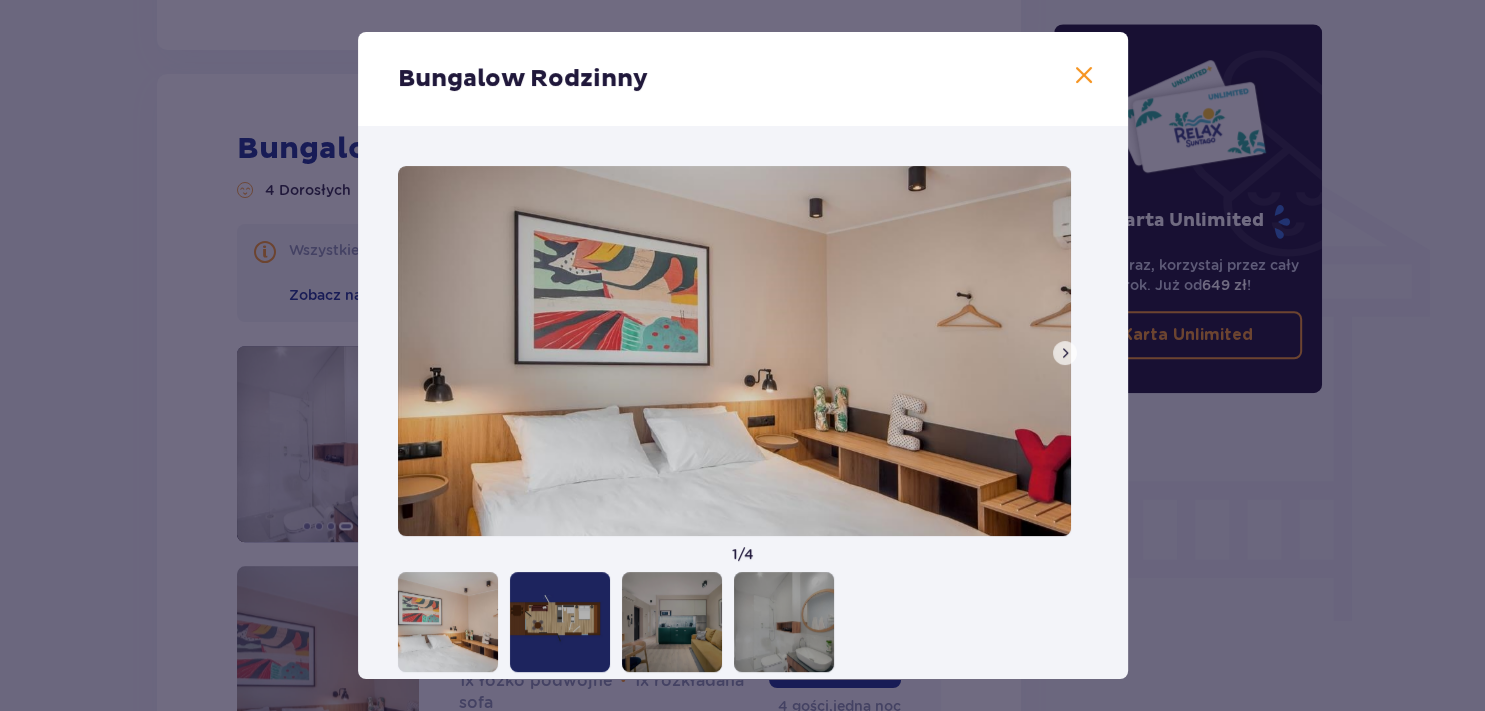 click at bounding box center (1065, 353) 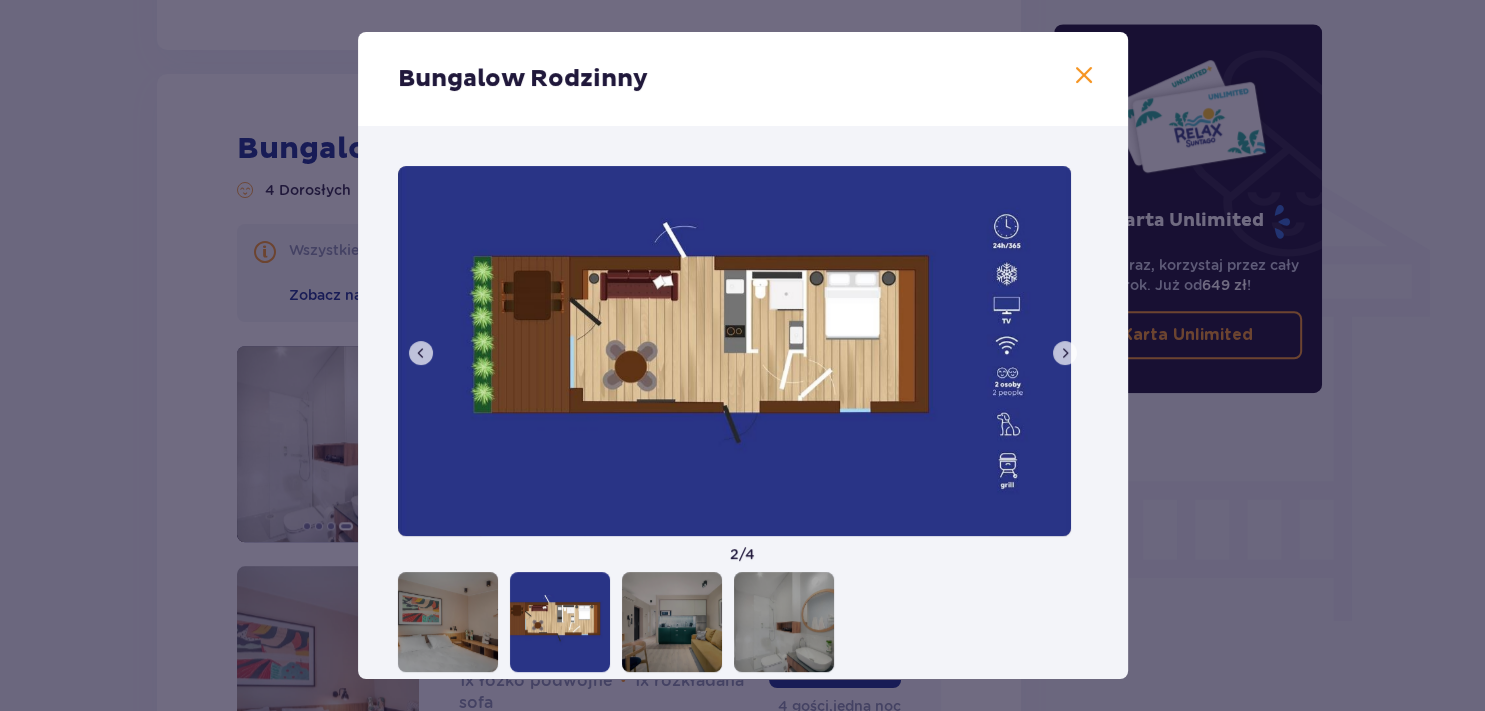 click at bounding box center (1065, 353) 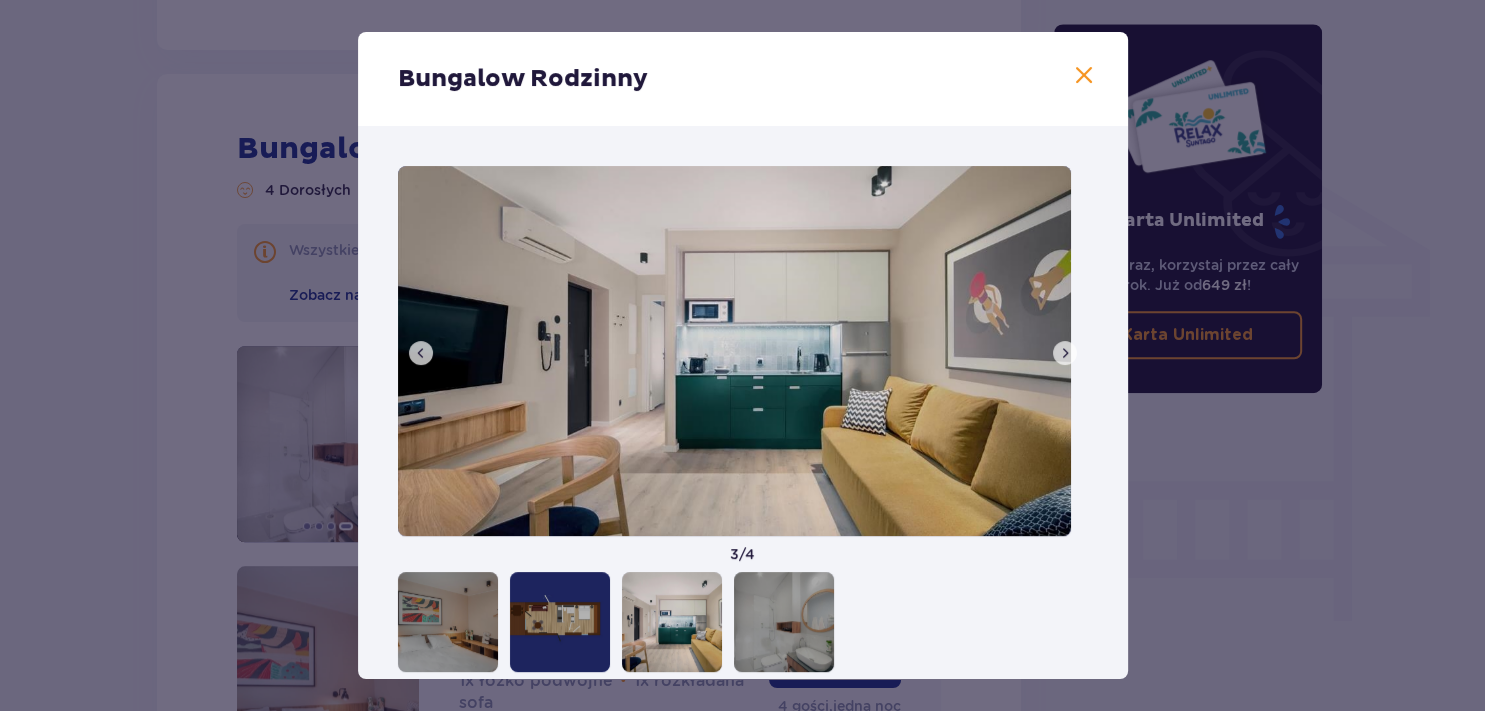 click at bounding box center [1065, 353] 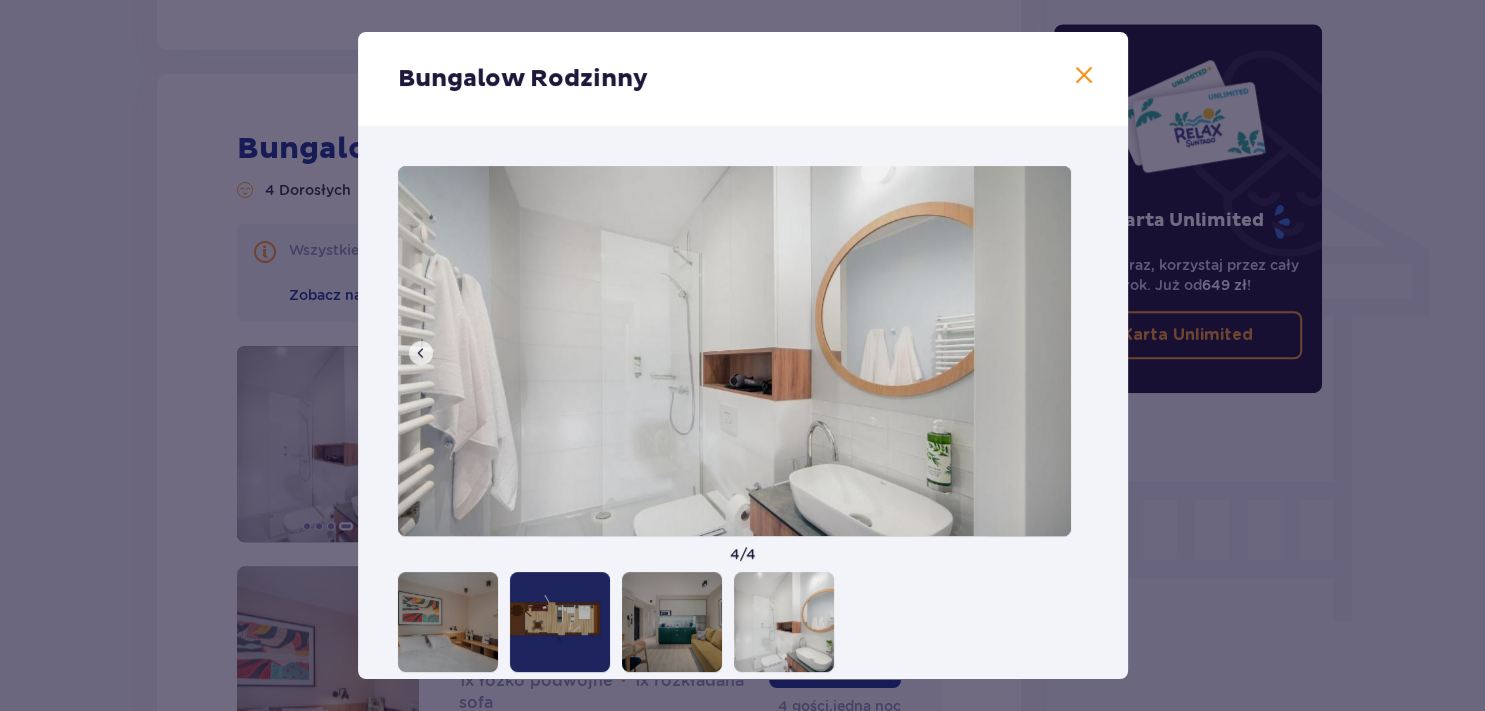 click at bounding box center [734, 351] 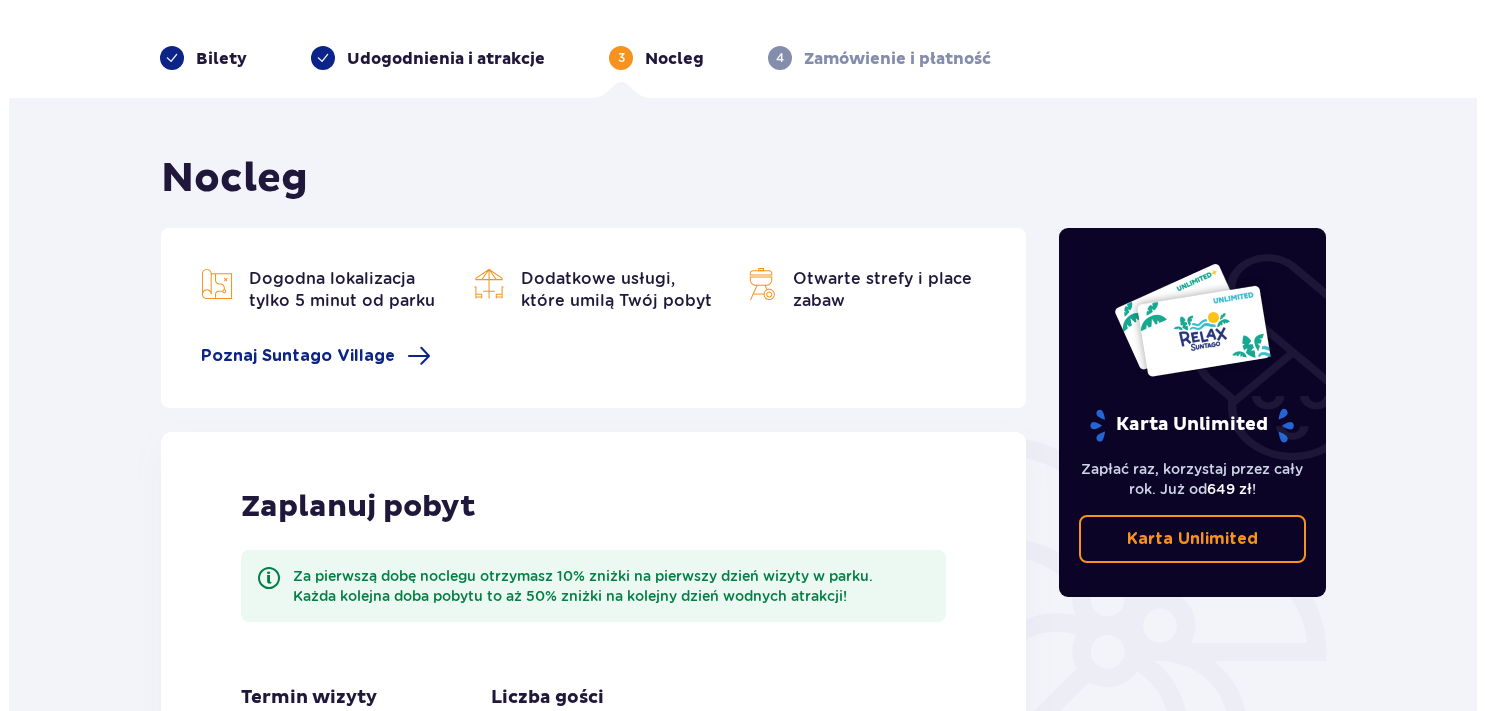 scroll, scrollTop: 0, scrollLeft: 0, axis: both 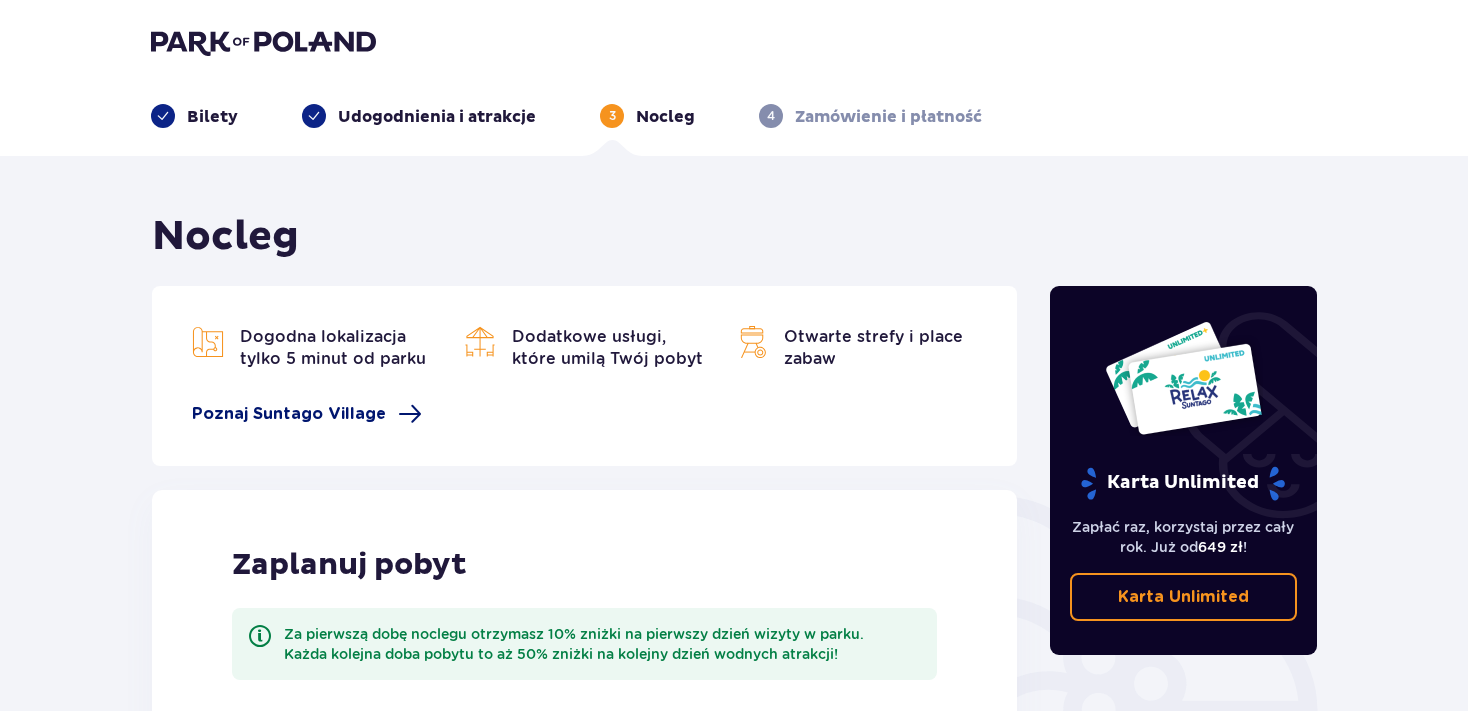 click on "Poznaj Suntago Village" at bounding box center (307, 414) 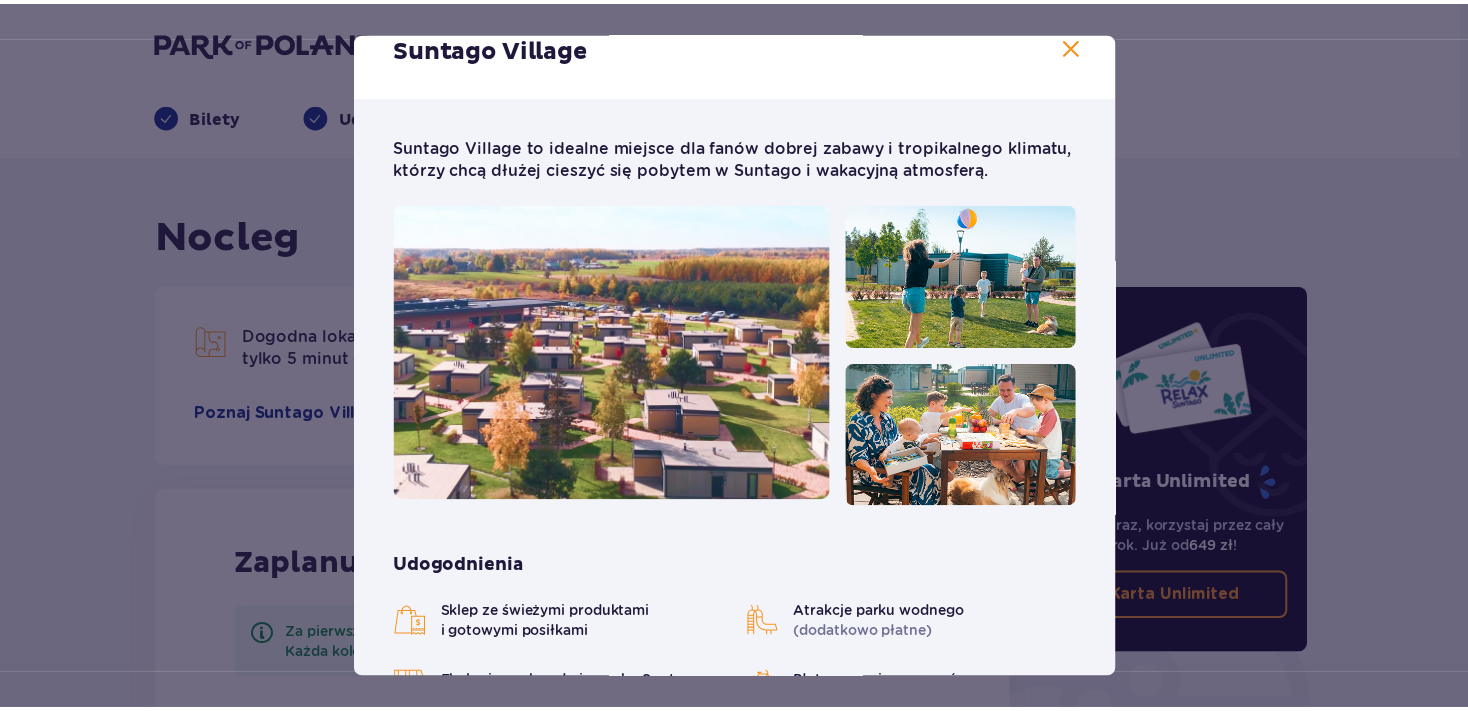 scroll, scrollTop: 0, scrollLeft: 0, axis: both 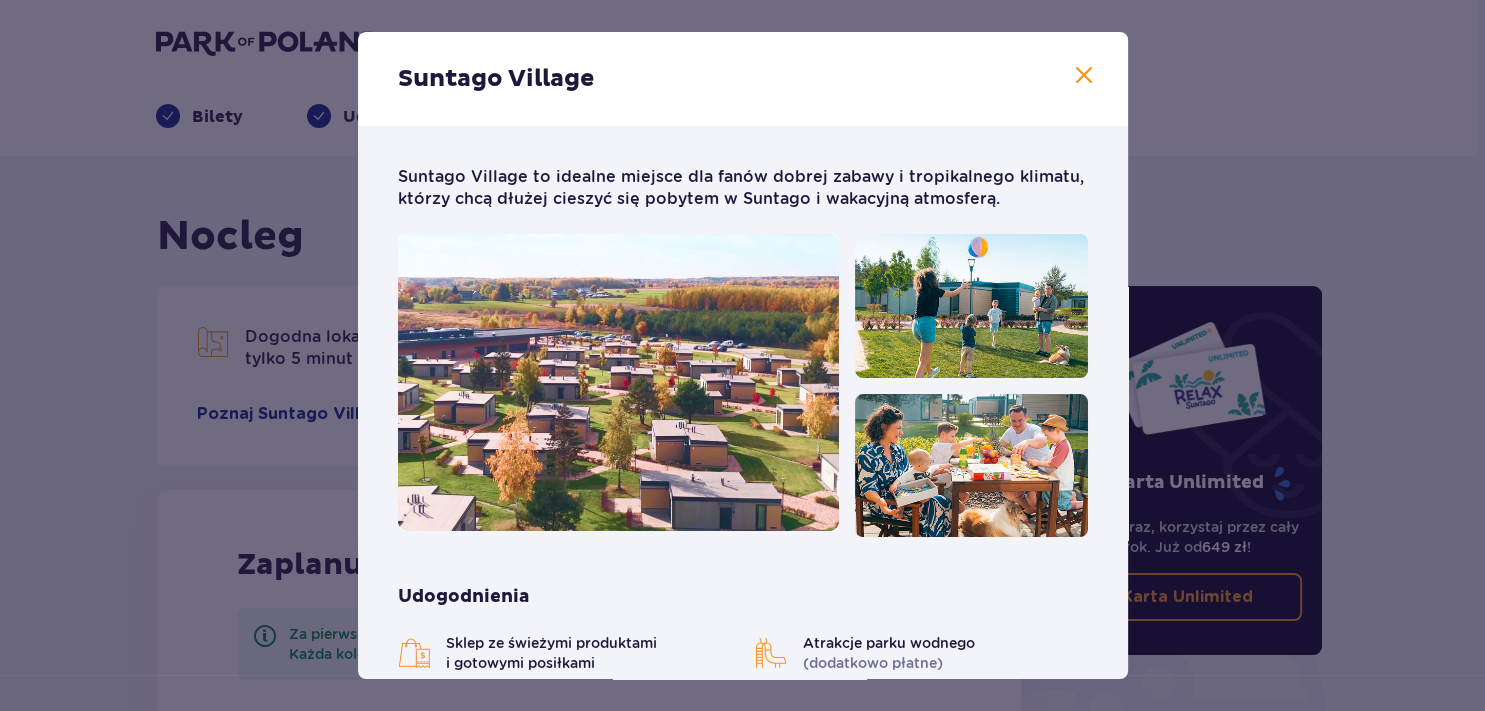 click at bounding box center [1084, 76] 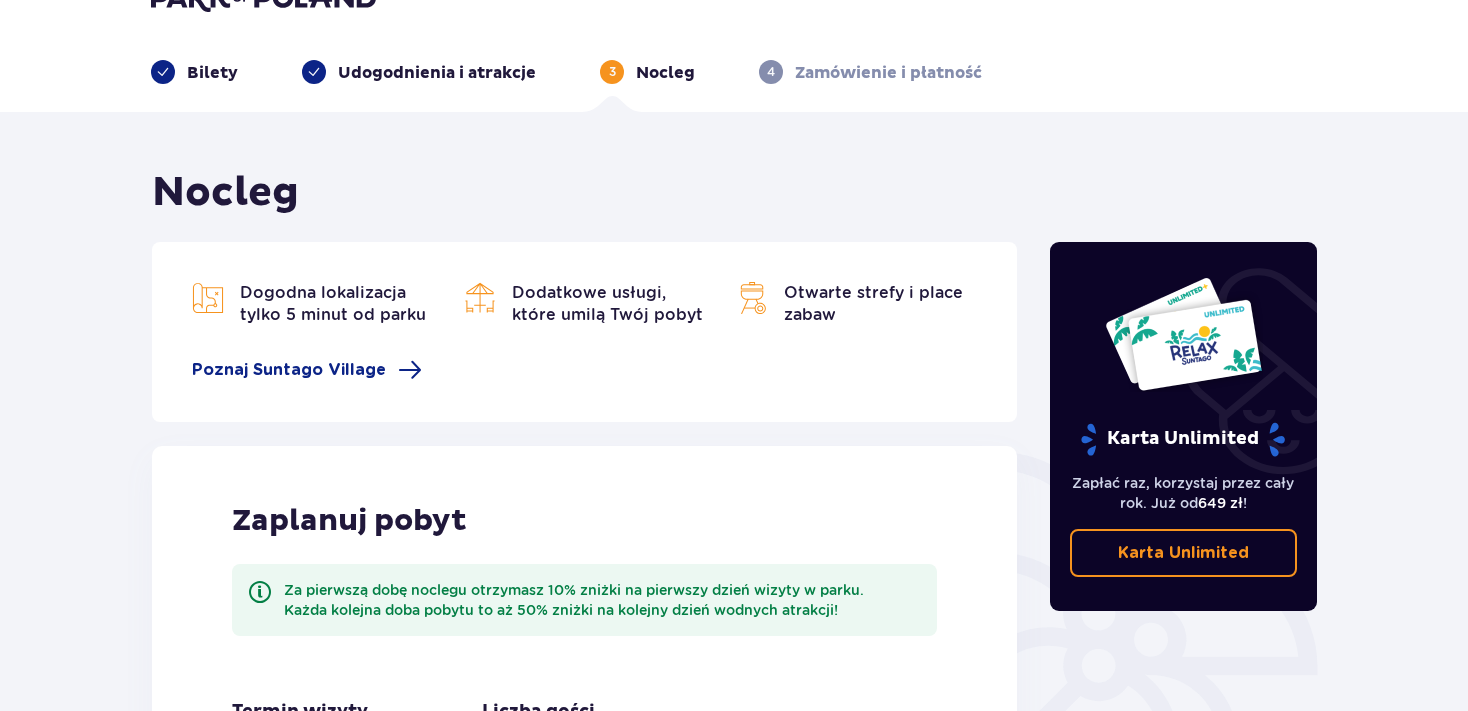 scroll, scrollTop: 0, scrollLeft: 0, axis: both 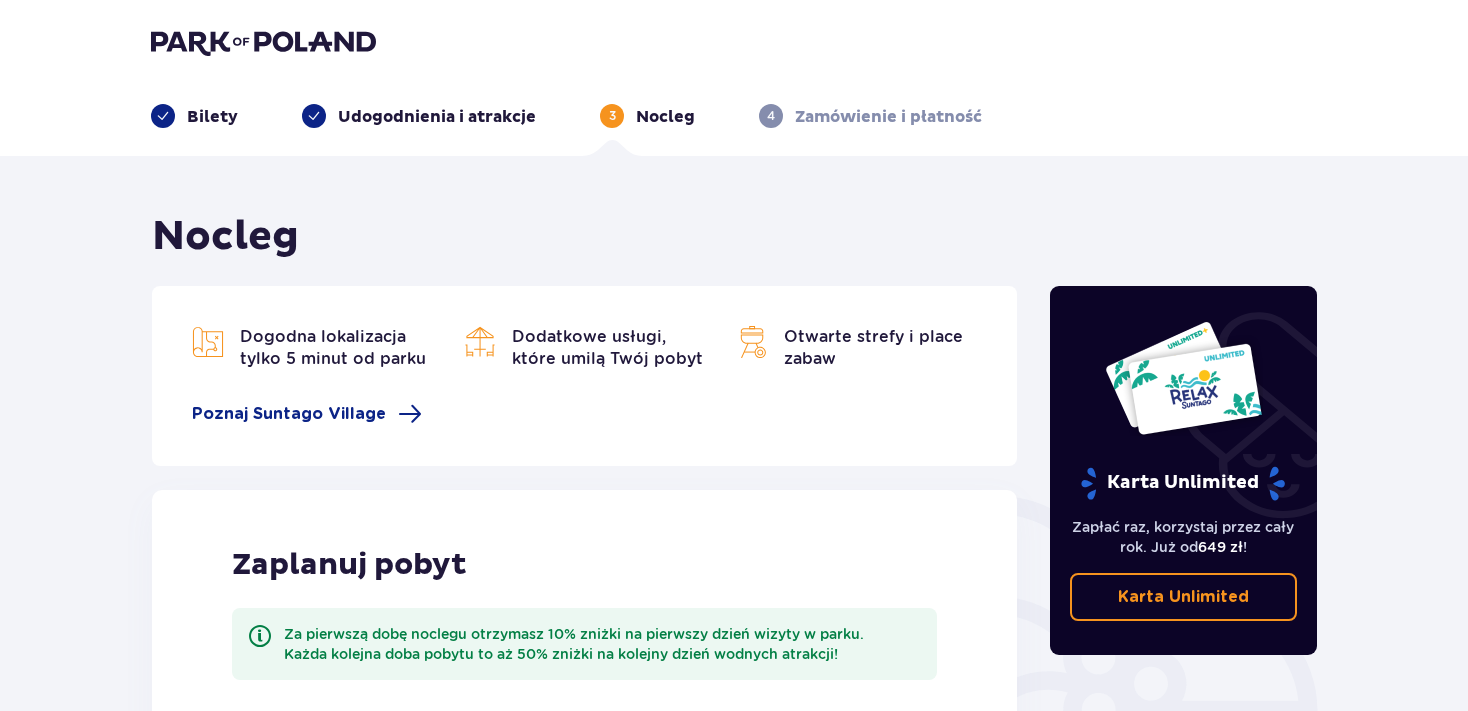 click on "Bilety" at bounding box center [212, 117] 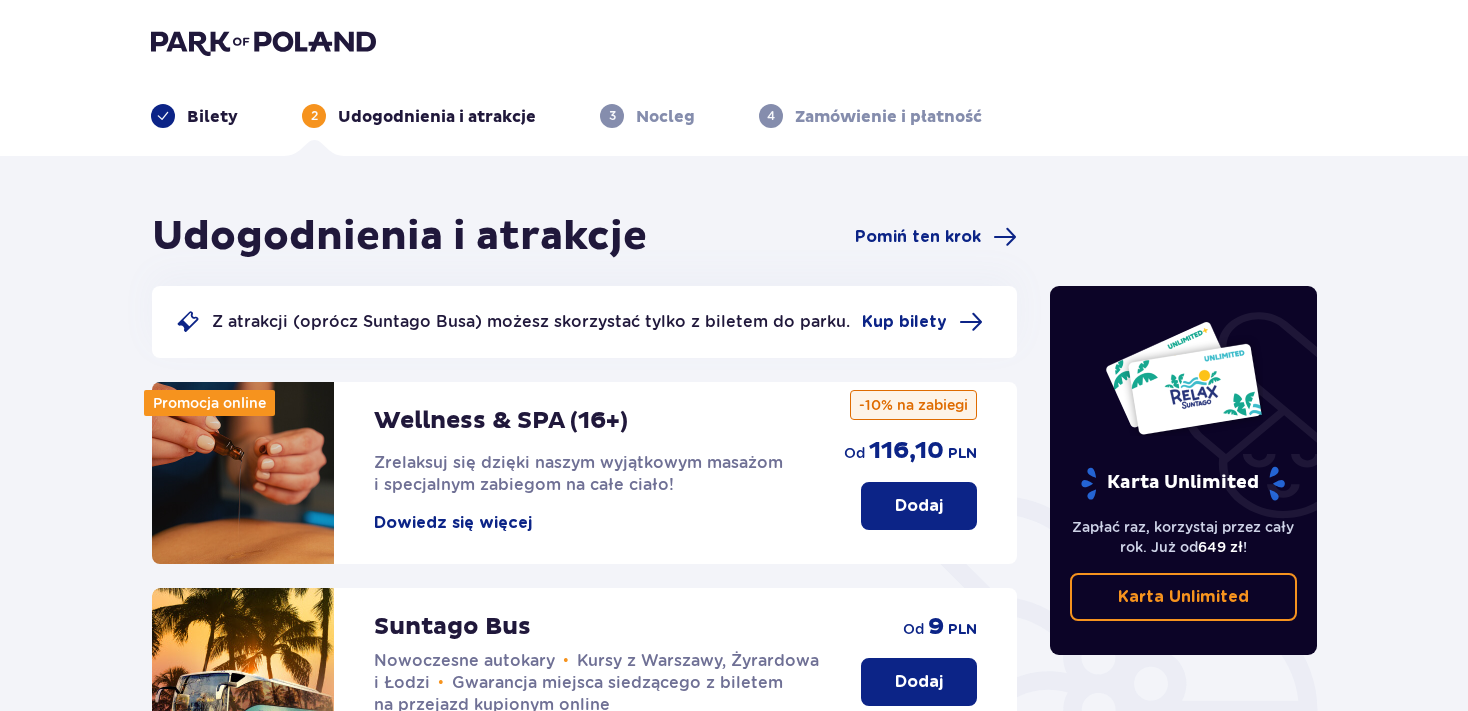 scroll, scrollTop: 1, scrollLeft: 0, axis: vertical 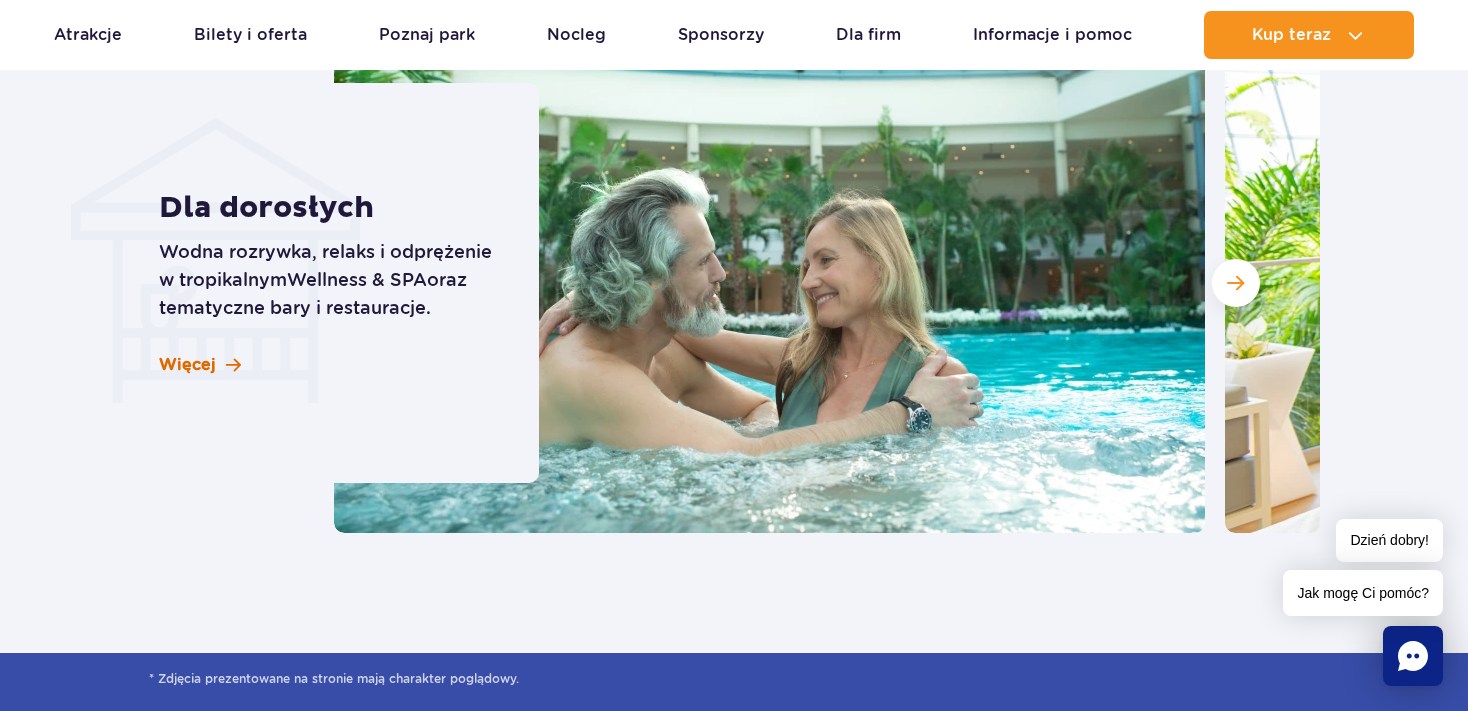 click on "Więcej" at bounding box center (200, 365) 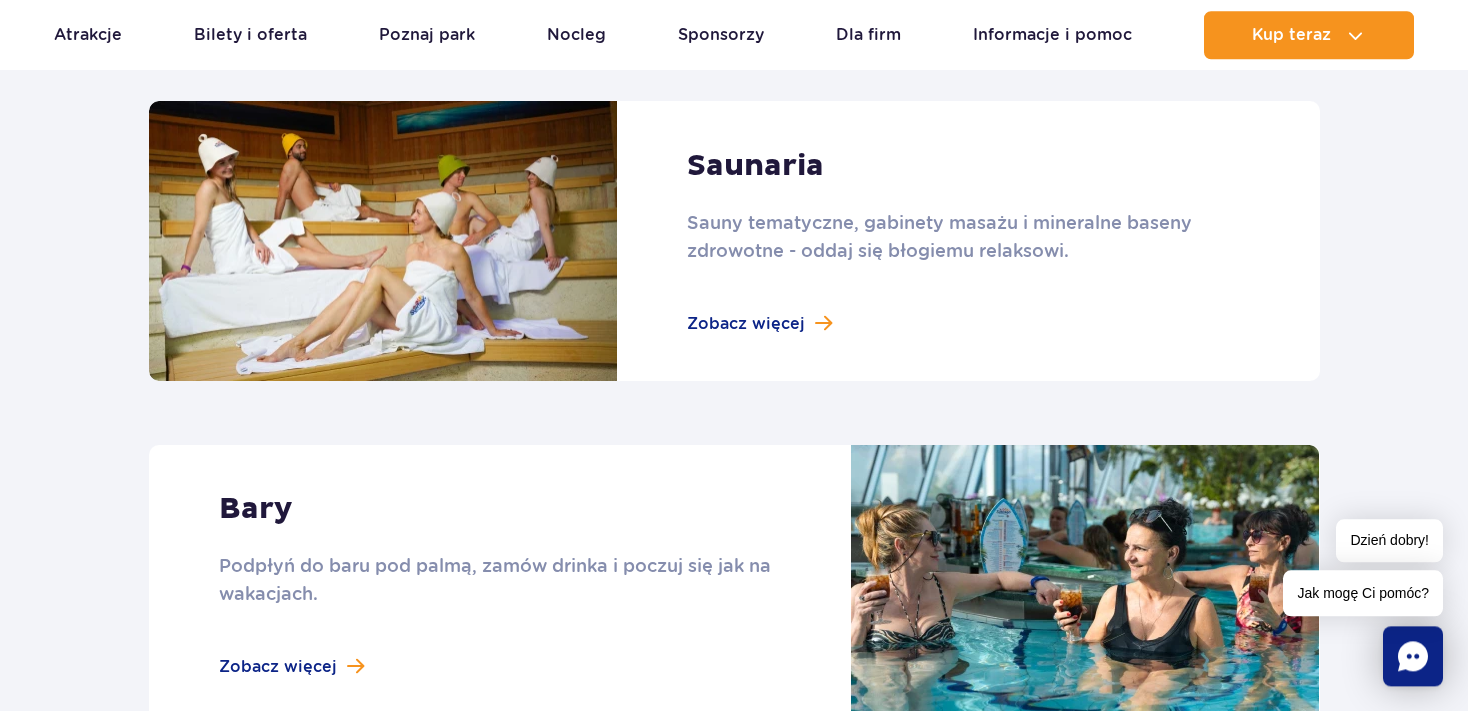 scroll, scrollTop: 1795, scrollLeft: 0, axis: vertical 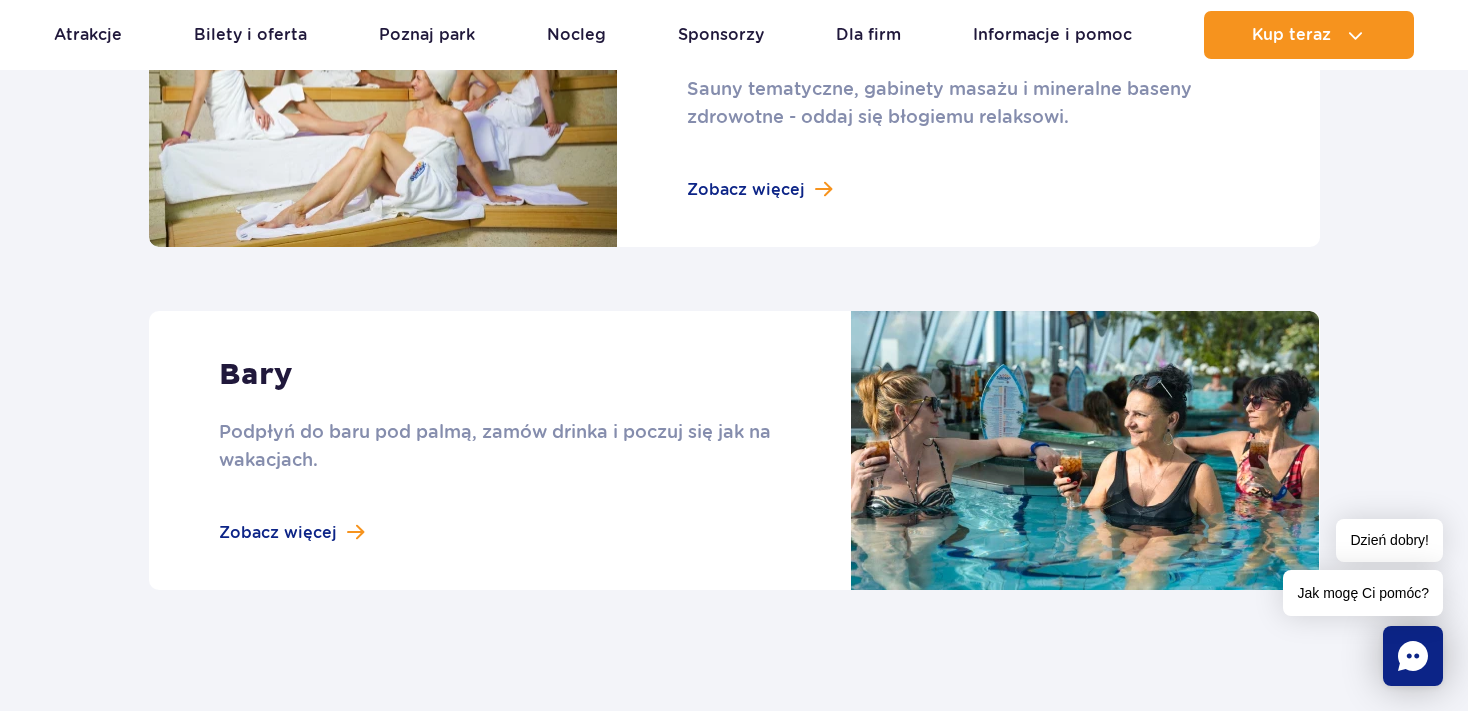 click at bounding box center [734, 450] 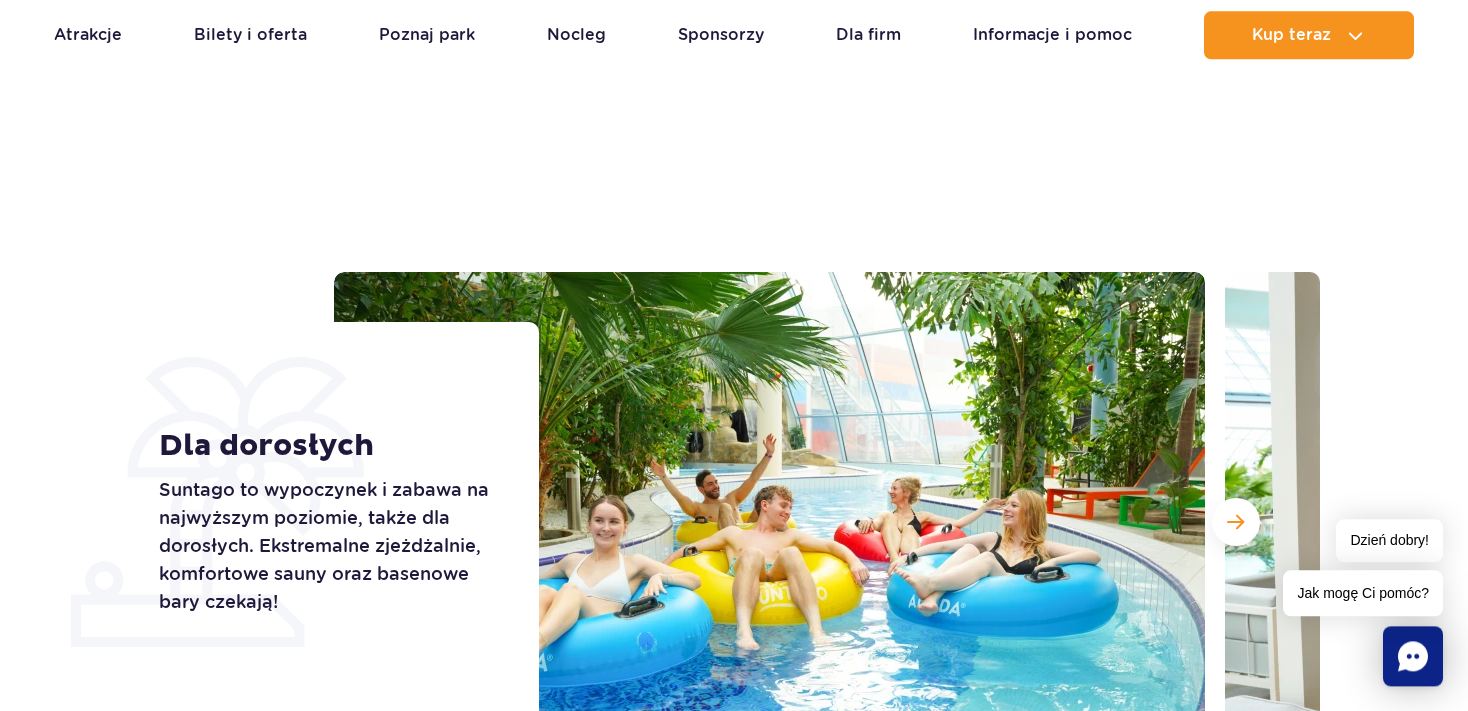 scroll, scrollTop: 0, scrollLeft: 0, axis: both 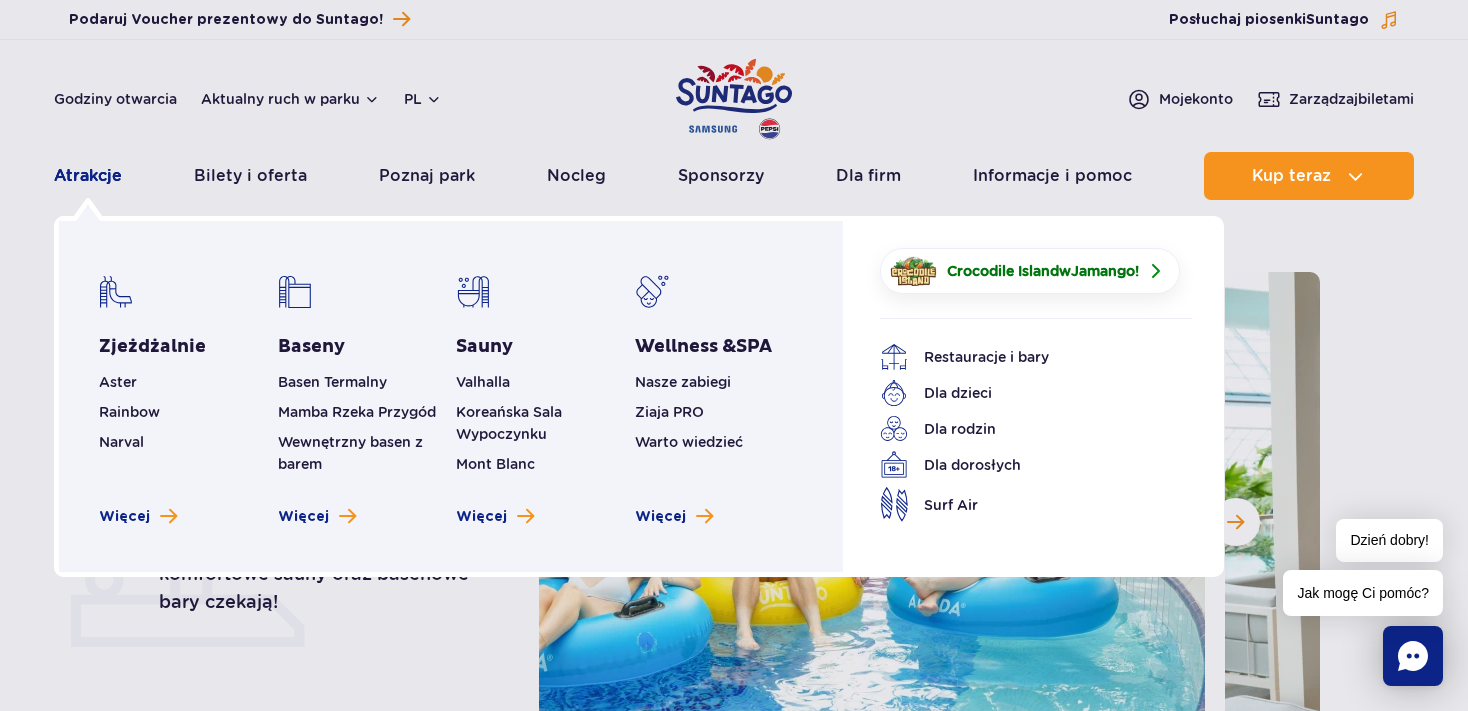 click on "Atrakcje" at bounding box center [88, 176] 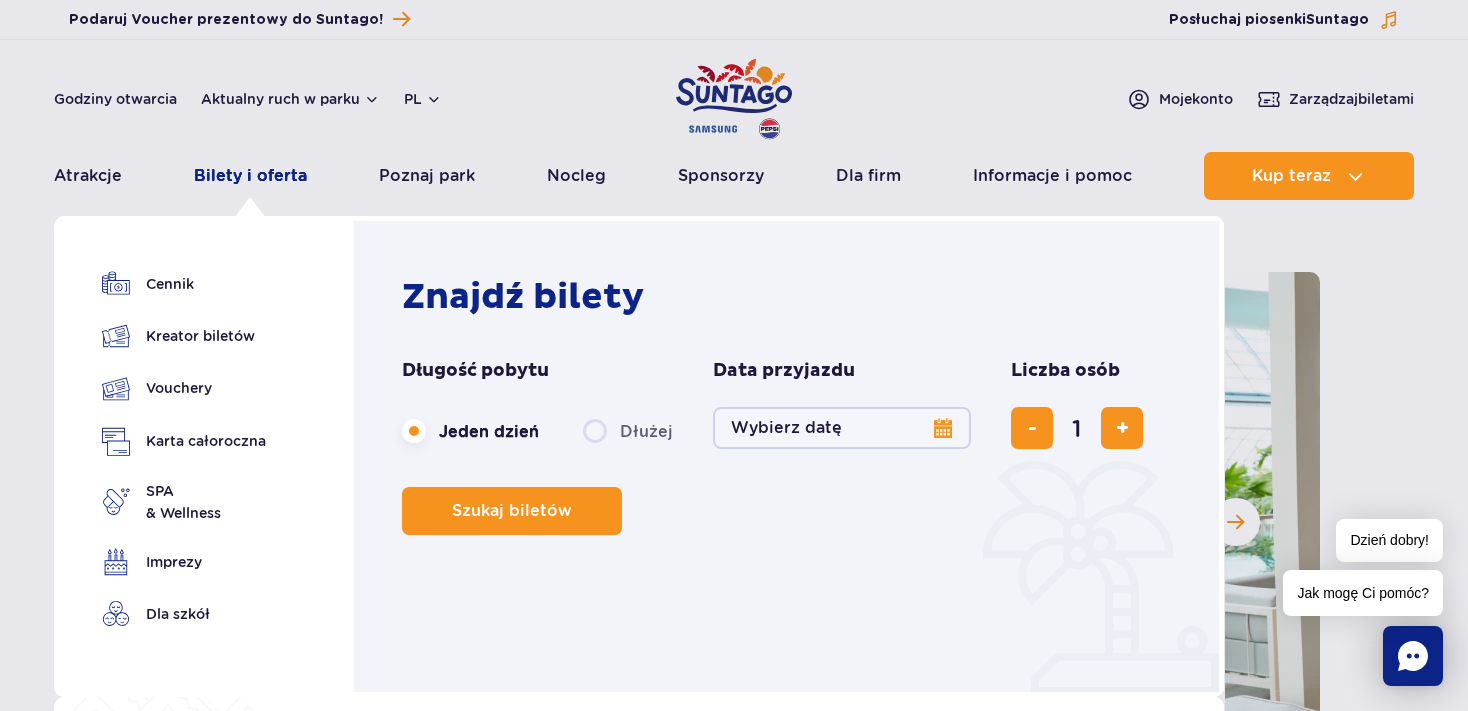 click on "Bilety i oferta" at bounding box center (250, 176) 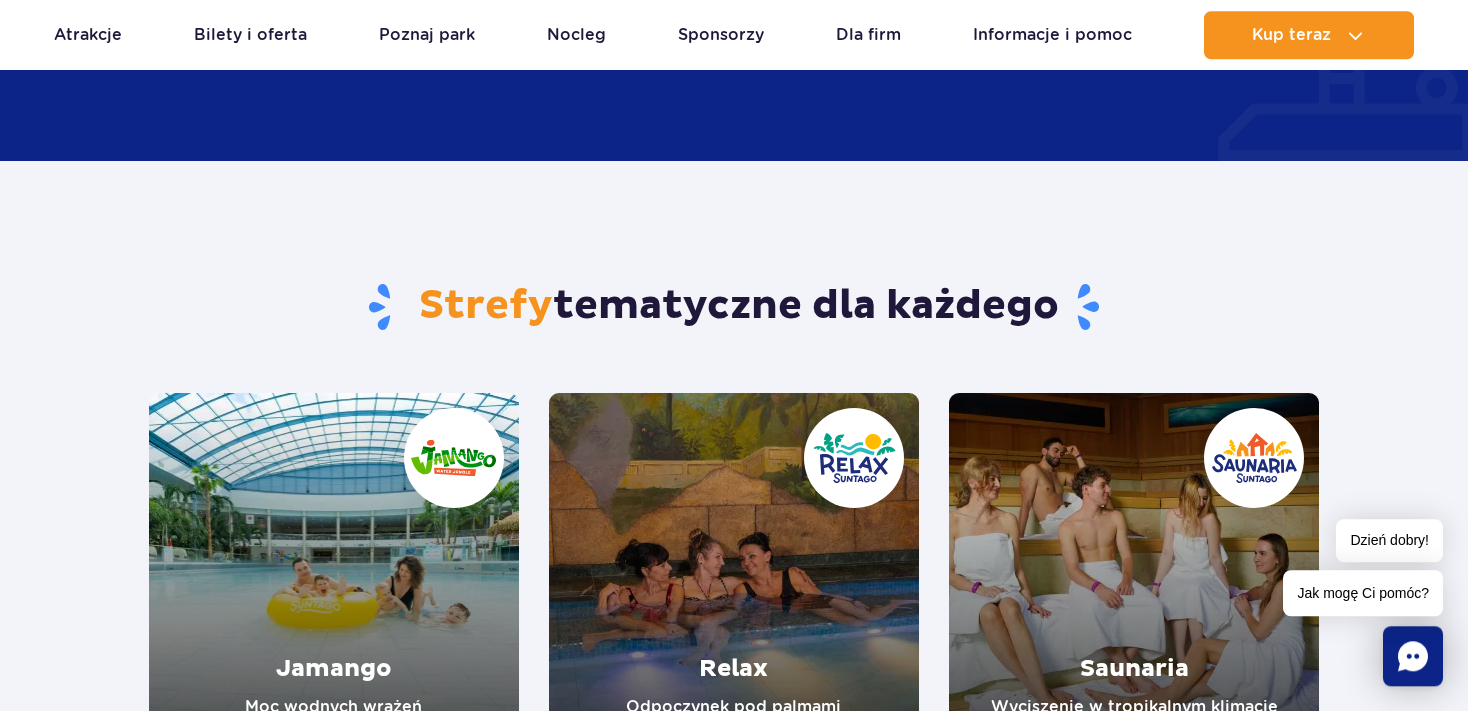 scroll, scrollTop: 1795, scrollLeft: 0, axis: vertical 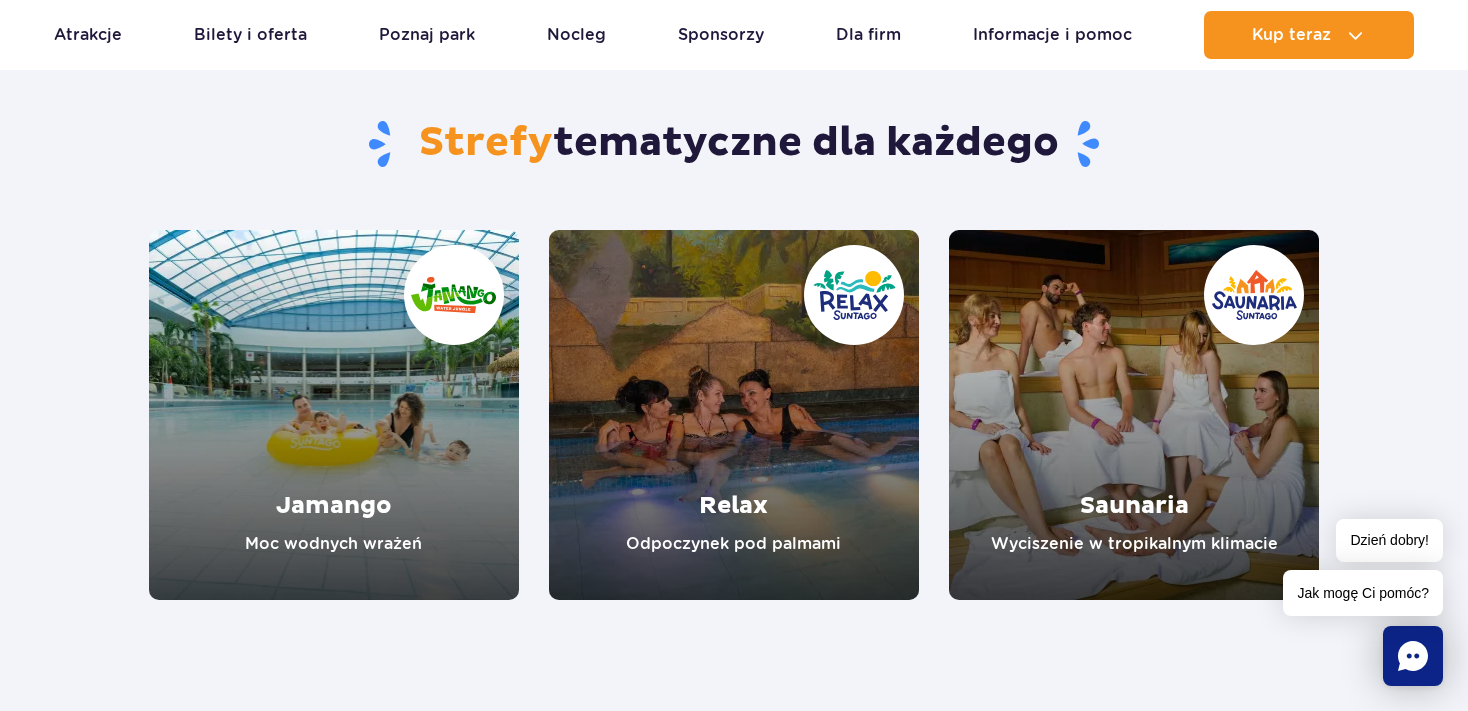 click at bounding box center (334, 415) 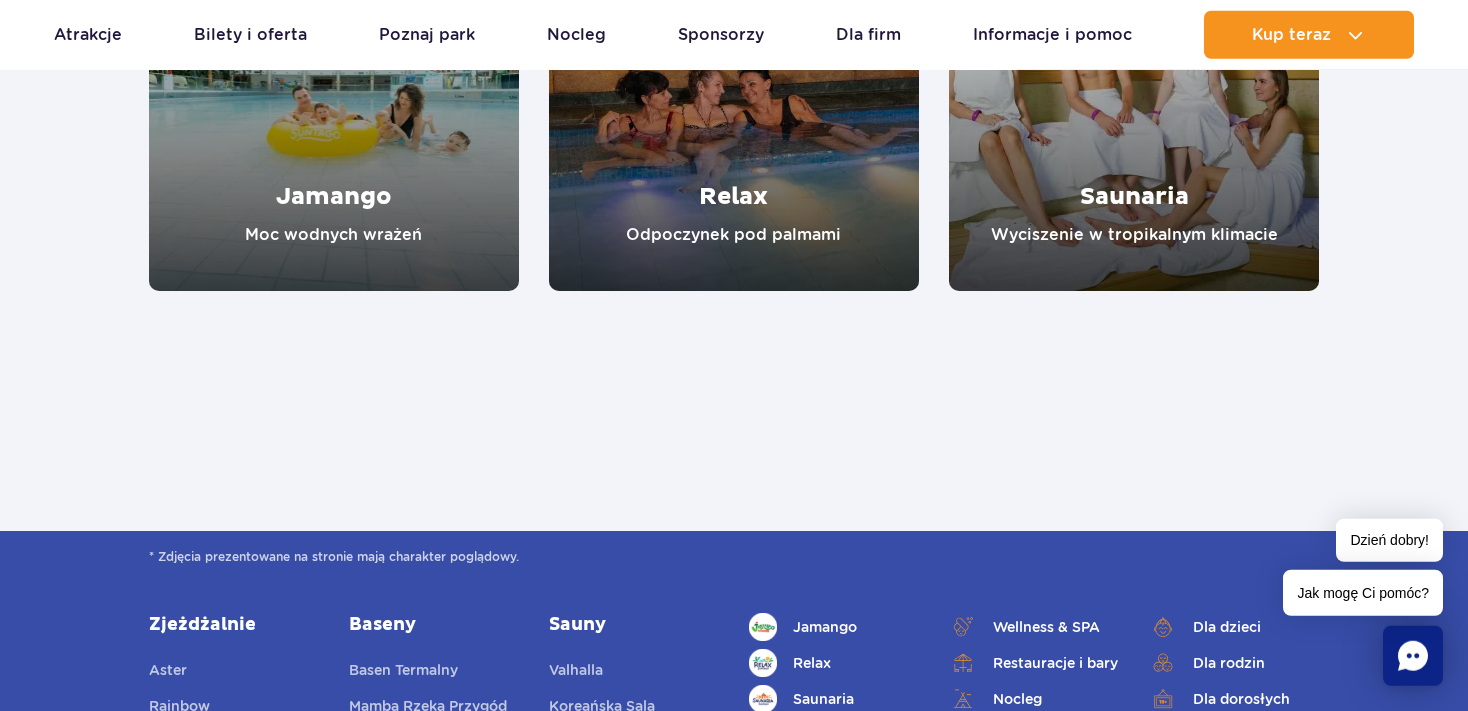 scroll, scrollTop: 2006, scrollLeft: 0, axis: vertical 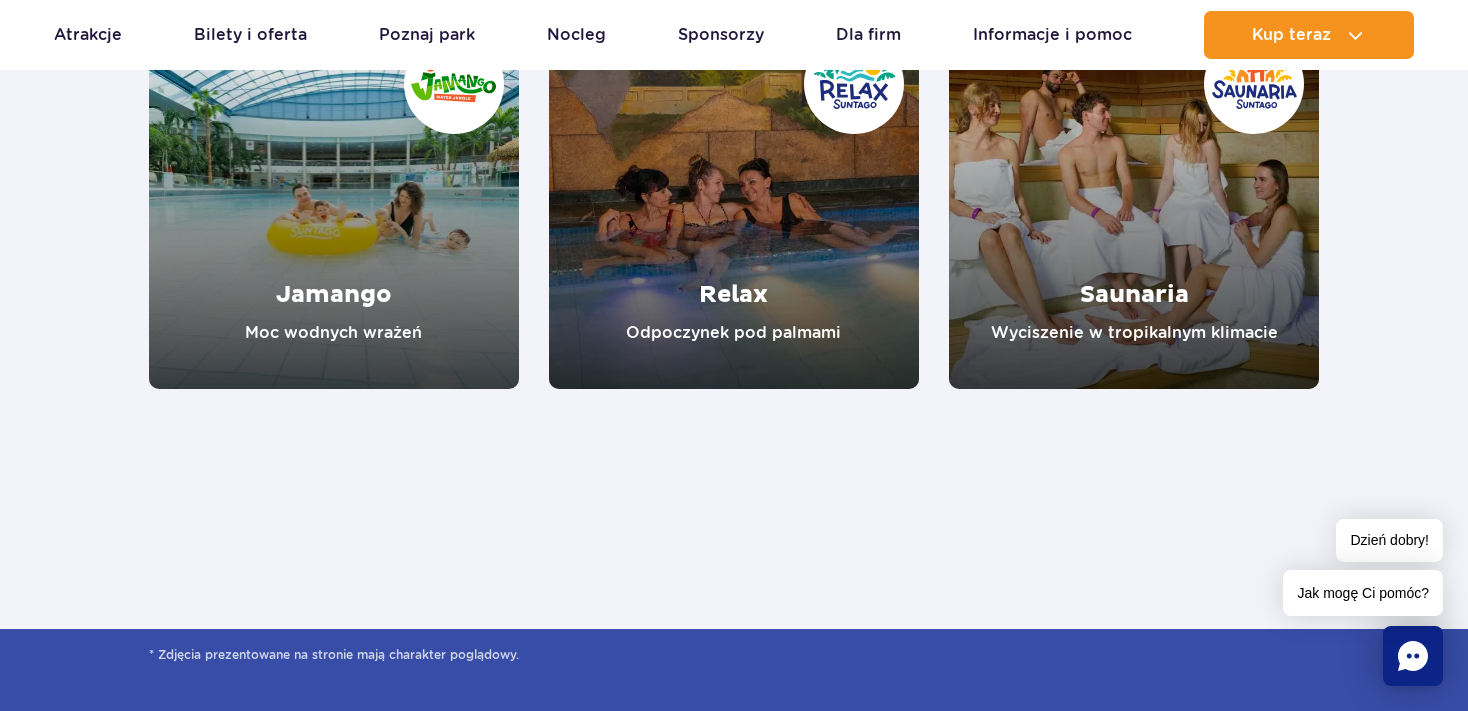 click at bounding box center [334, 204] 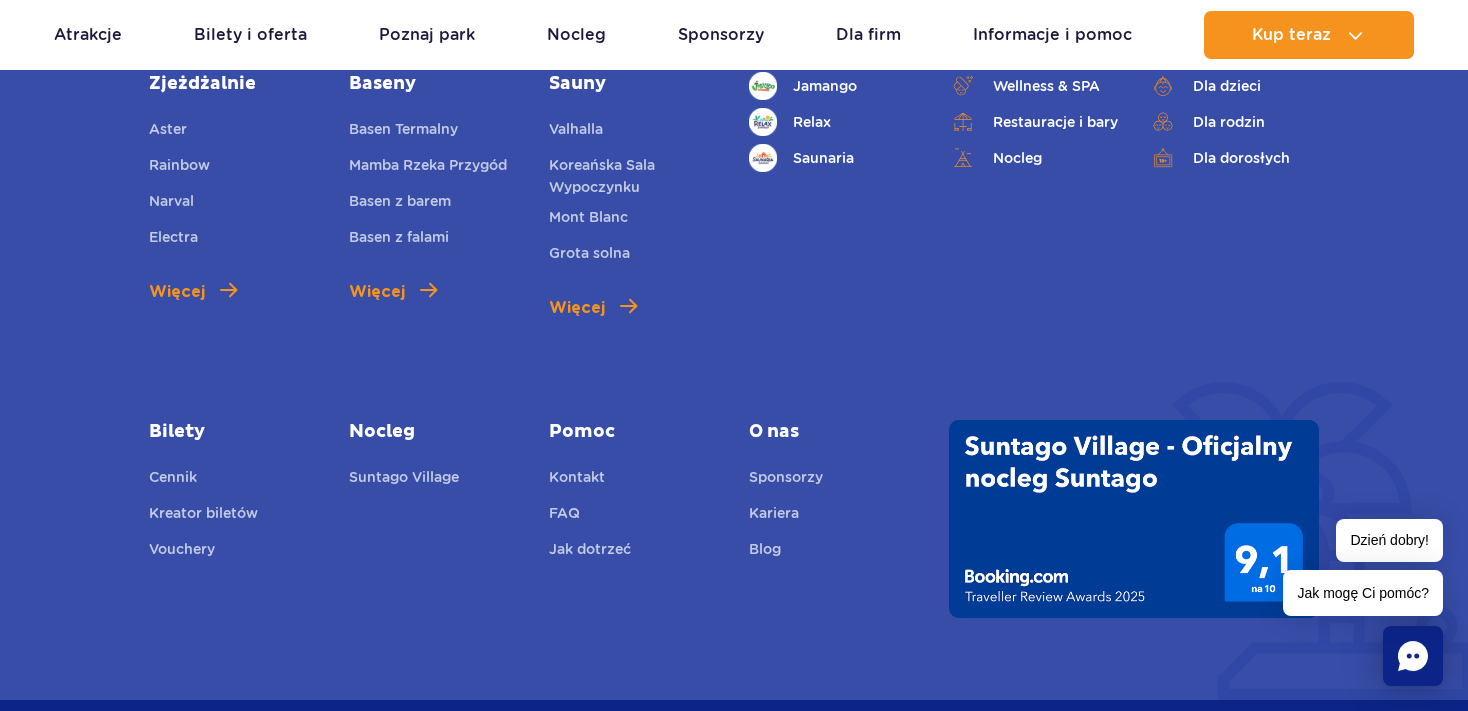 scroll, scrollTop: 5385, scrollLeft: 0, axis: vertical 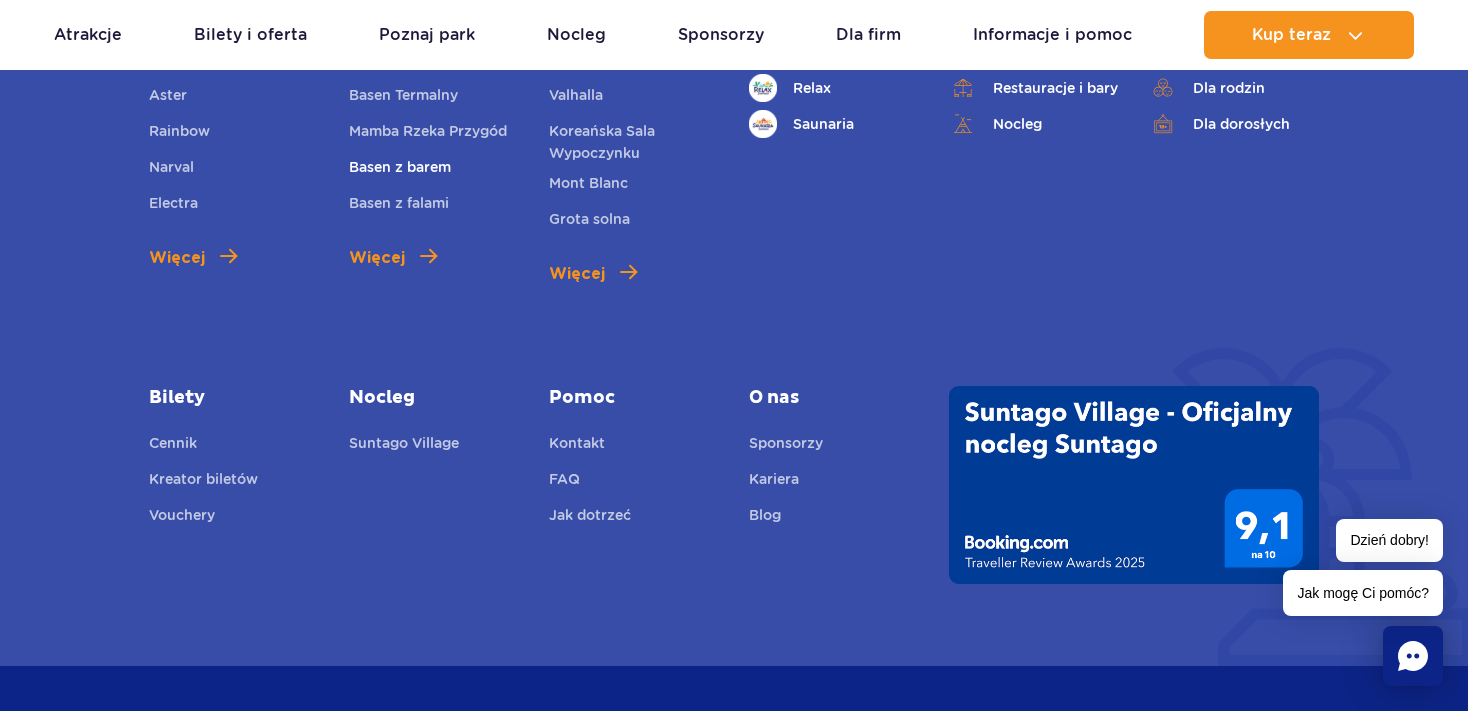 click on "Basen z barem" at bounding box center [400, 170] 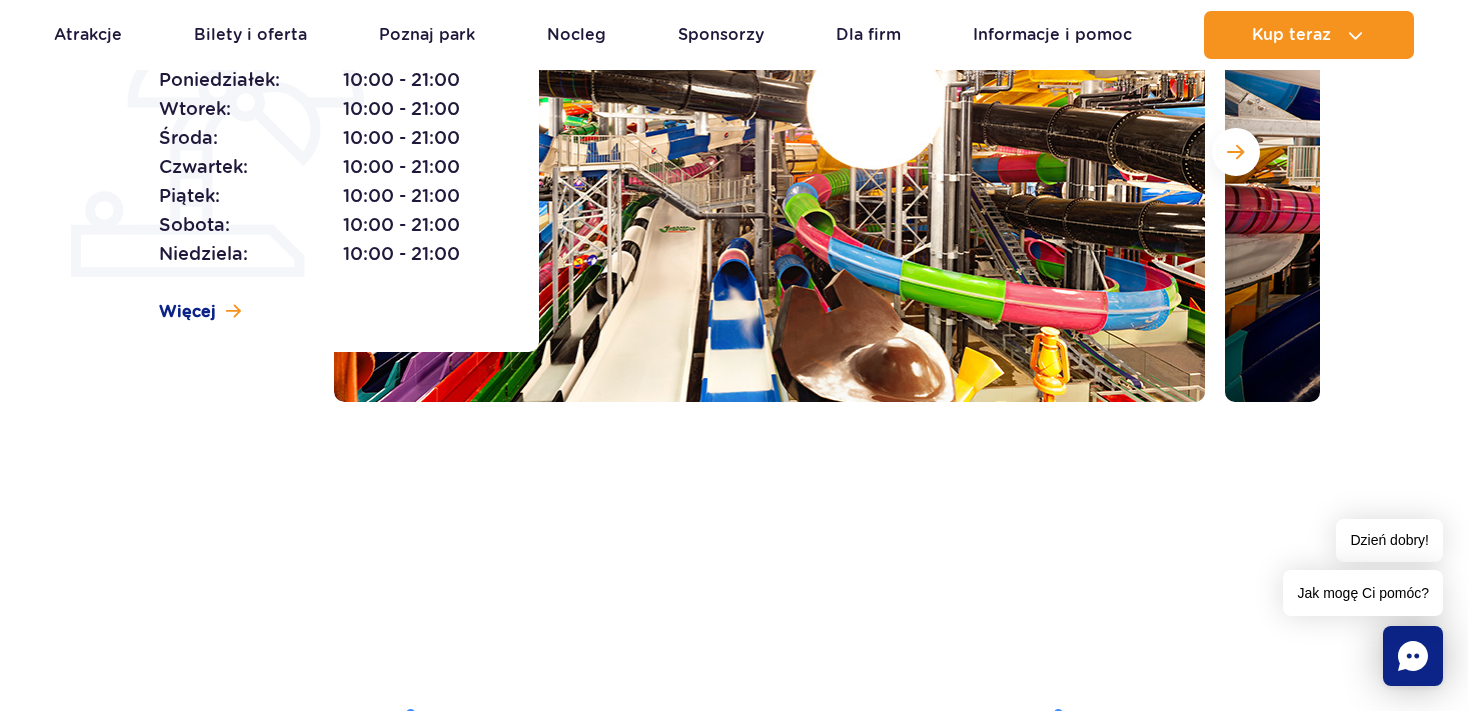 scroll, scrollTop: 316, scrollLeft: 0, axis: vertical 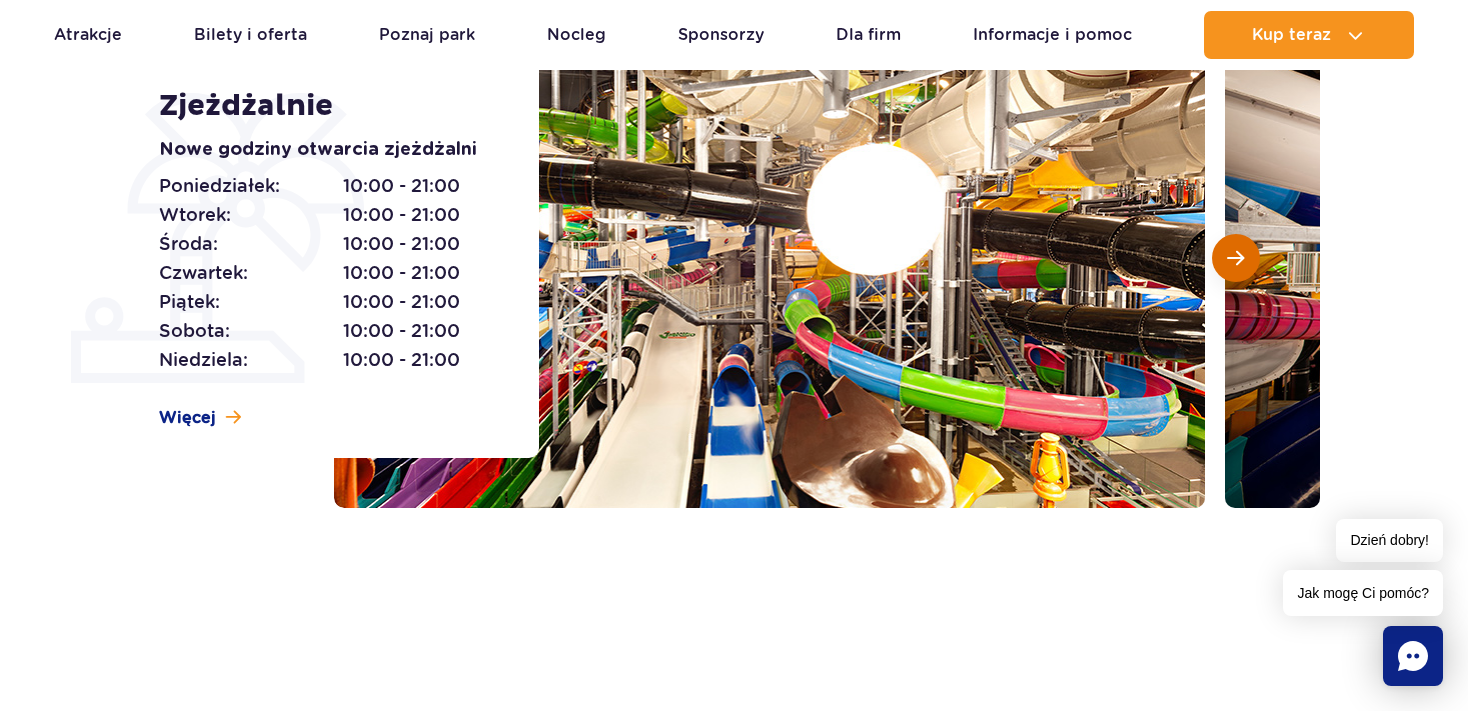 click at bounding box center (1235, 258) 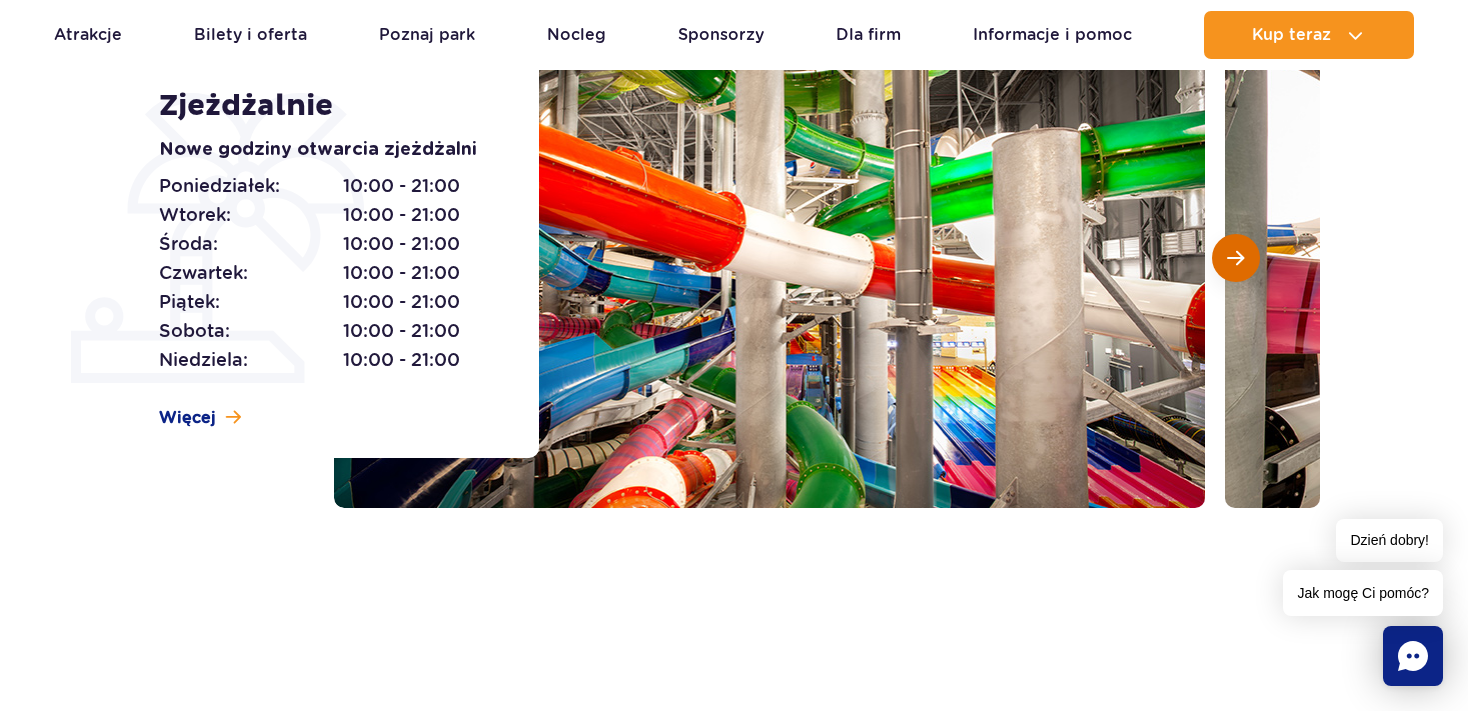 click at bounding box center [1236, 258] 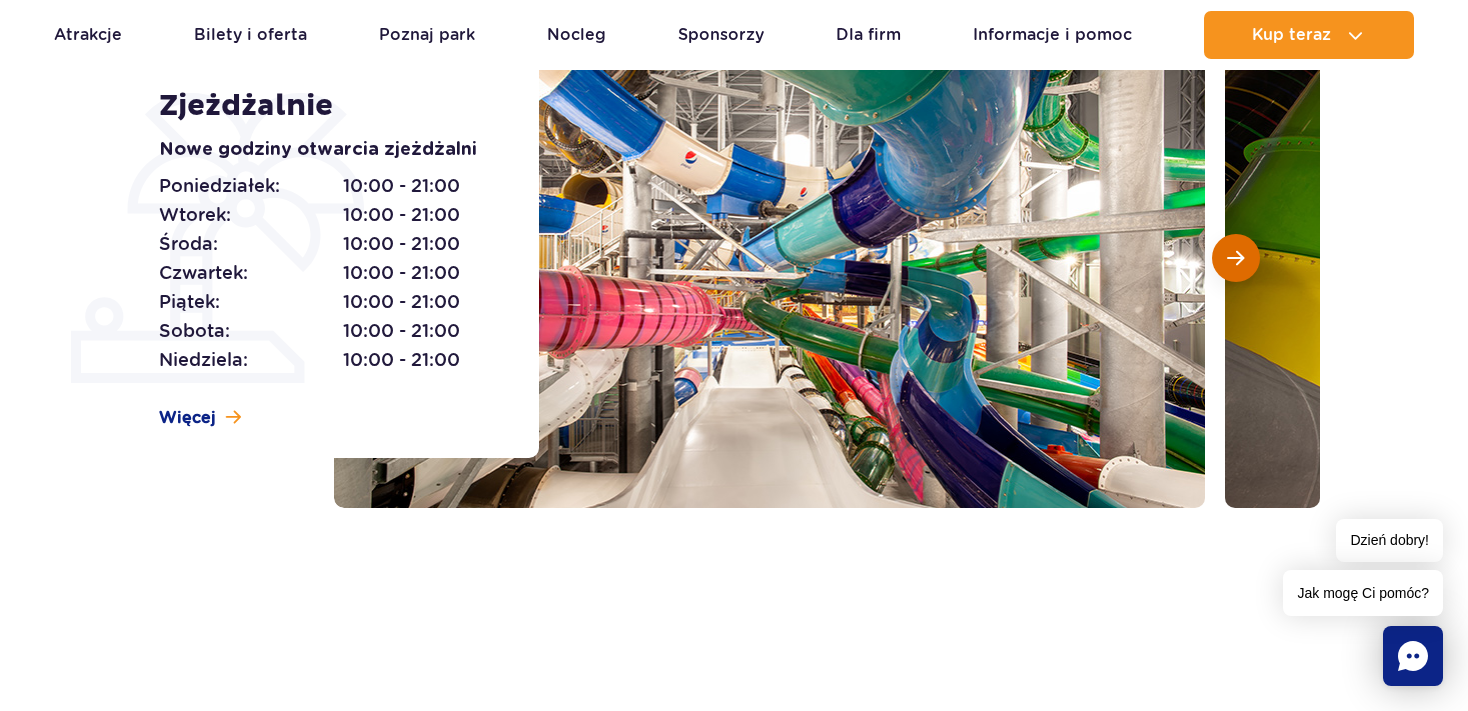 click at bounding box center [1236, 258] 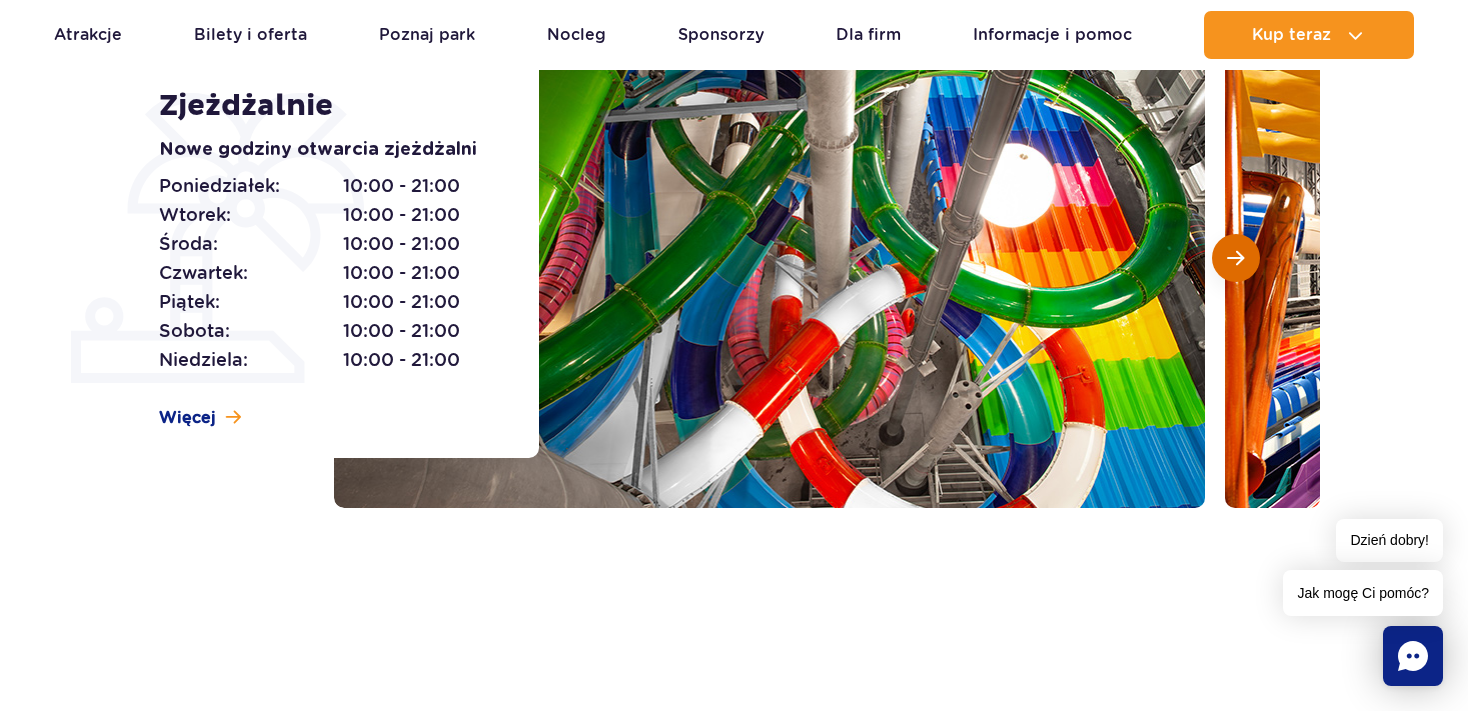 click at bounding box center [1236, 258] 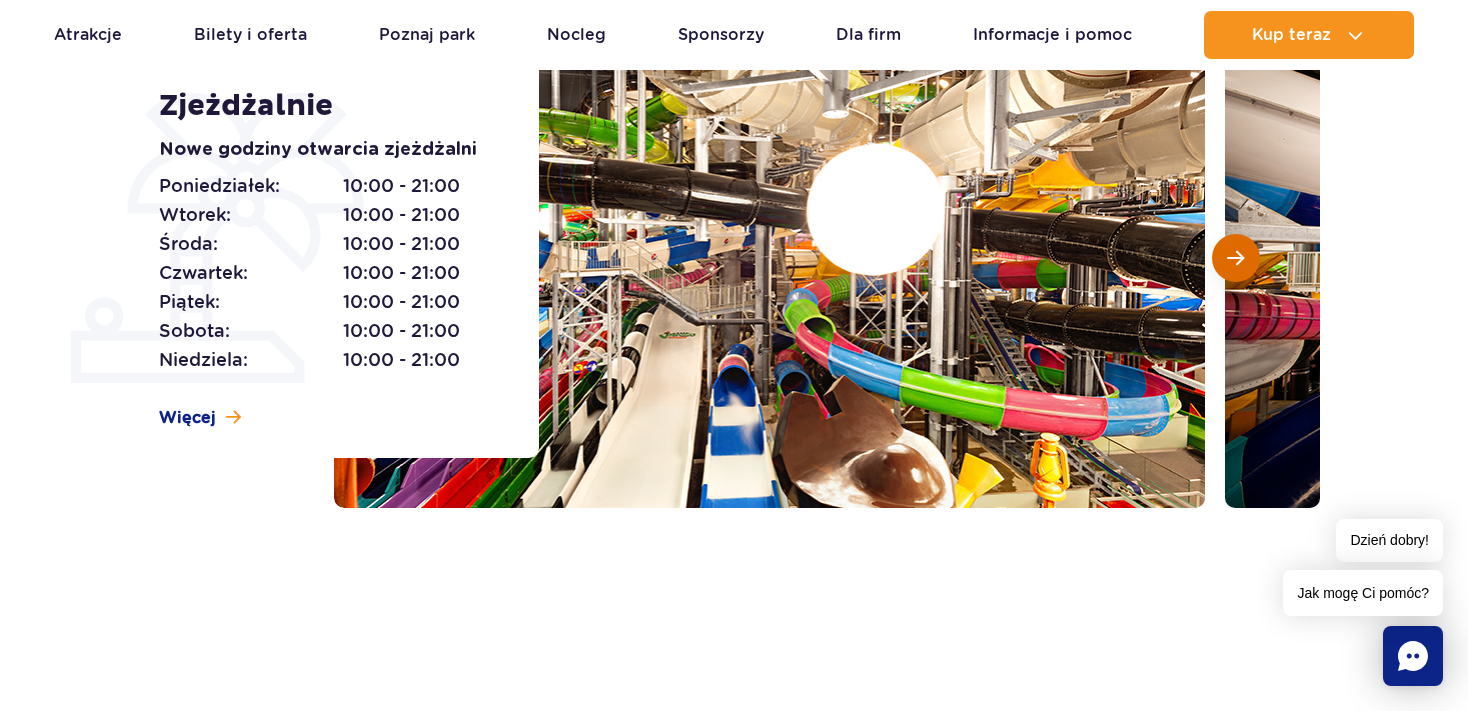 click at bounding box center (1236, 258) 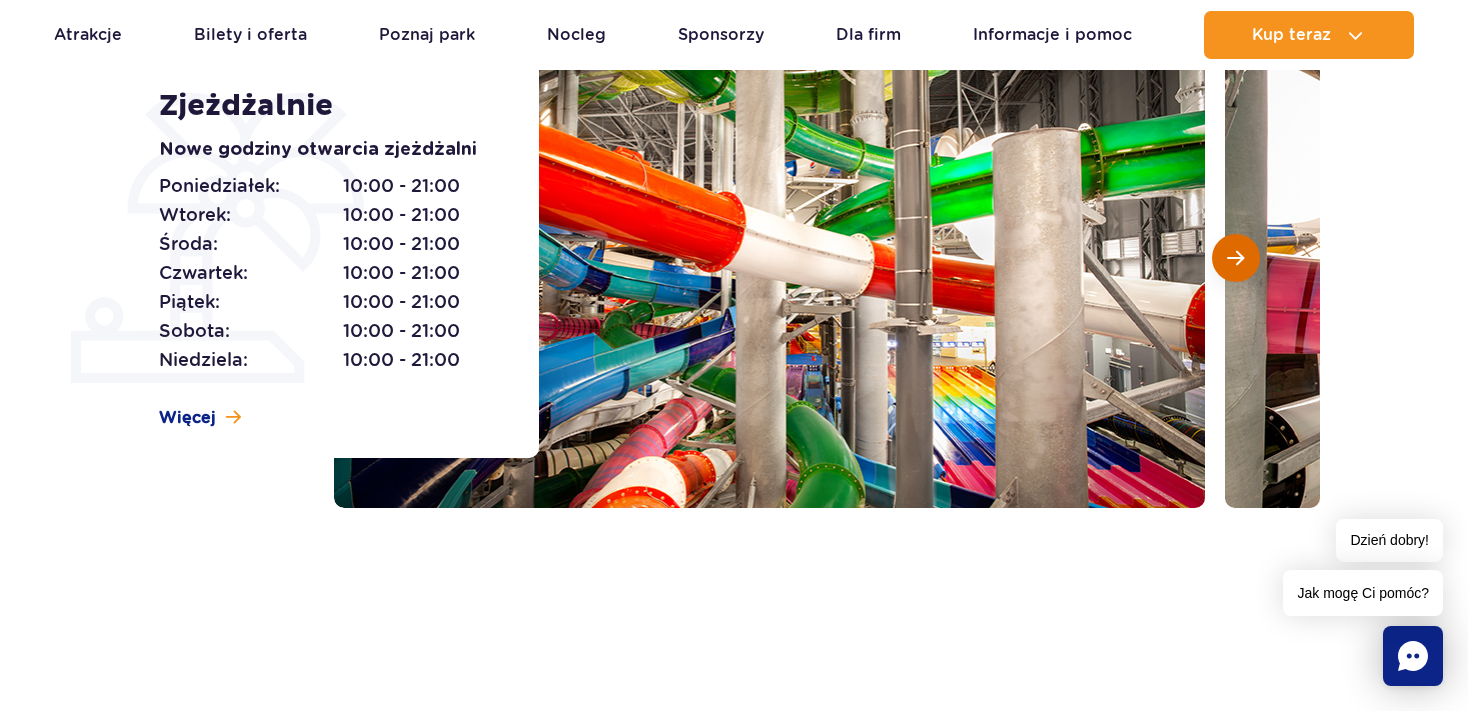 click at bounding box center (1236, 258) 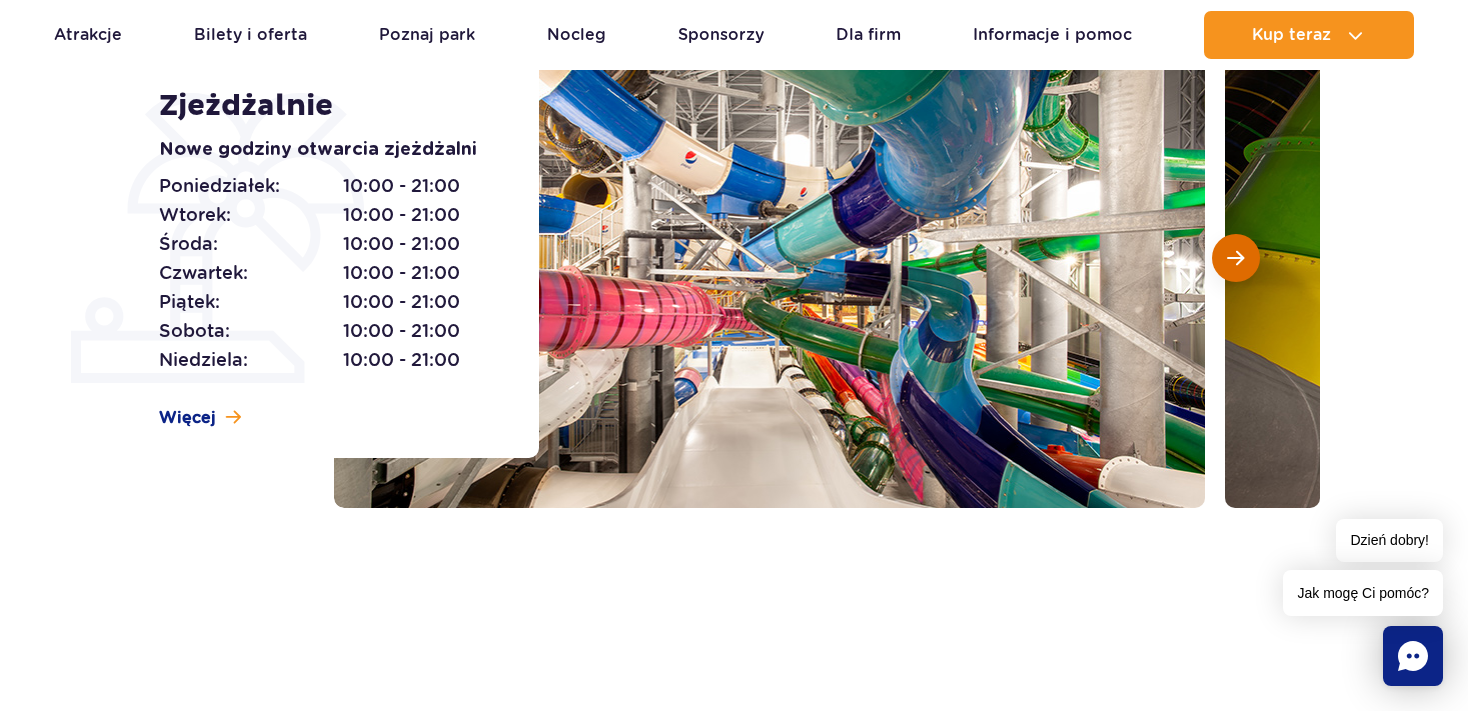 click at bounding box center (1236, 258) 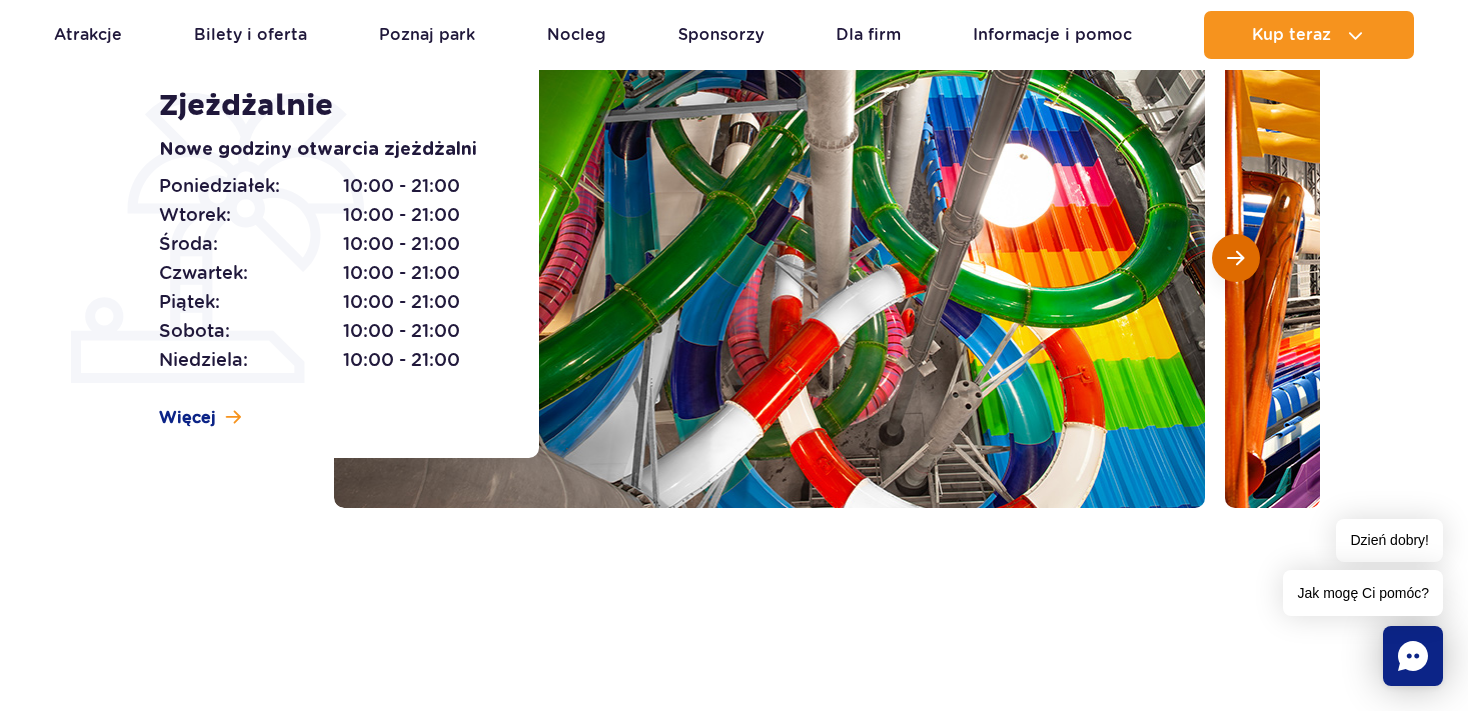 click at bounding box center [1236, 258] 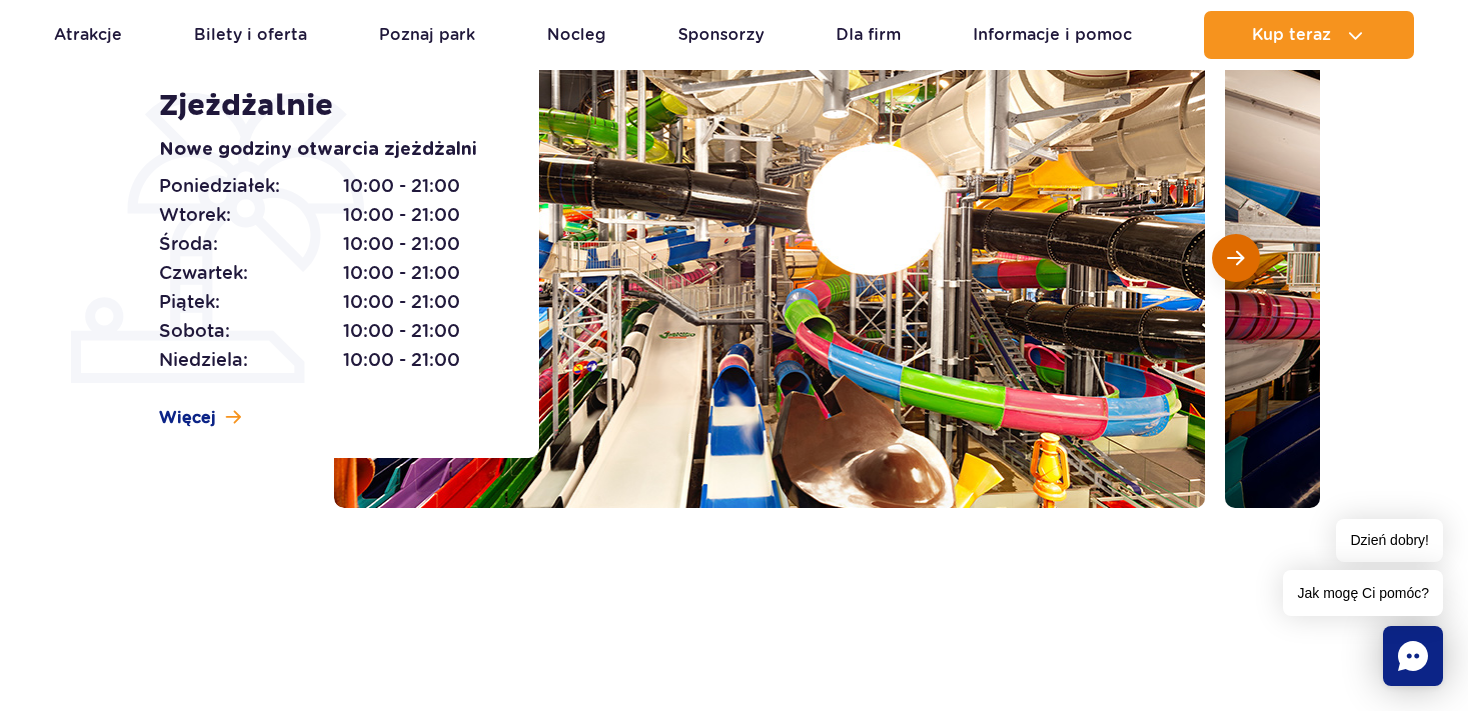 click at bounding box center (1236, 258) 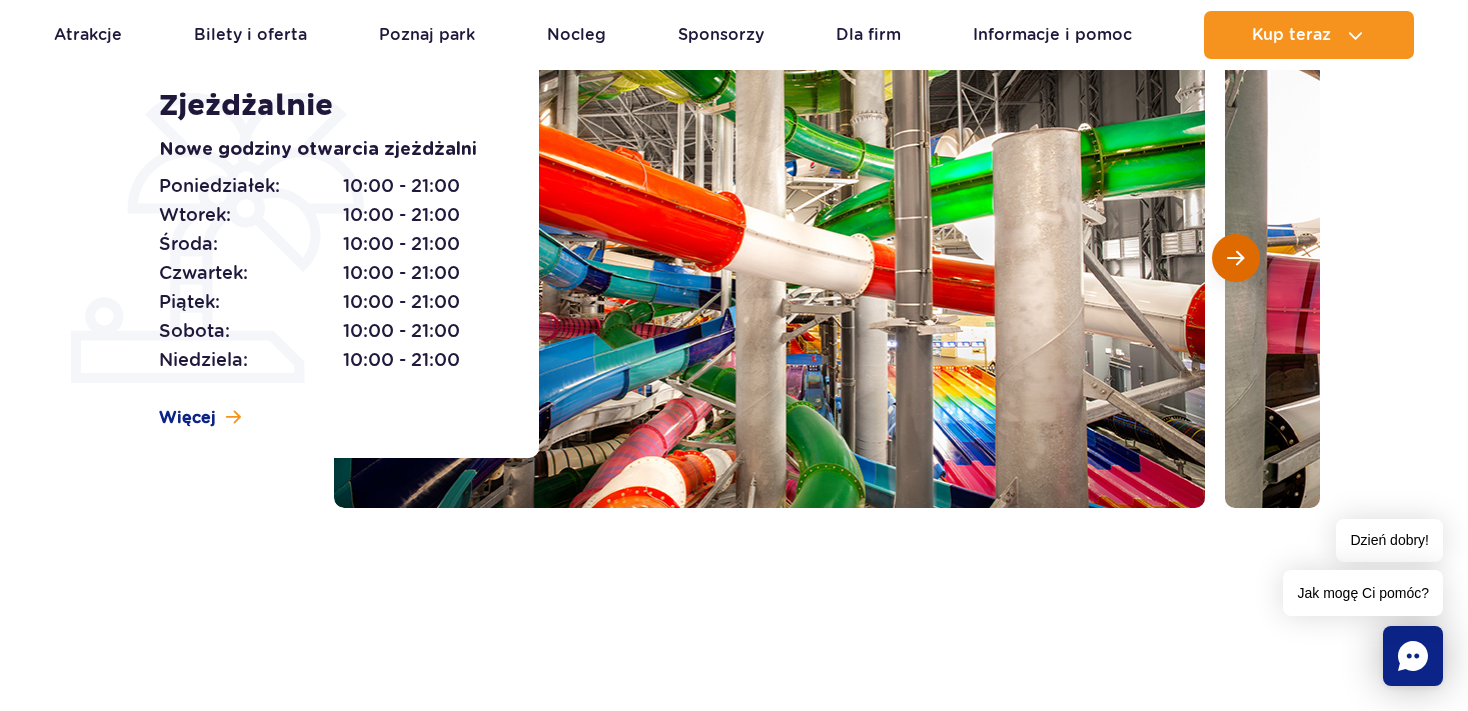 click at bounding box center [1236, 258] 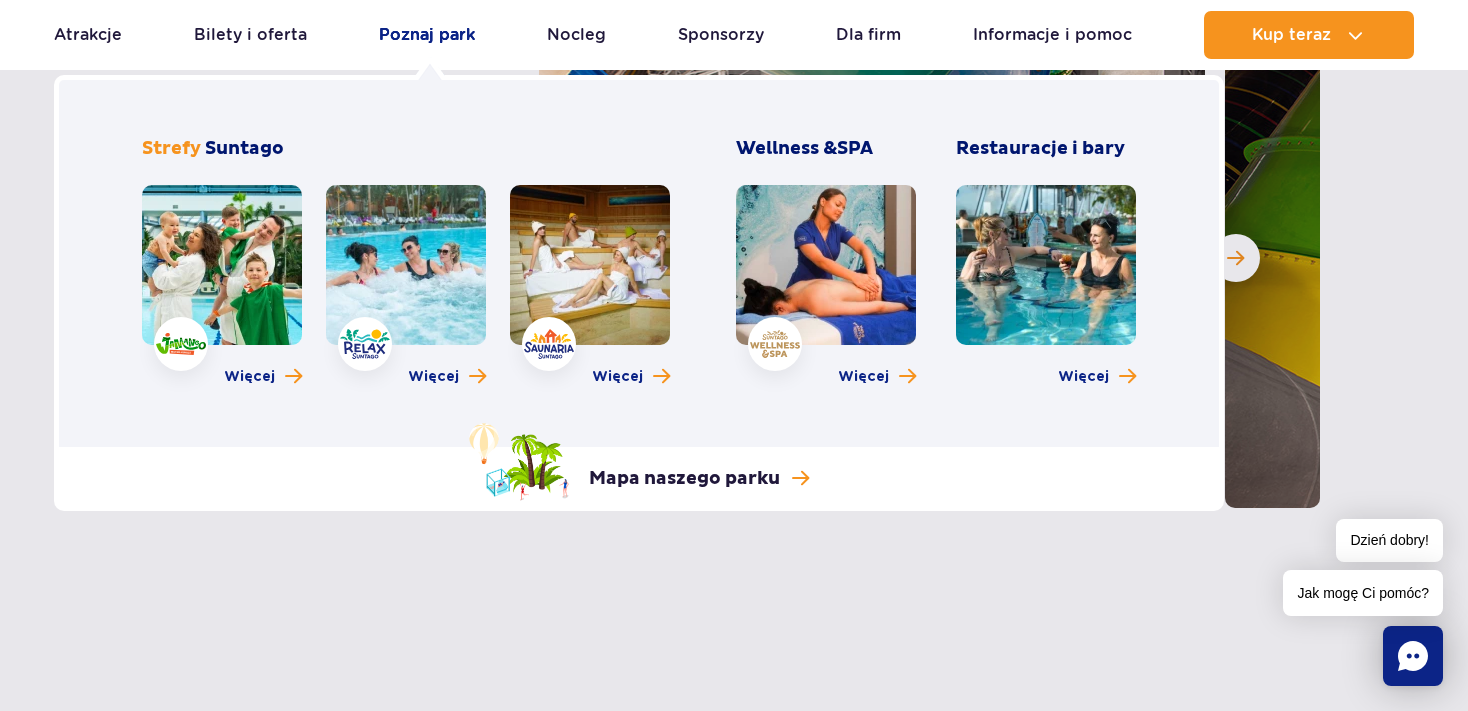 click on "Poznaj park" at bounding box center (427, 35) 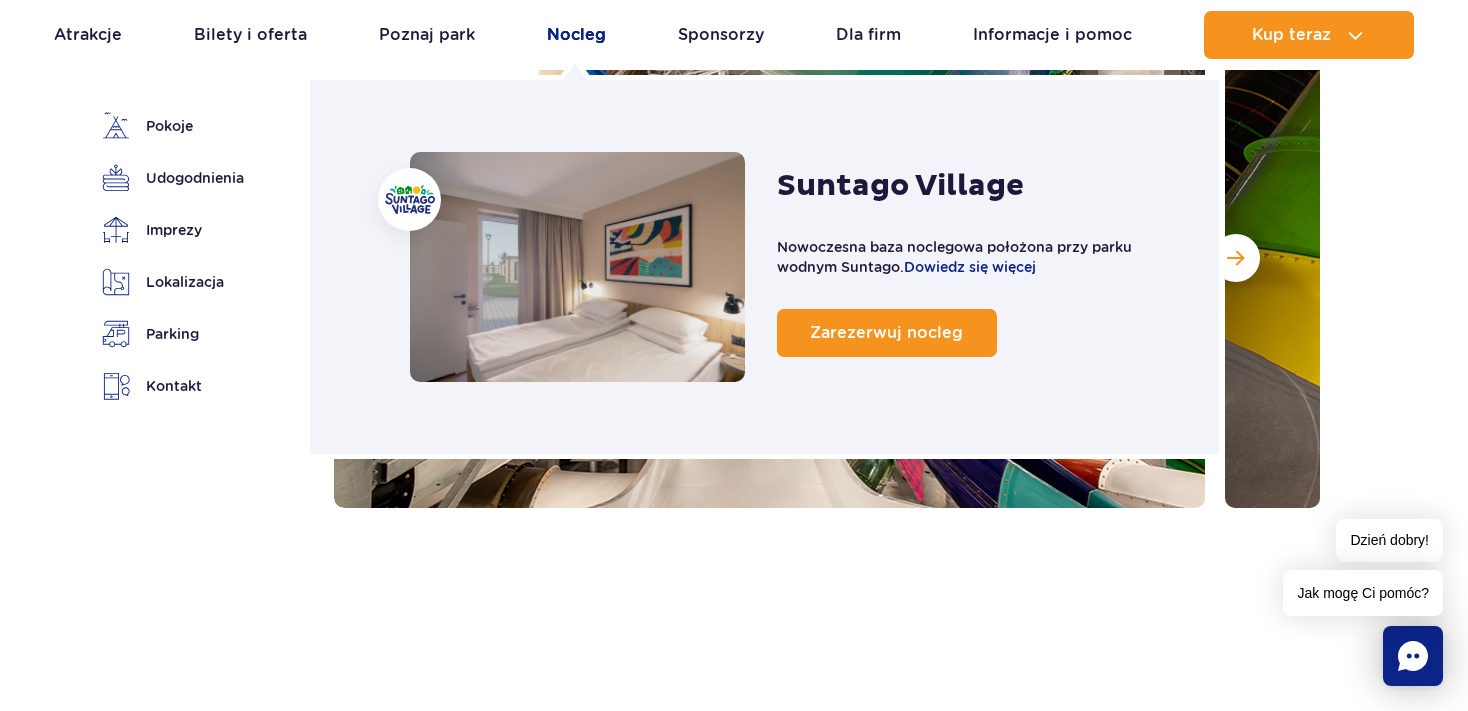click on "Nocleg" at bounding box center (576, 35) 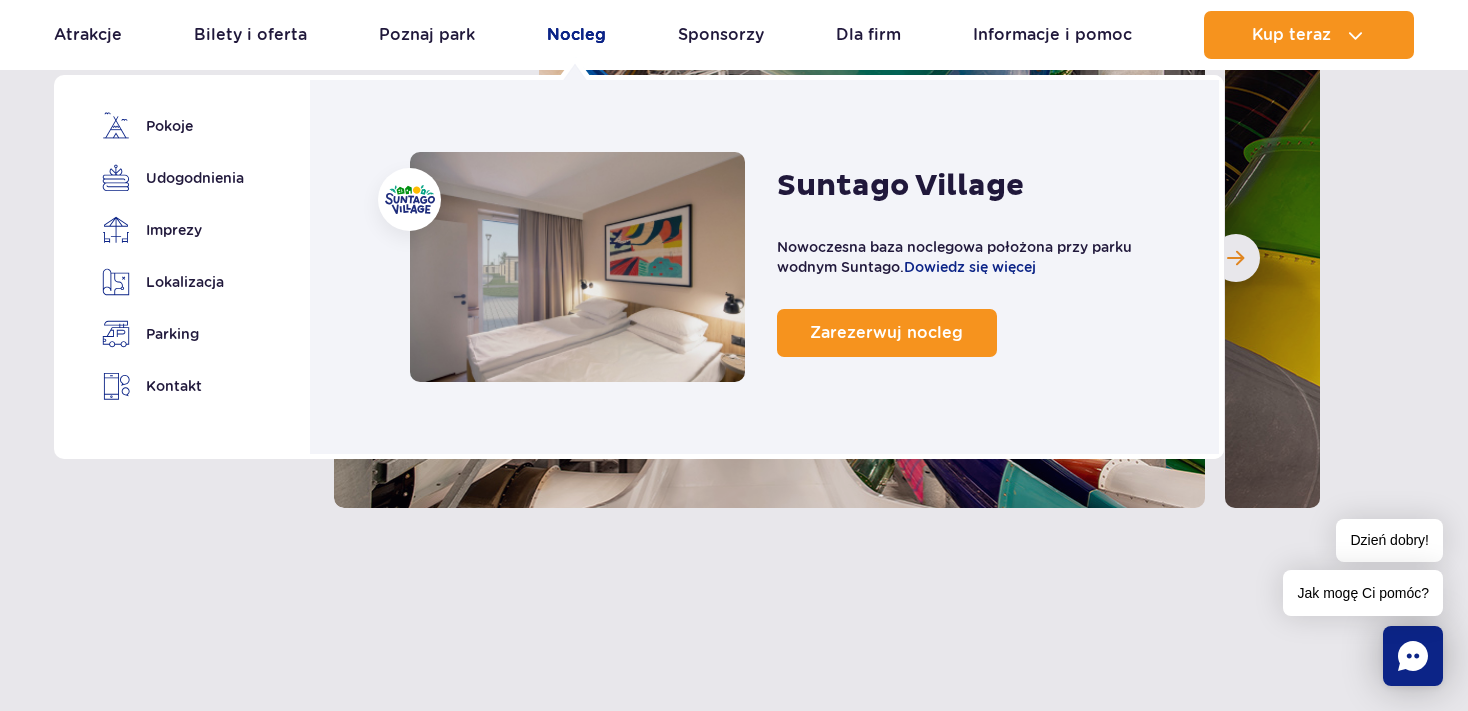 click on "Nocleg" at bounding box center (576, 35) 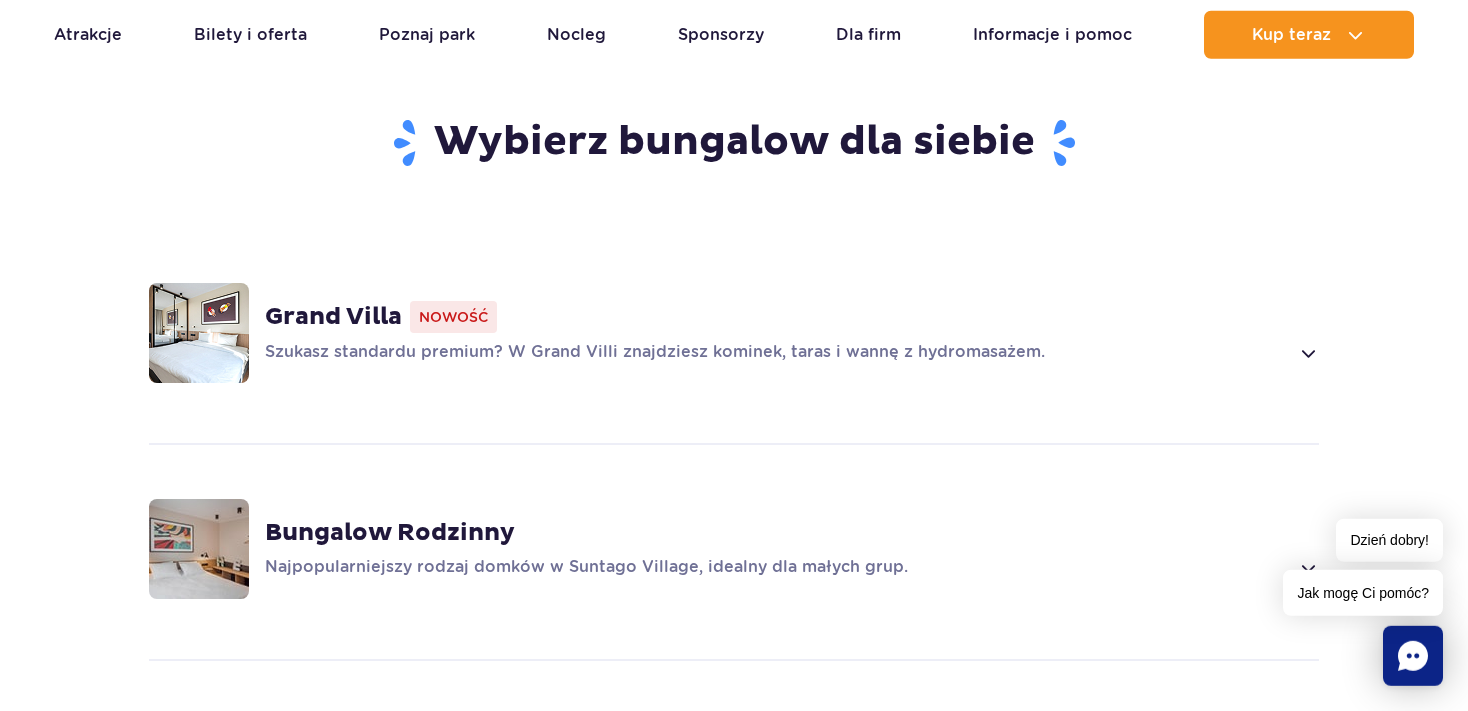 scroll, scrollTop: 1372, scrollLeft: 0, axis: vertical 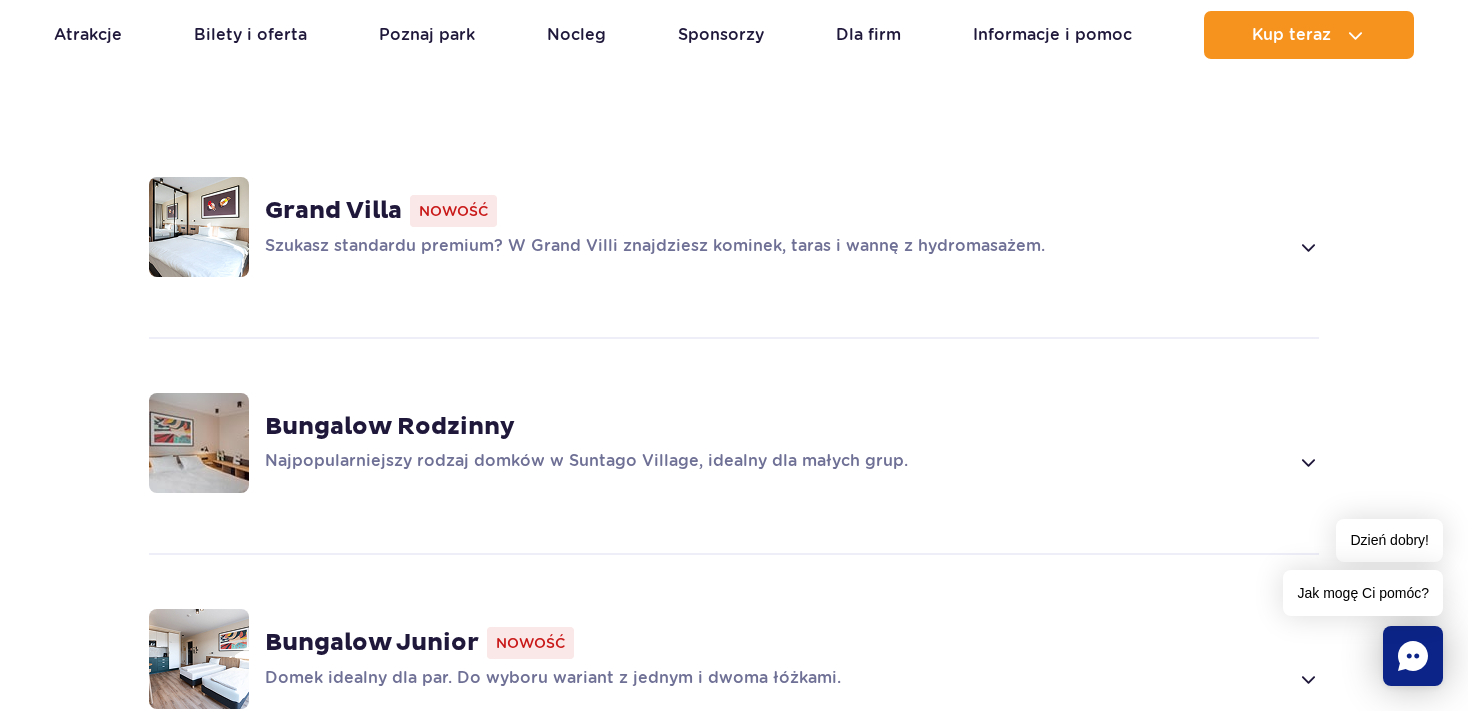 click on "Grand Villa" at bounding box center (333, 211) 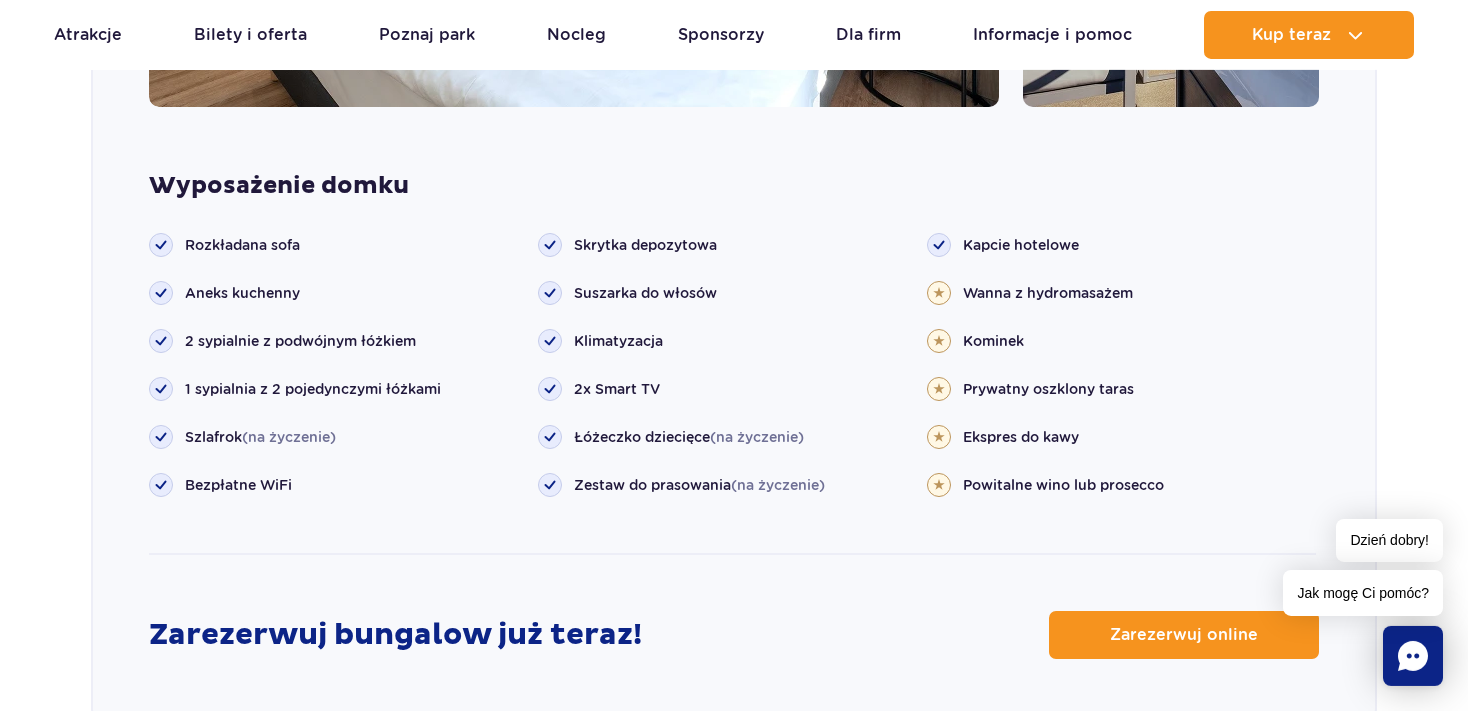 scroll, scrollTop: 1717, scrollLeft: 0, axis: vertical 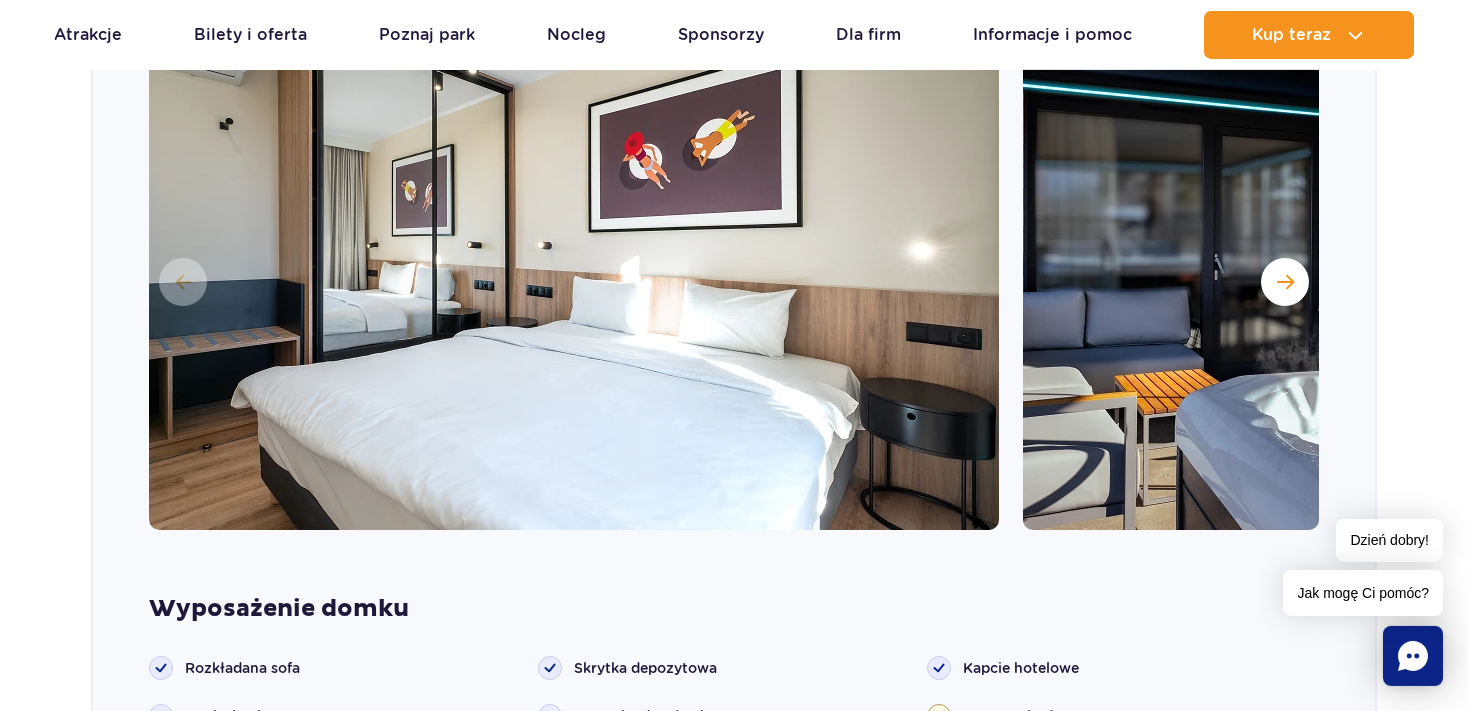 click at bounding box center [1448, 280] 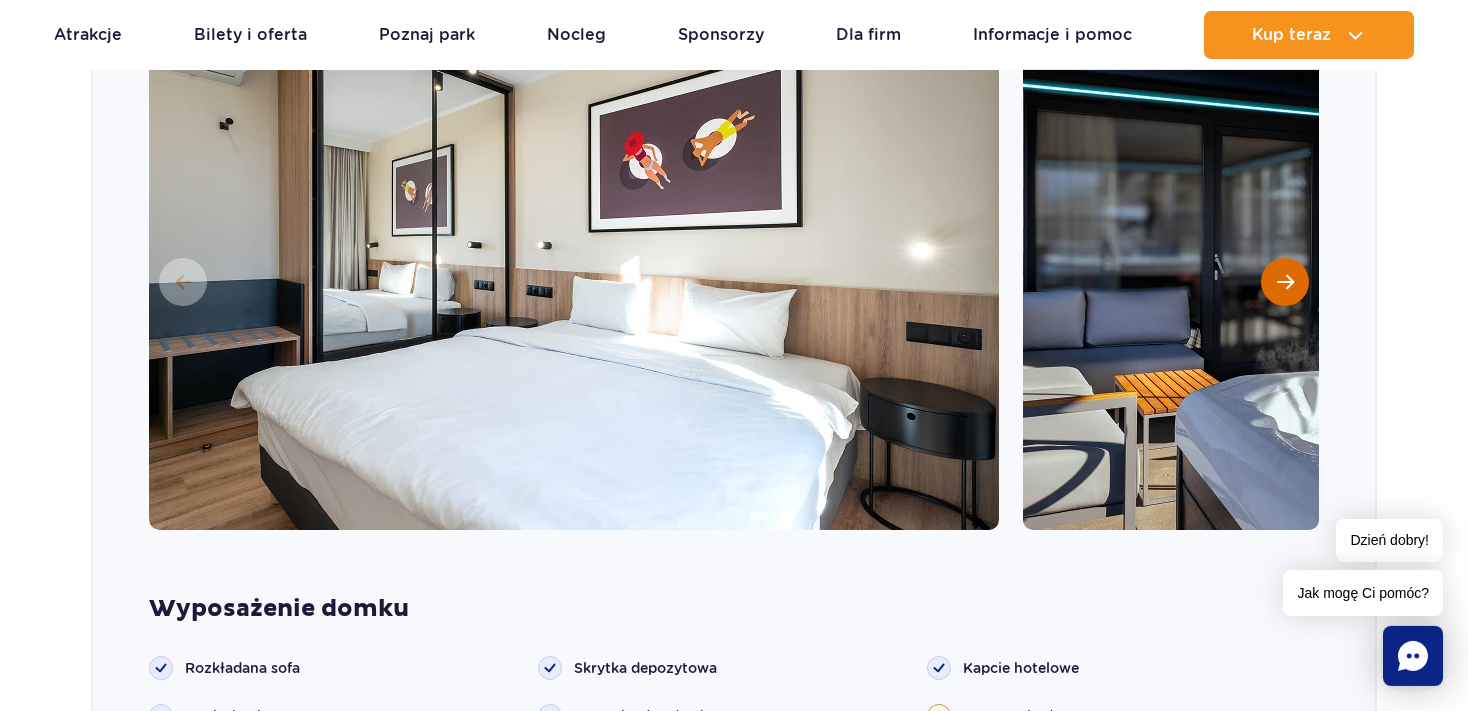 click at bounding box center (1285, 282) 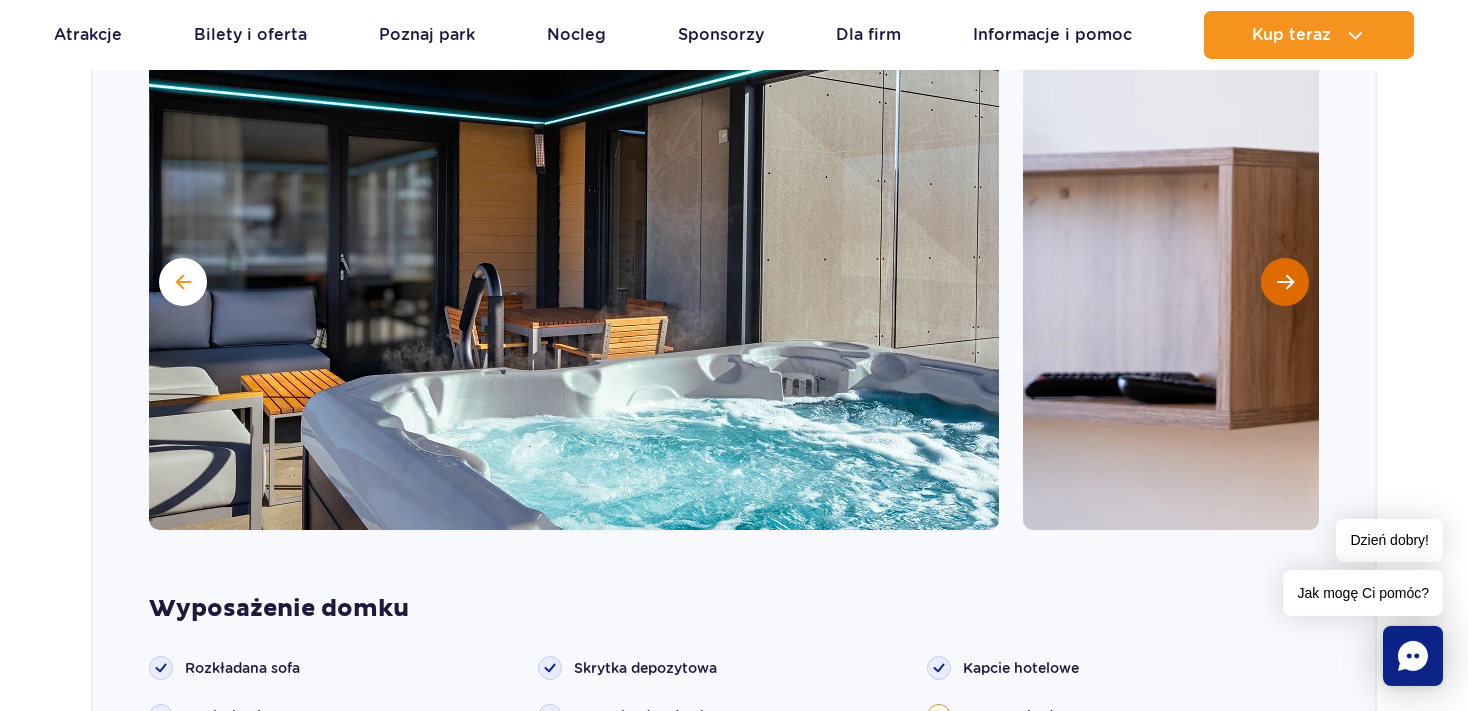 click at bounding box center (1285, 282) 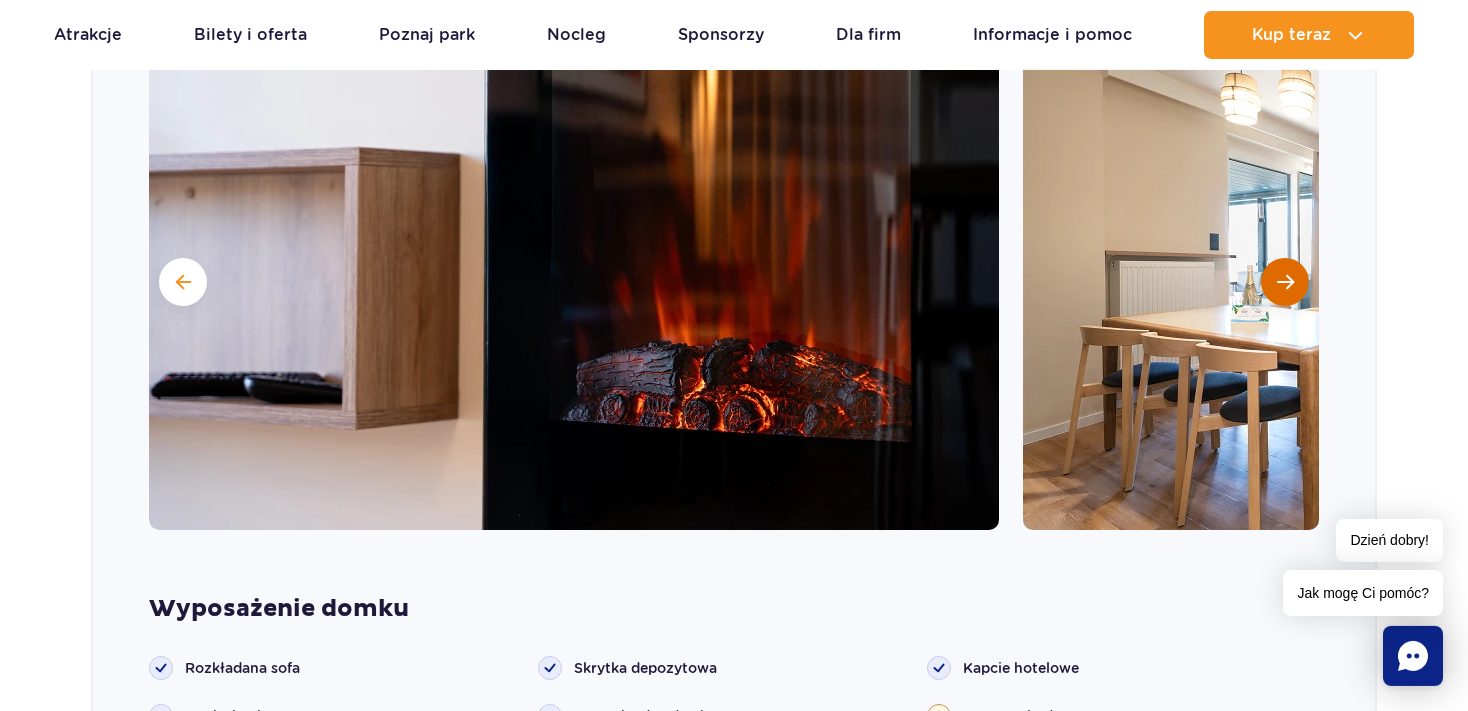 click at bounding box center [1285, 282] 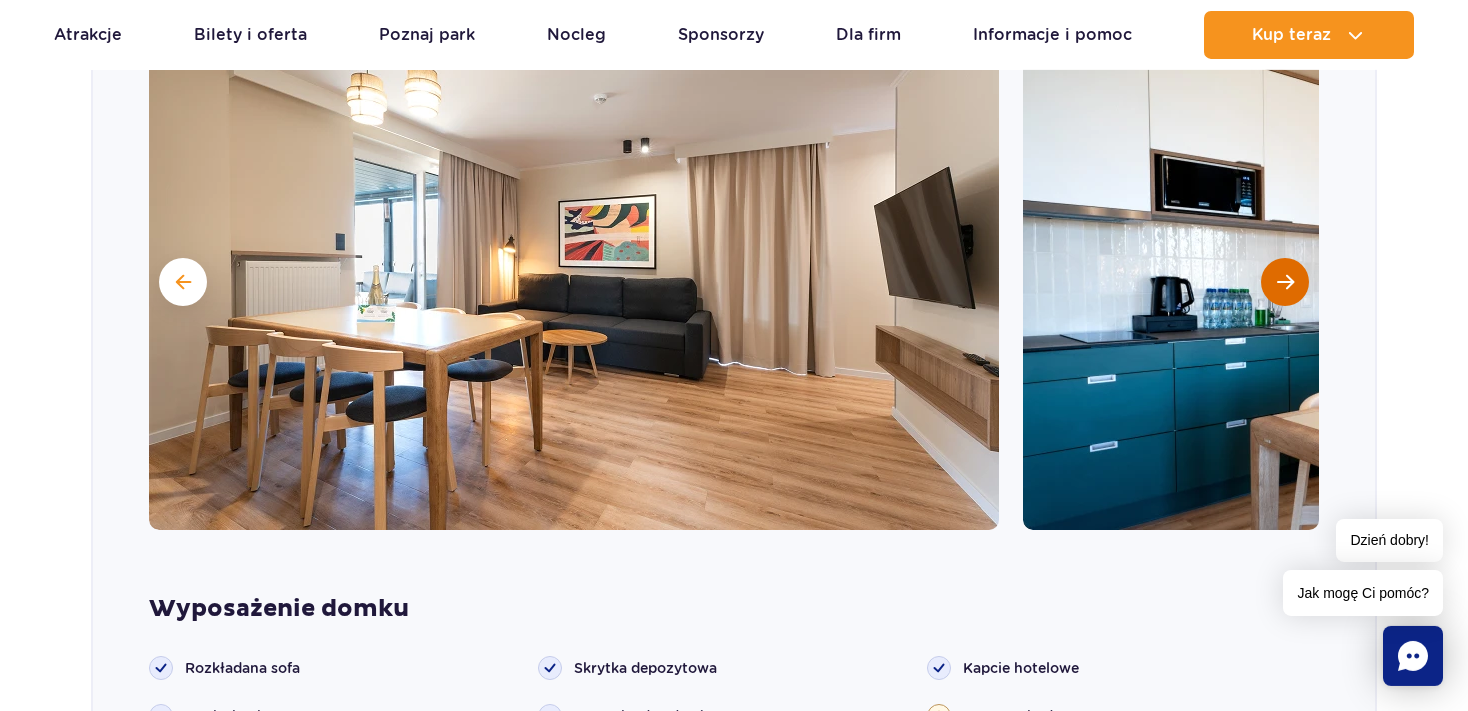 click at bounding box center (1285, 282) 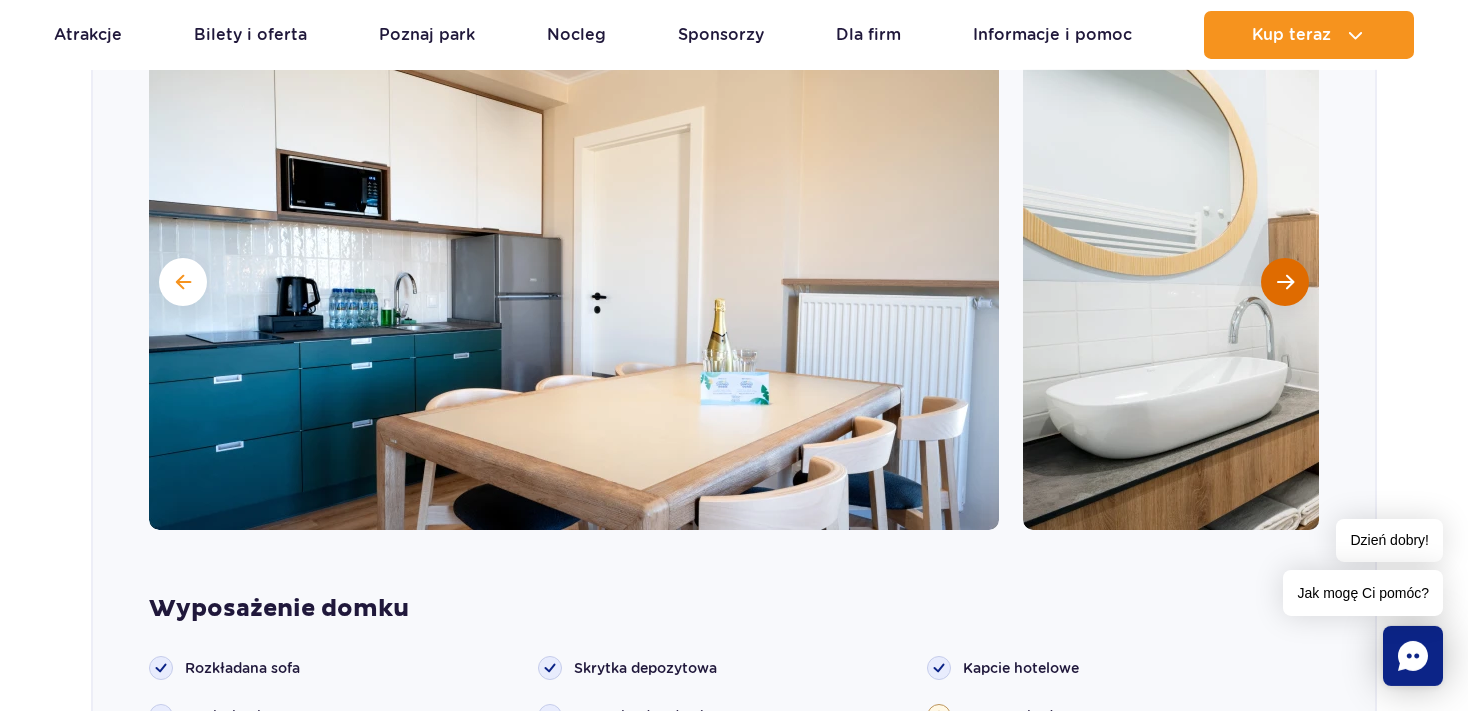 click at bounding box center [1285, 282] 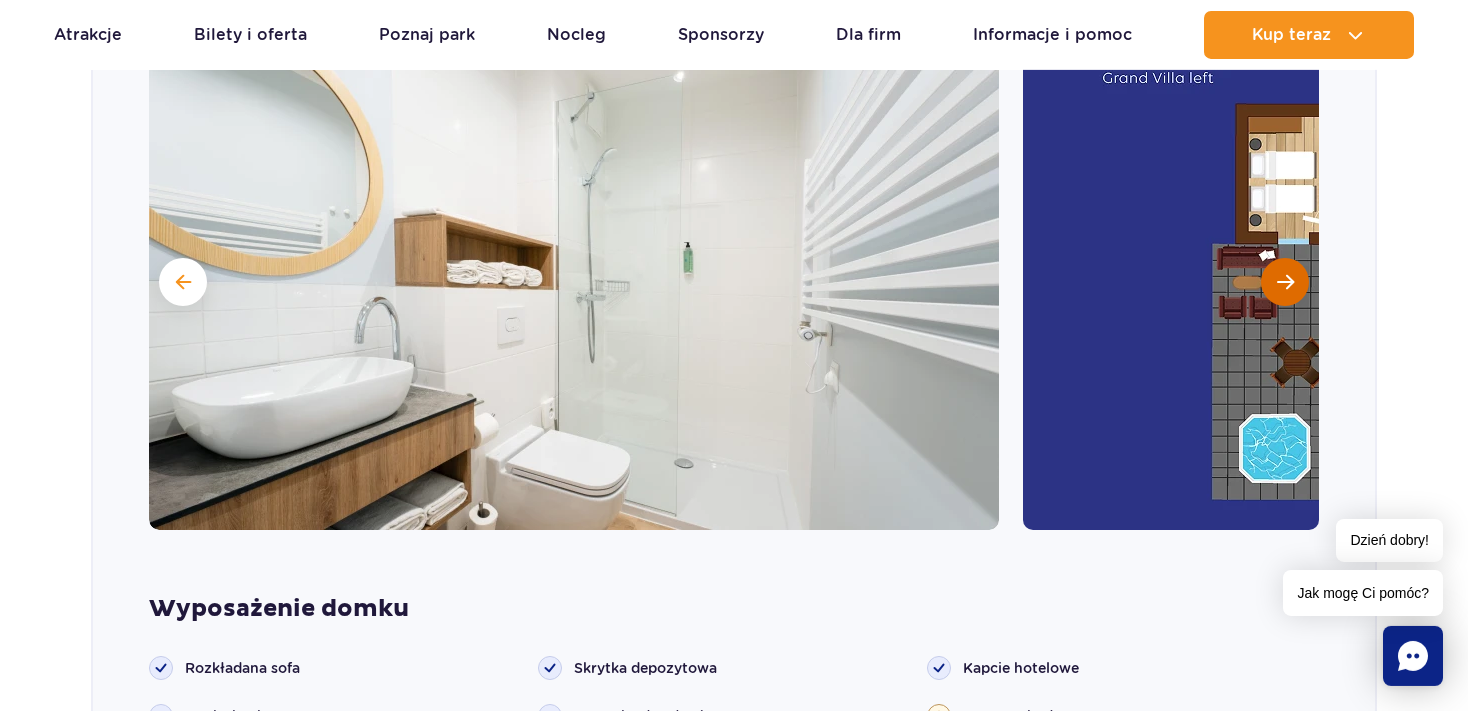 click at bounding box center [1285, 282] 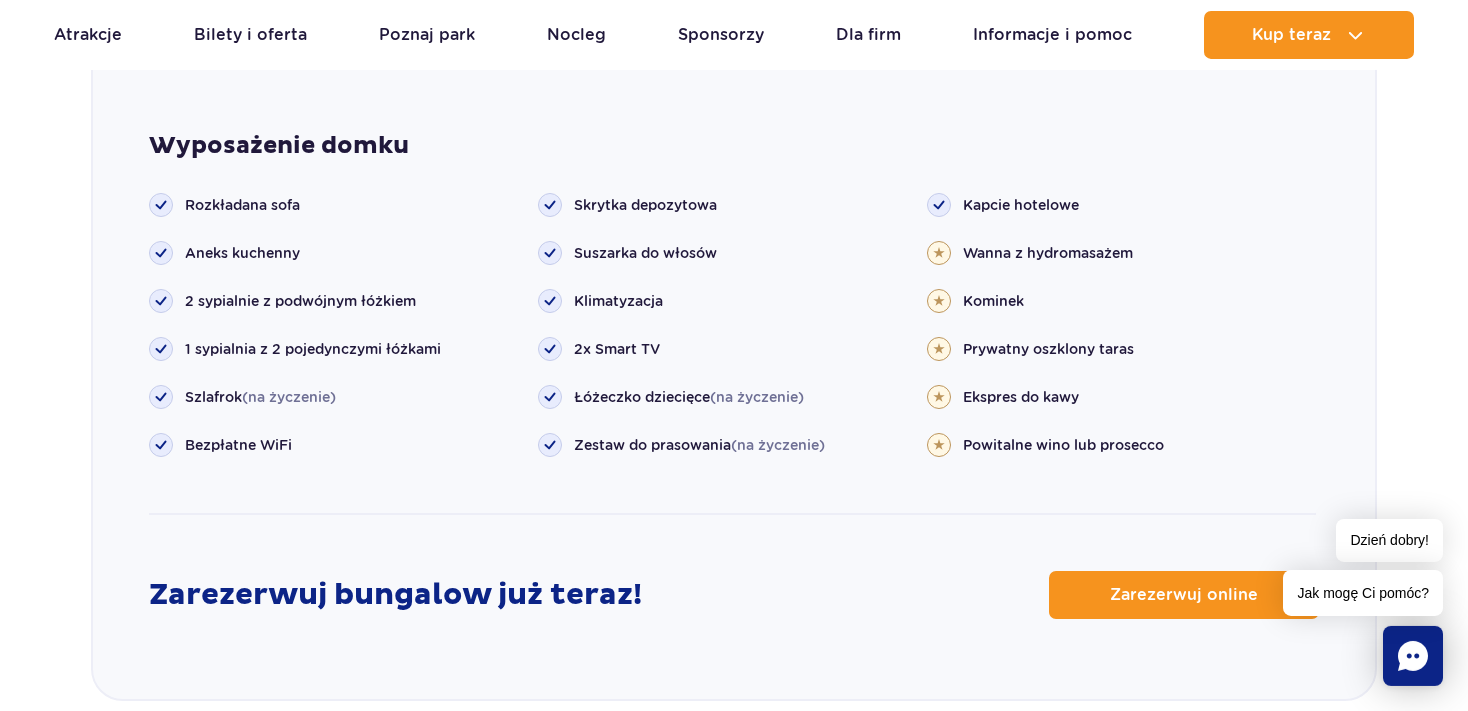 scroll, scrollTop: 2351, scrollLeft: 0, axis: vertical 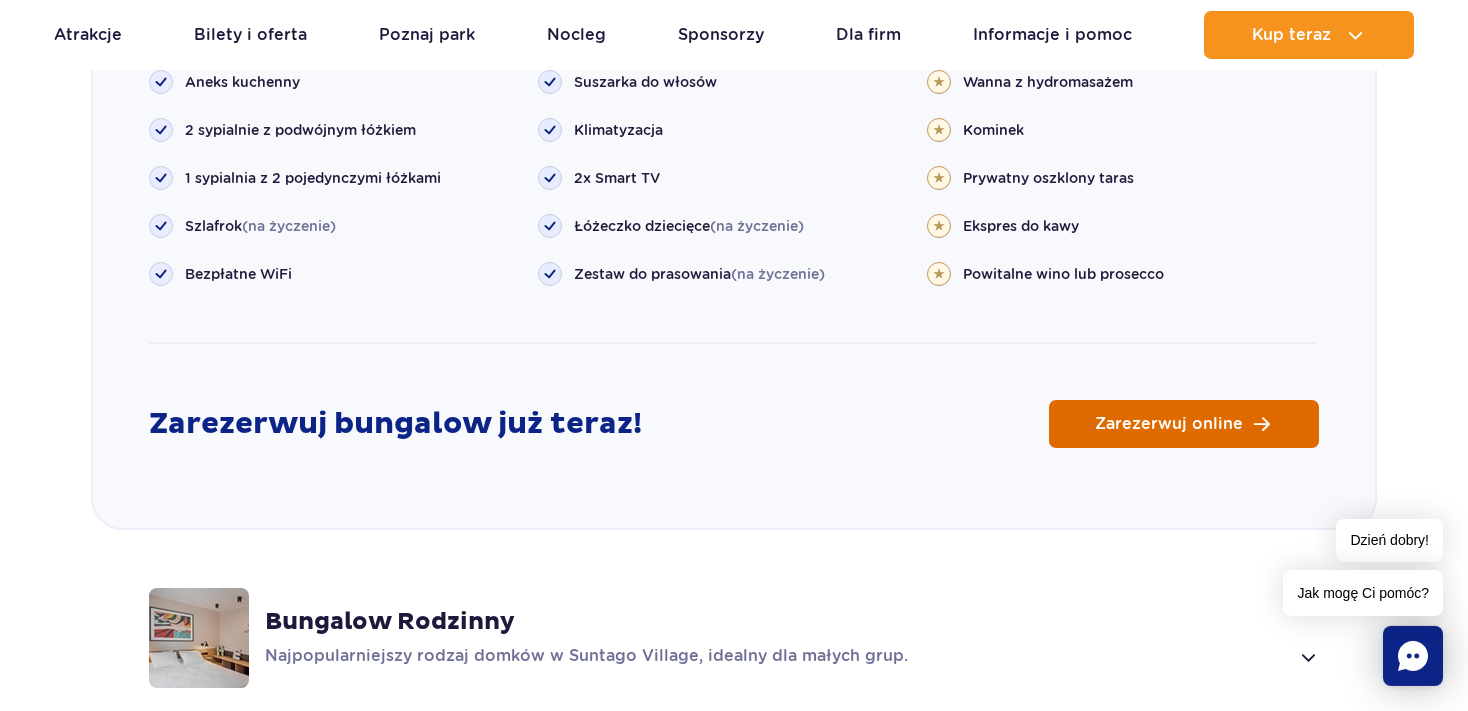 click on "Zarezerwuj online" at bounding box center (1169, 424) 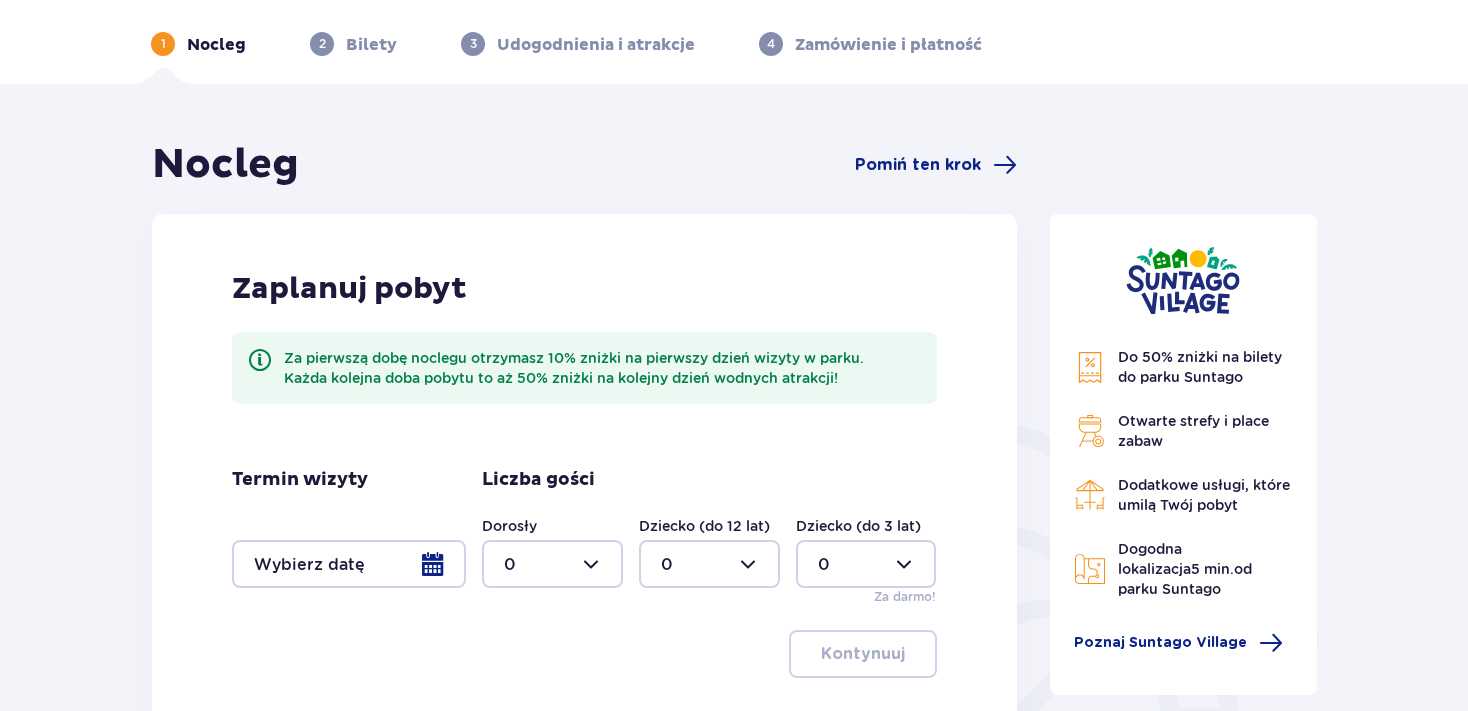 scroll, scrollTop: 400, scrollLeft: 0, axis: vertical 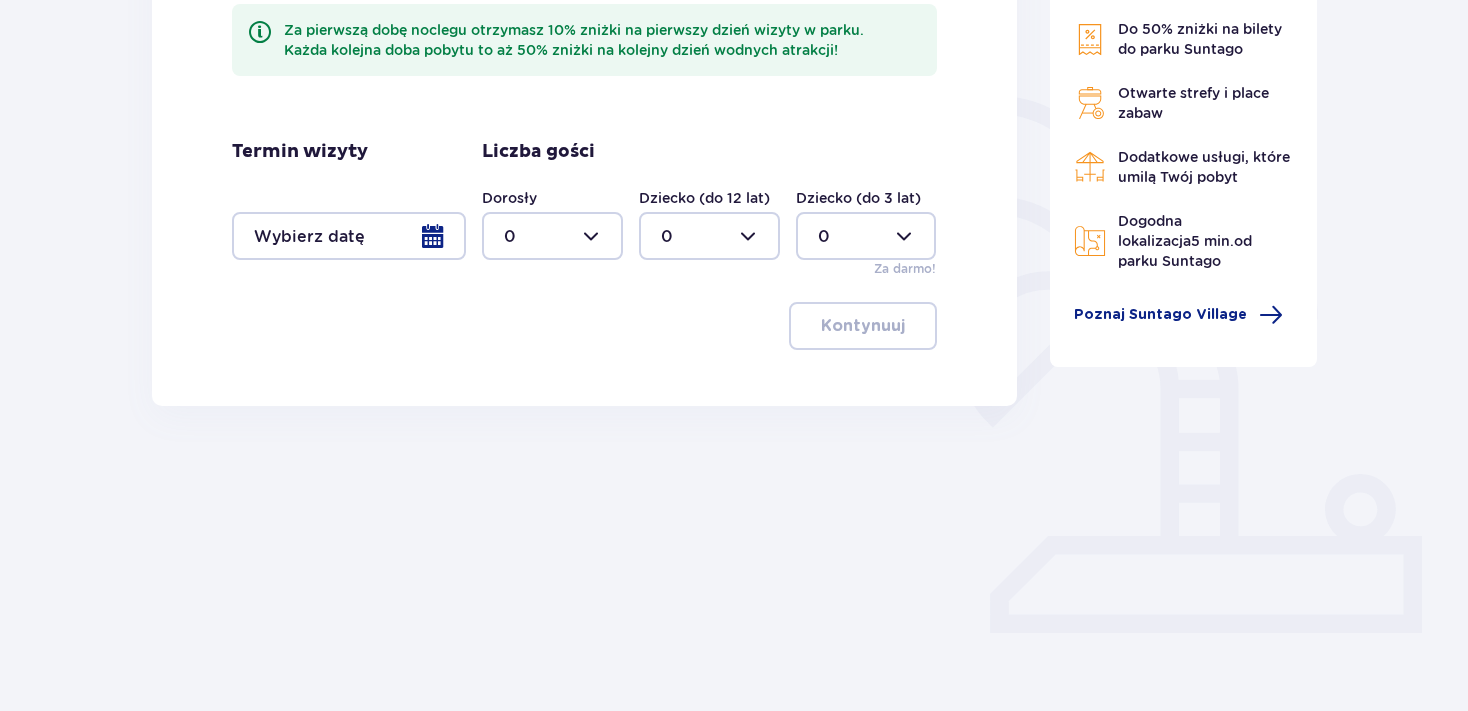 click at bounding box center [552, 236] 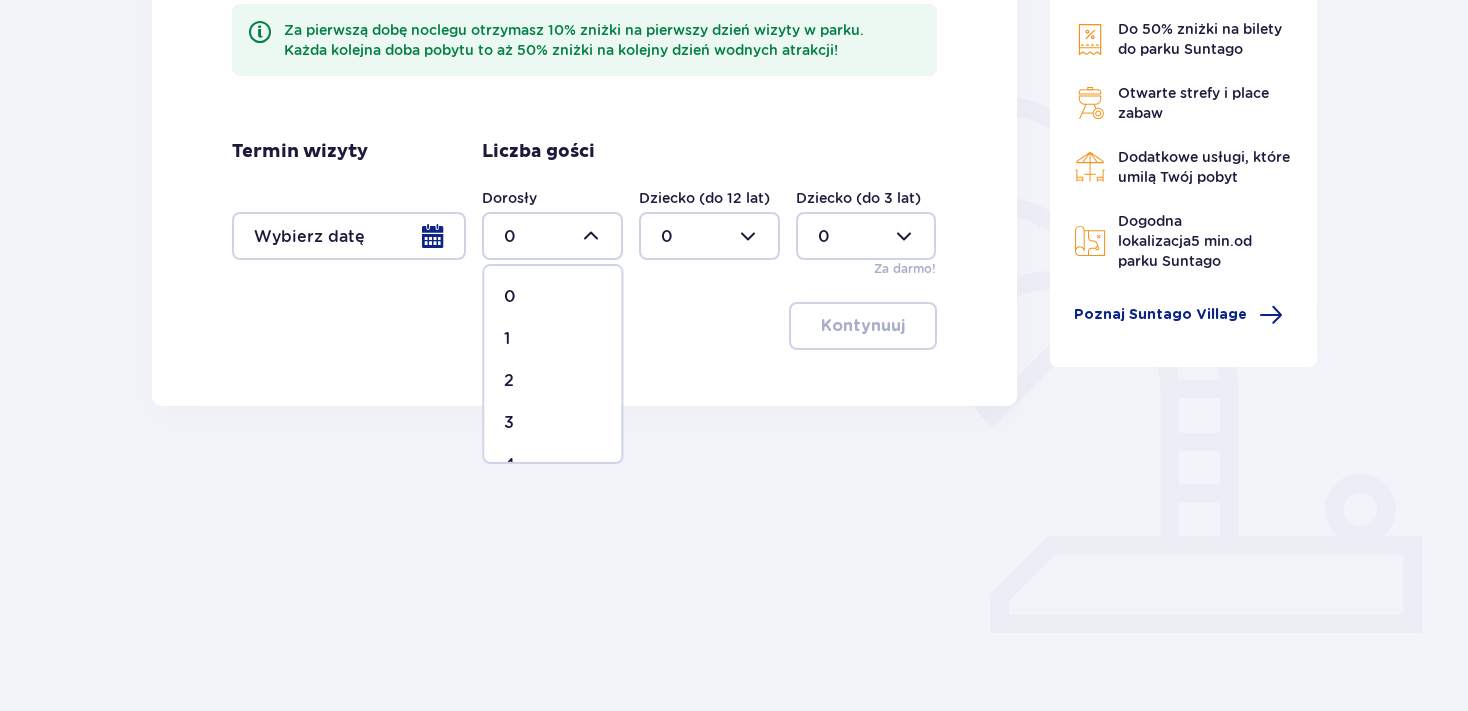 scroll, scrollTop: 115, scrollLeft: 0, axis: vertical 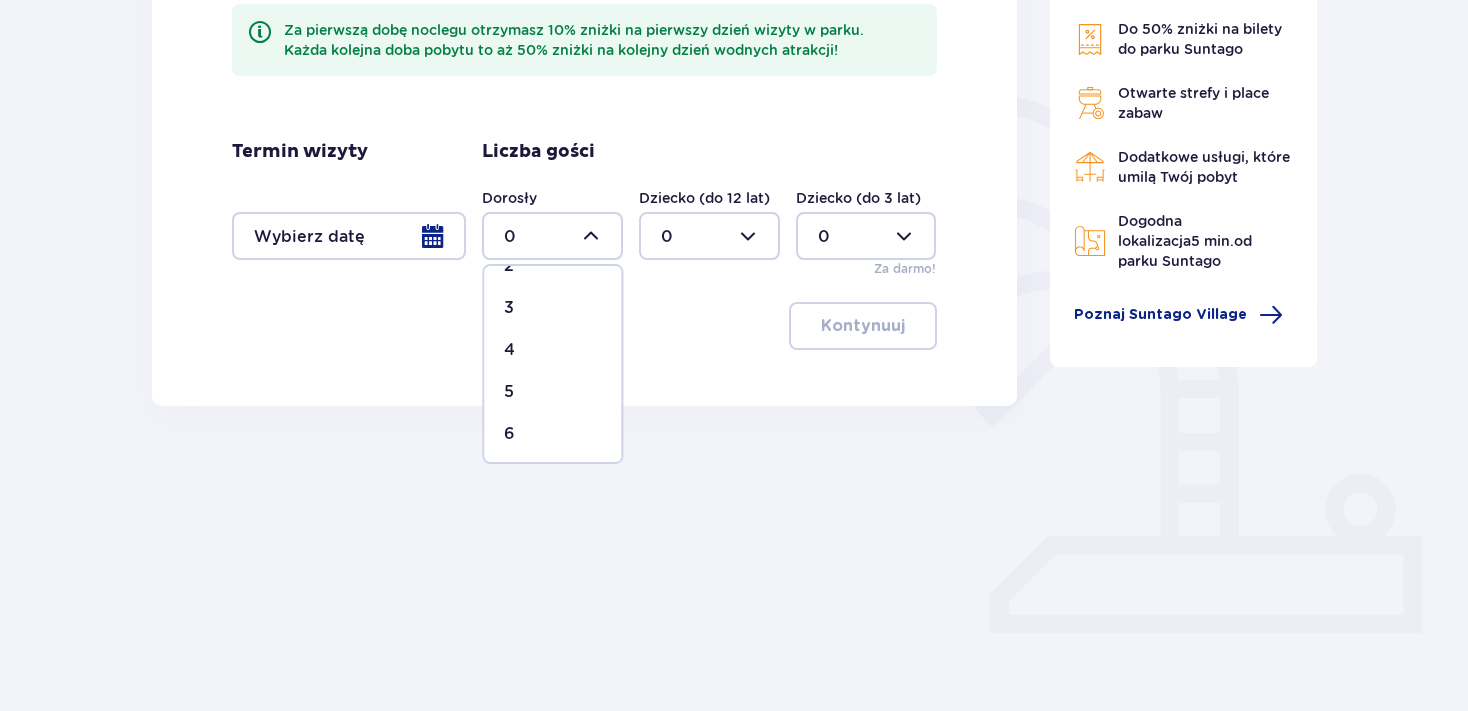click on "4" at bounding box center (509, 350) 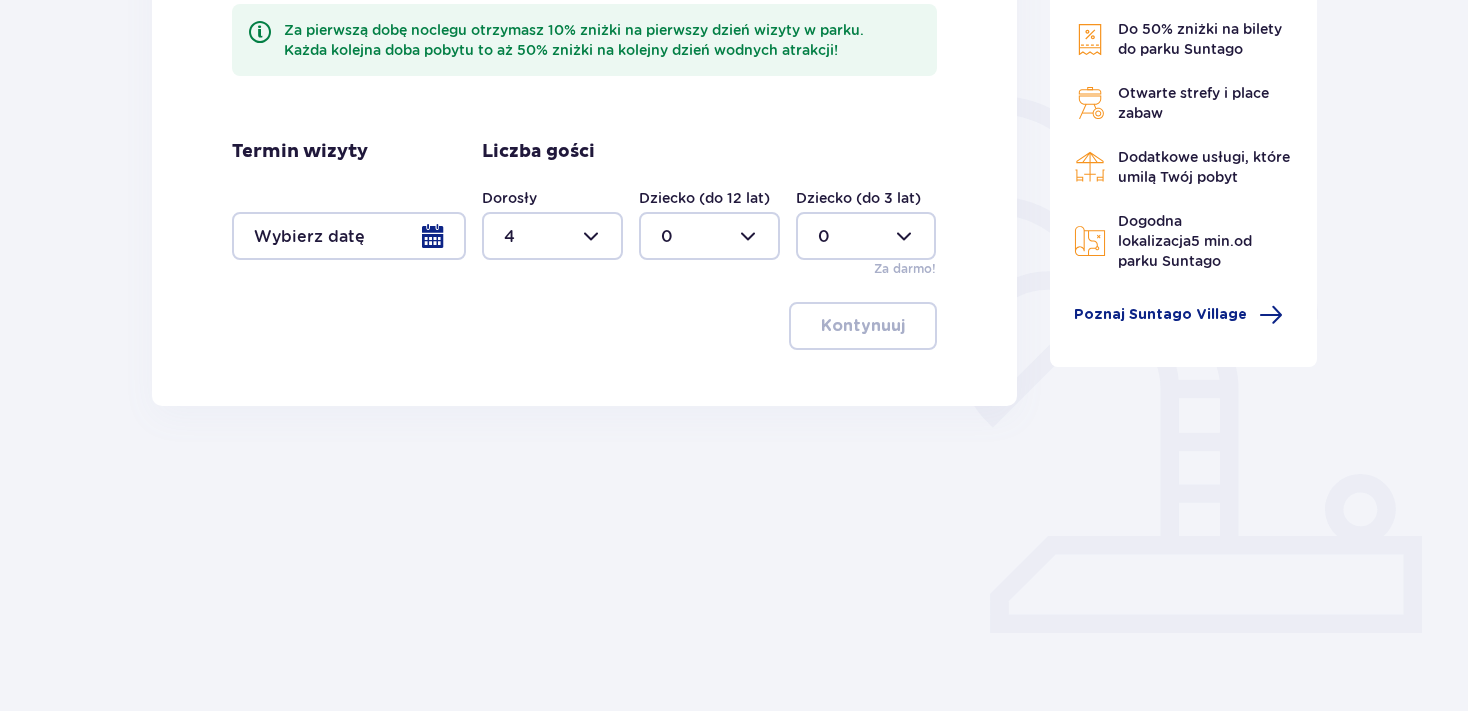 click at bounding box center (552, 236) 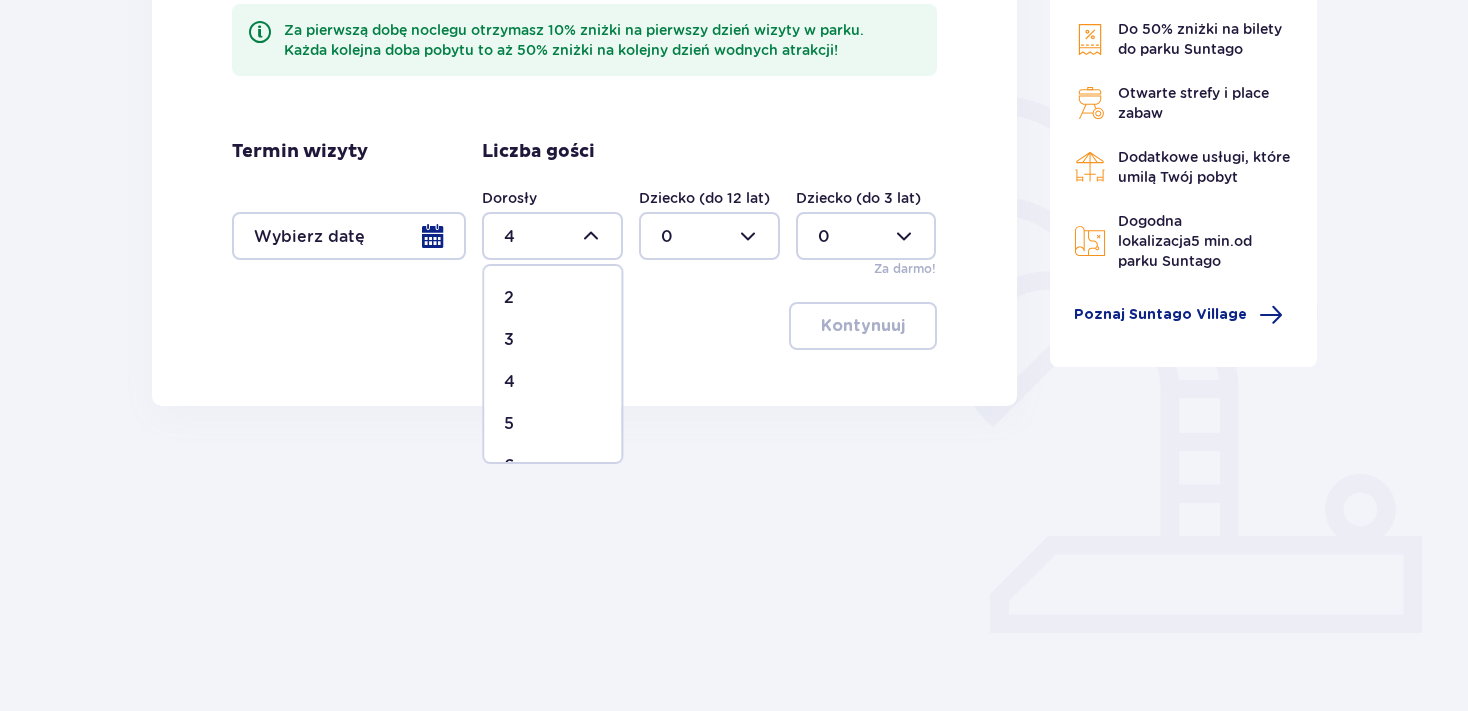 scroll, scrollTop: 115, scrollLeft: 0, axis: vertical 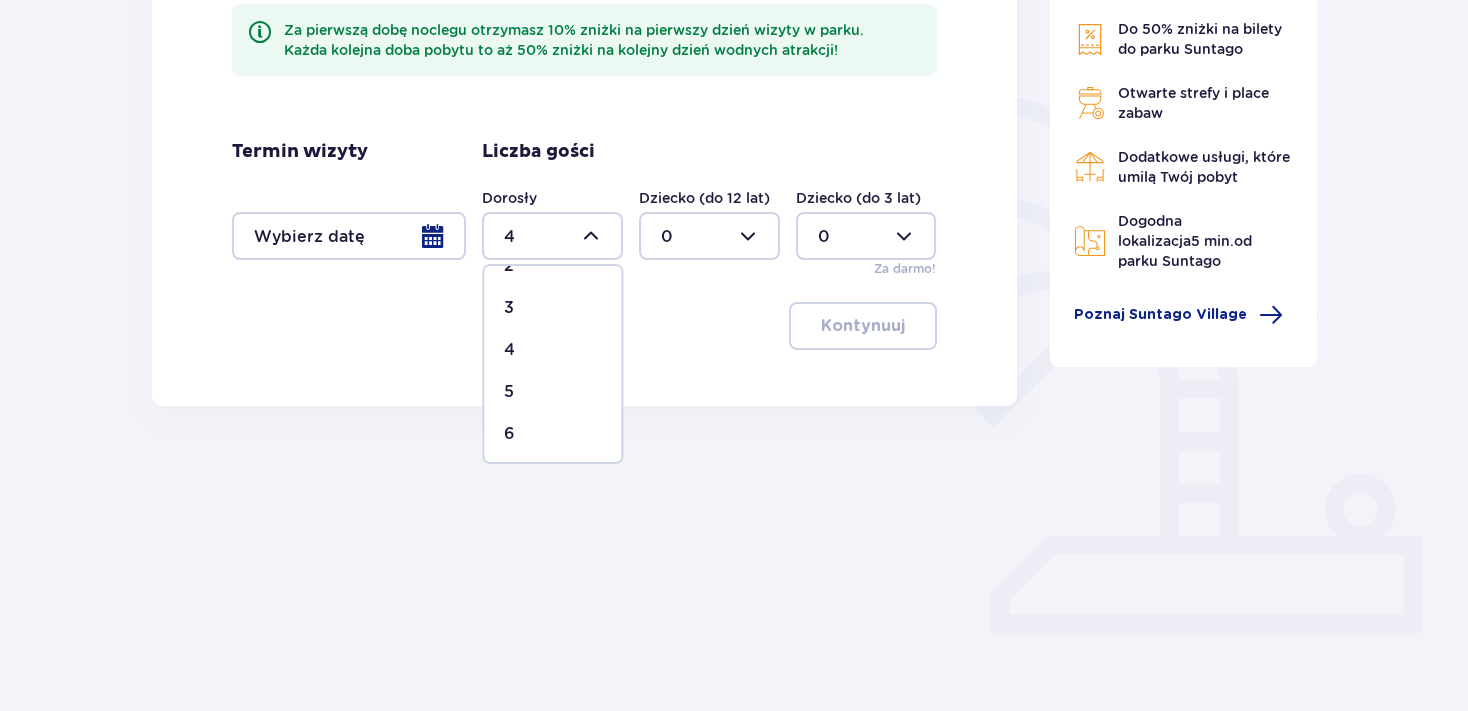 click on "6" at bounding box center [509, 434] 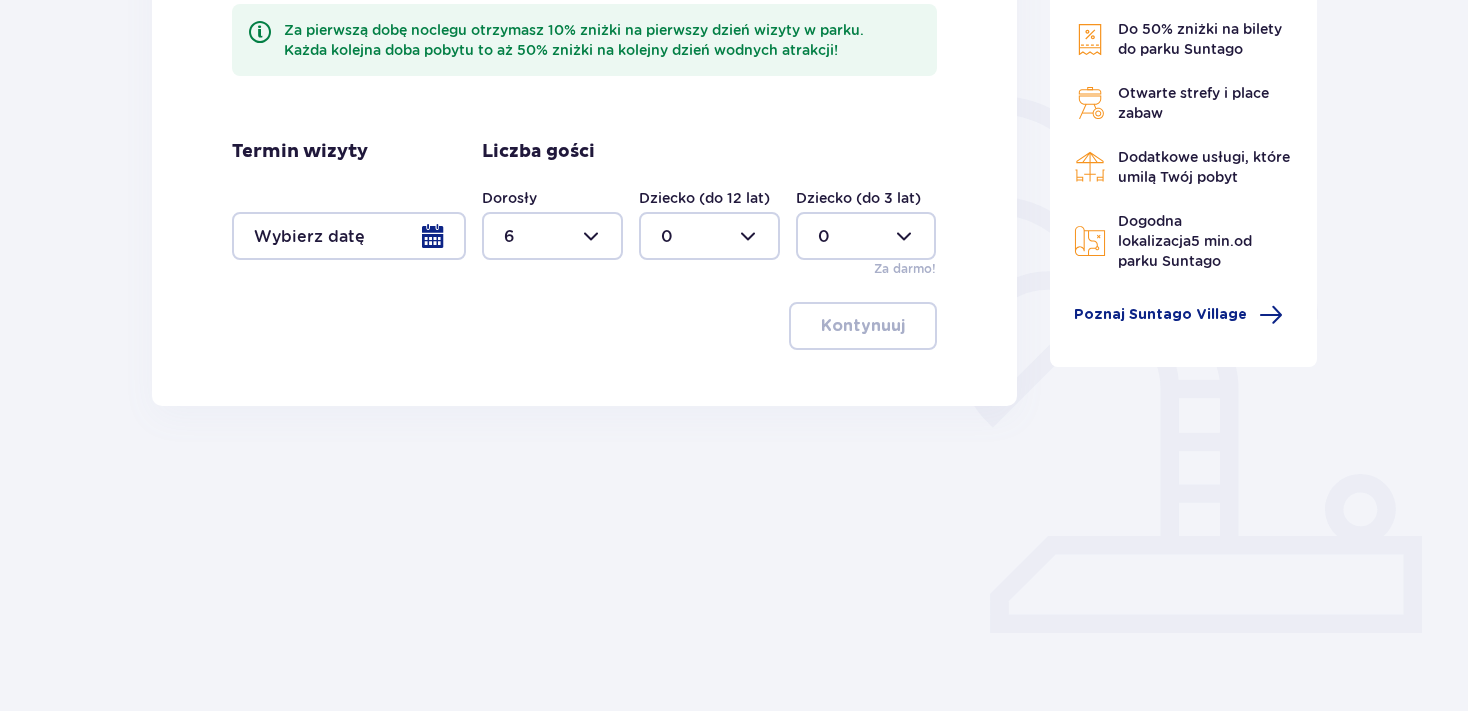 click at bounding box center (349, 236) 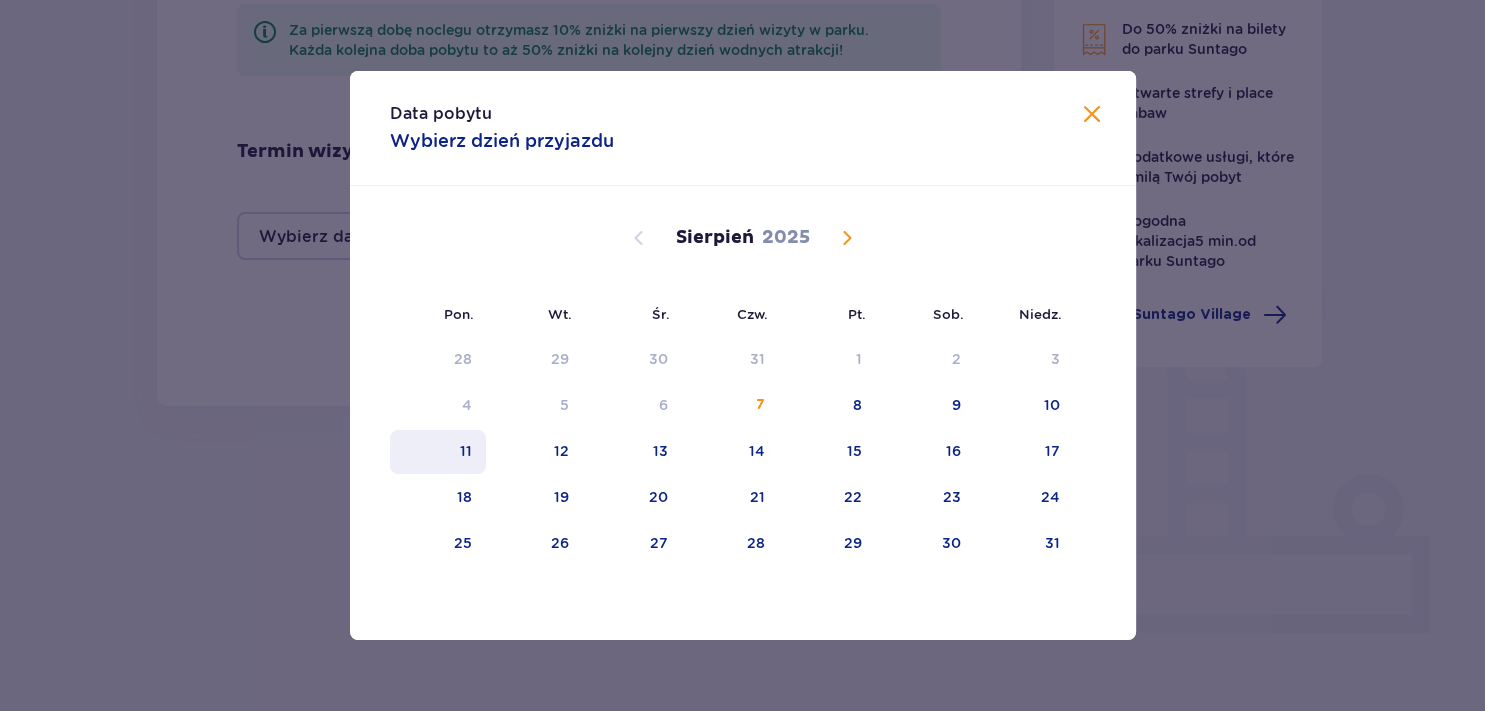 click on "11" at bounding box center (438, 452) 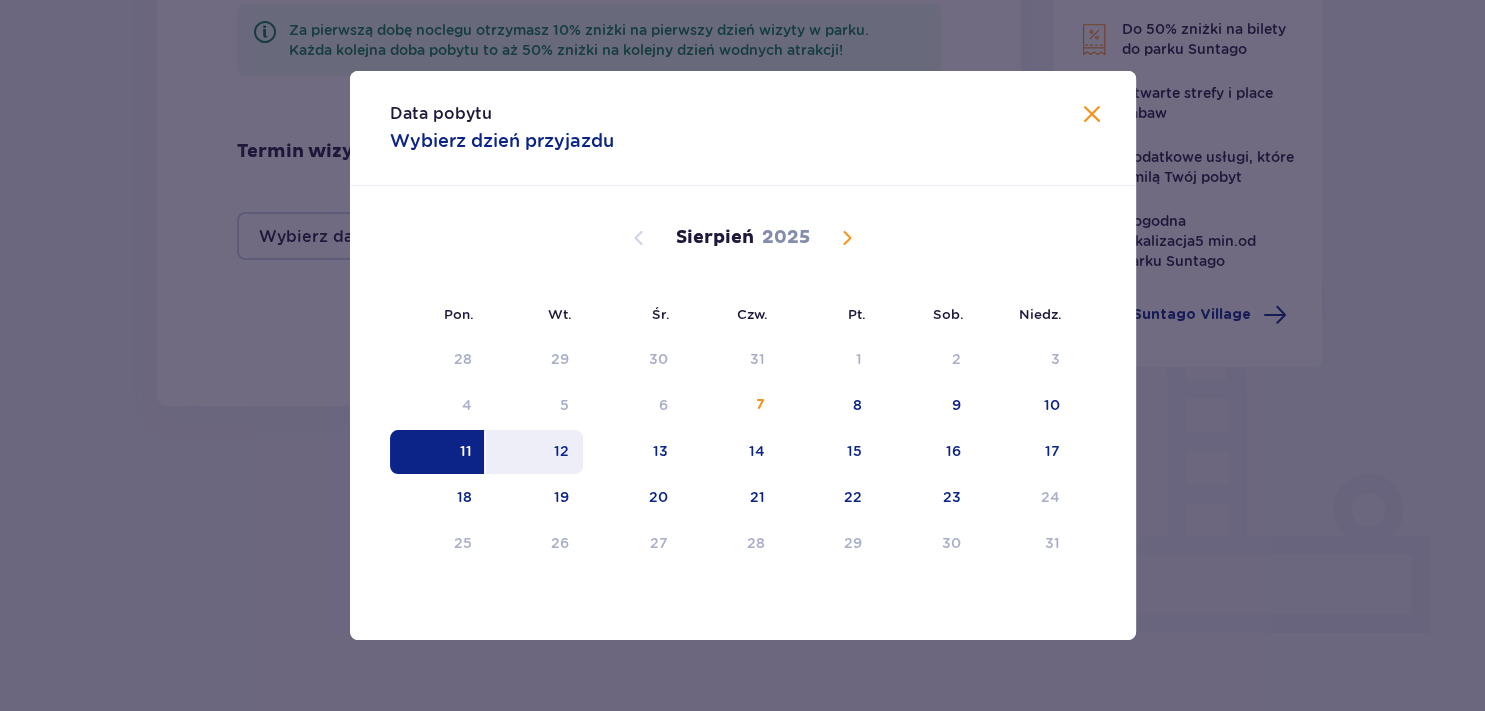 click on "12" at bounding box center [534, 452] 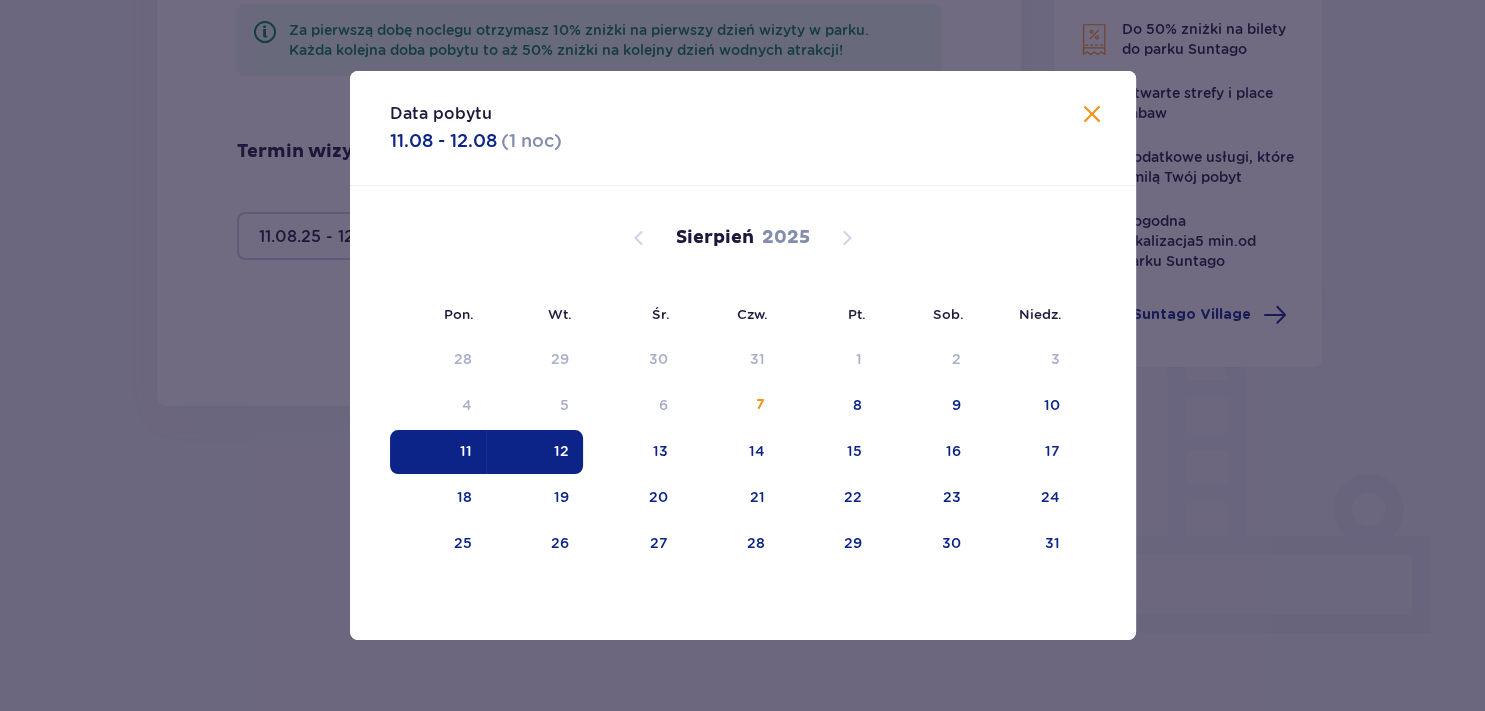 type on "11.08.25 - 12.08.25" 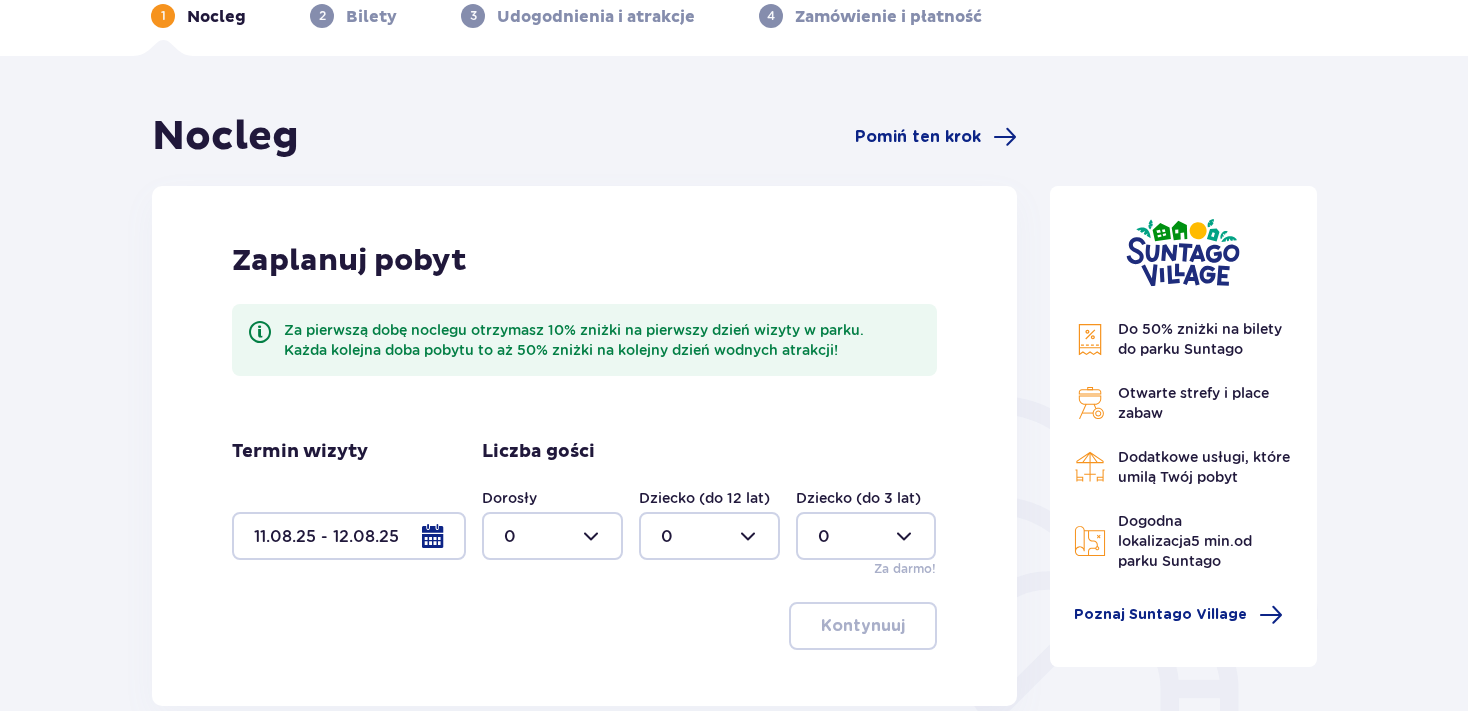 scroll, scrollTop: 0, scrollLeft: 0, axis: both 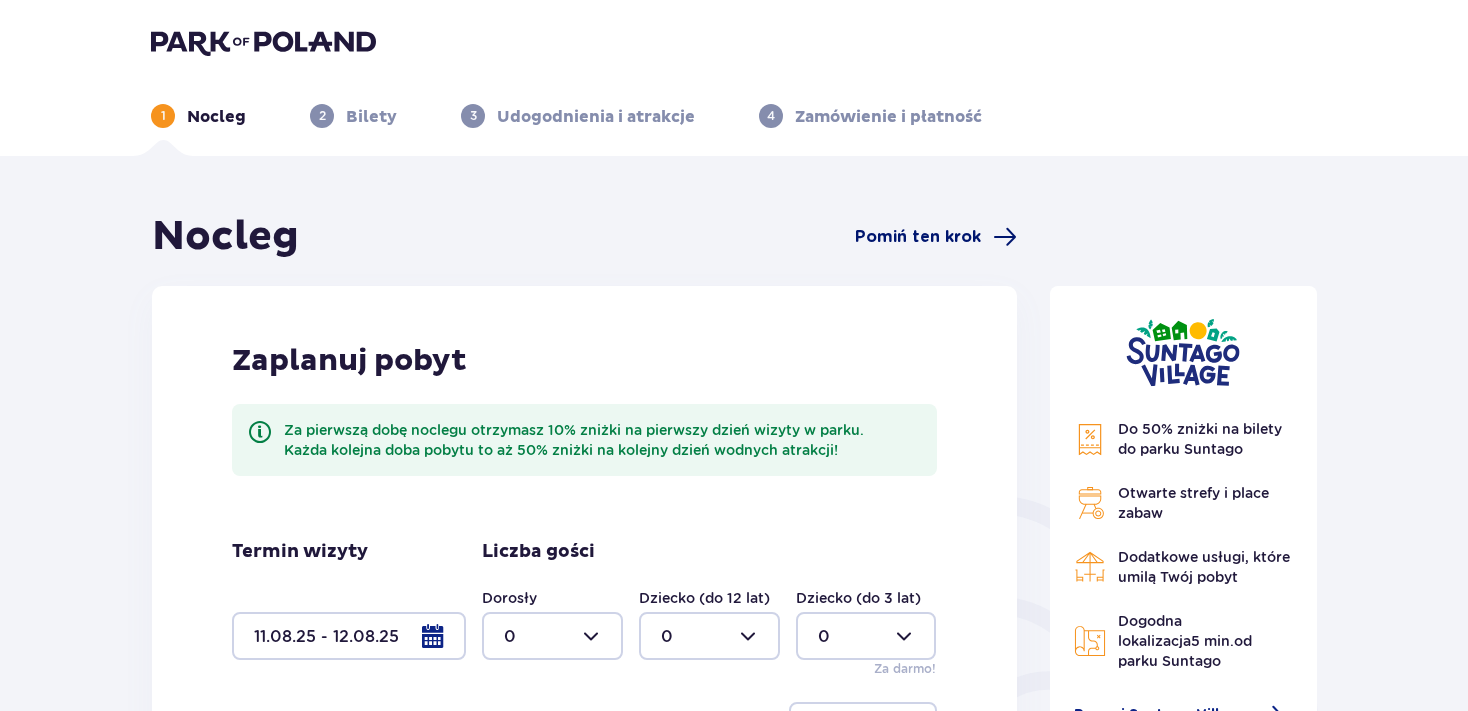 click on "Pomiń ten krok" at bounding box center [918, 237] 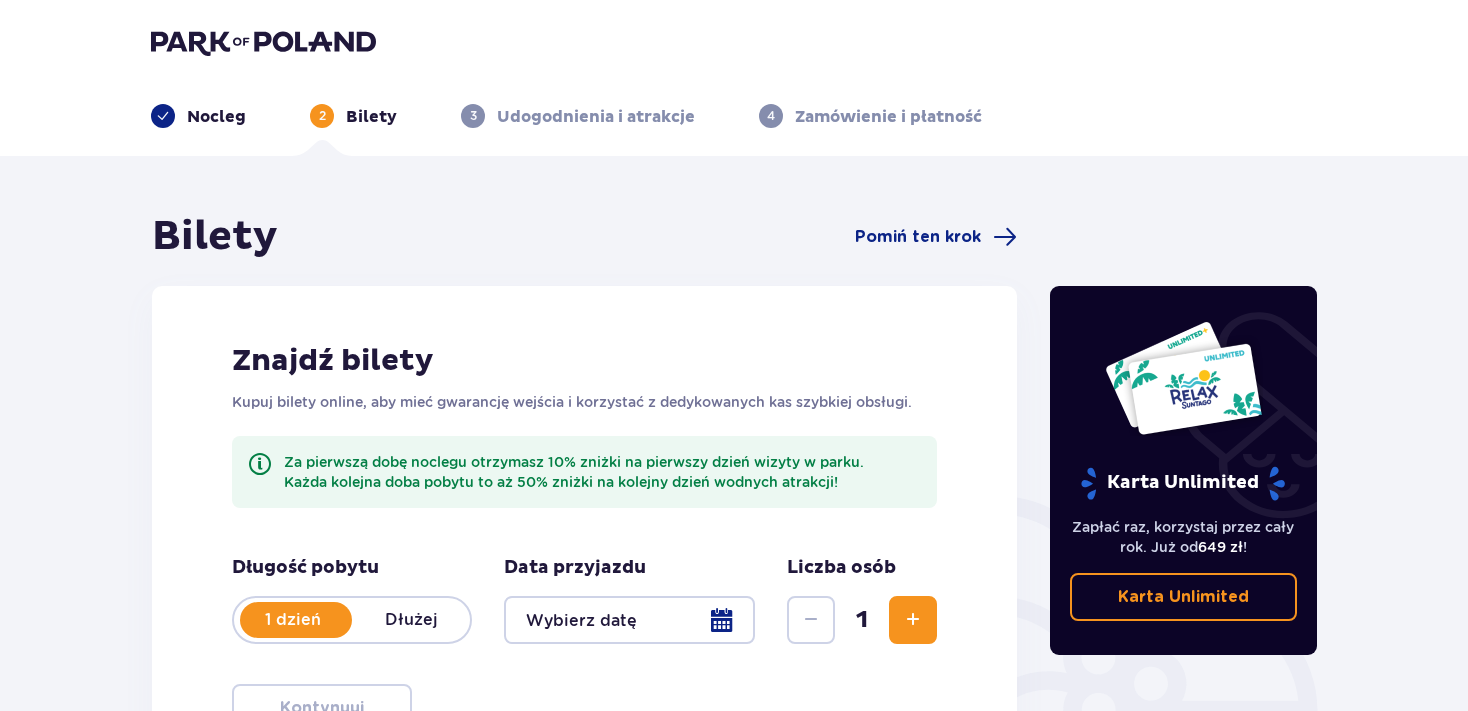 click on "Pomiń ten krok" at bounding box center (918, 237) 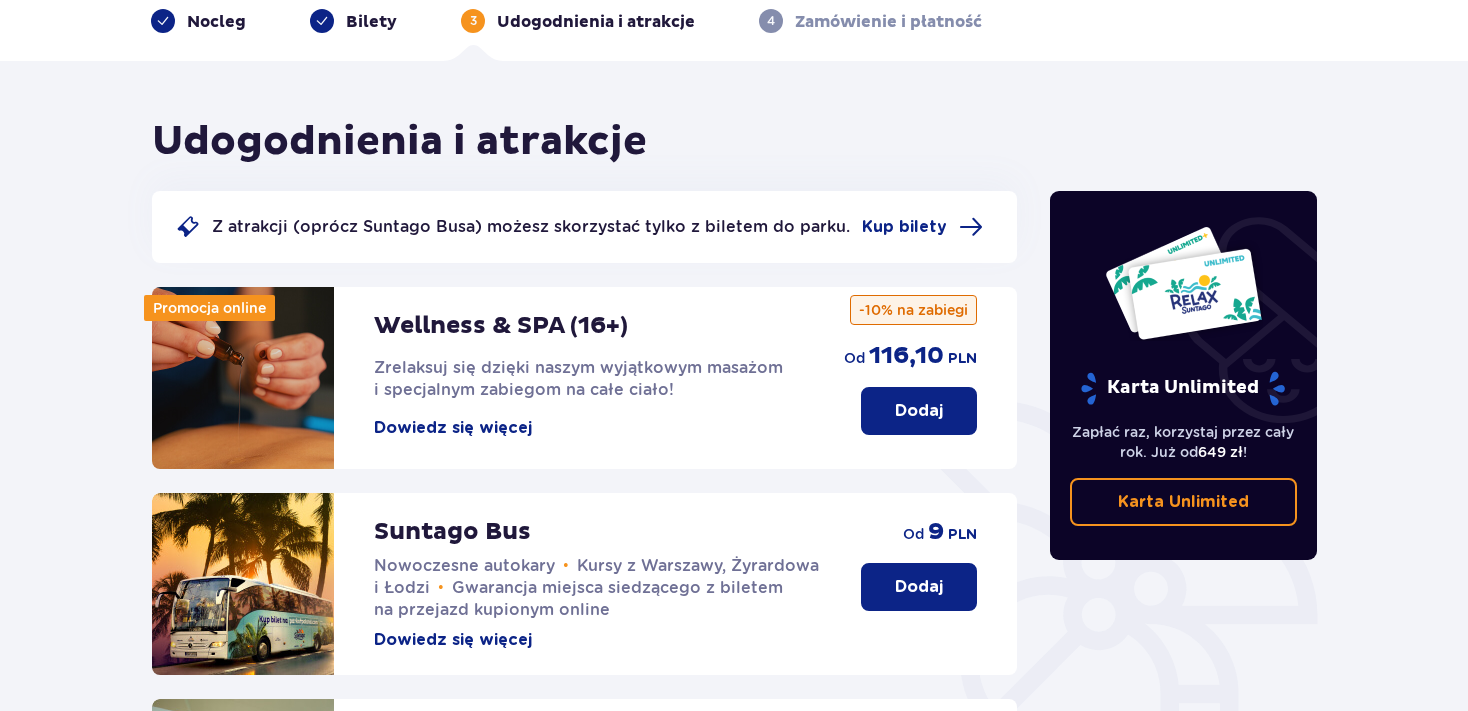 scroll, scrollTop: 0, scrollLeft: 0, axis: both 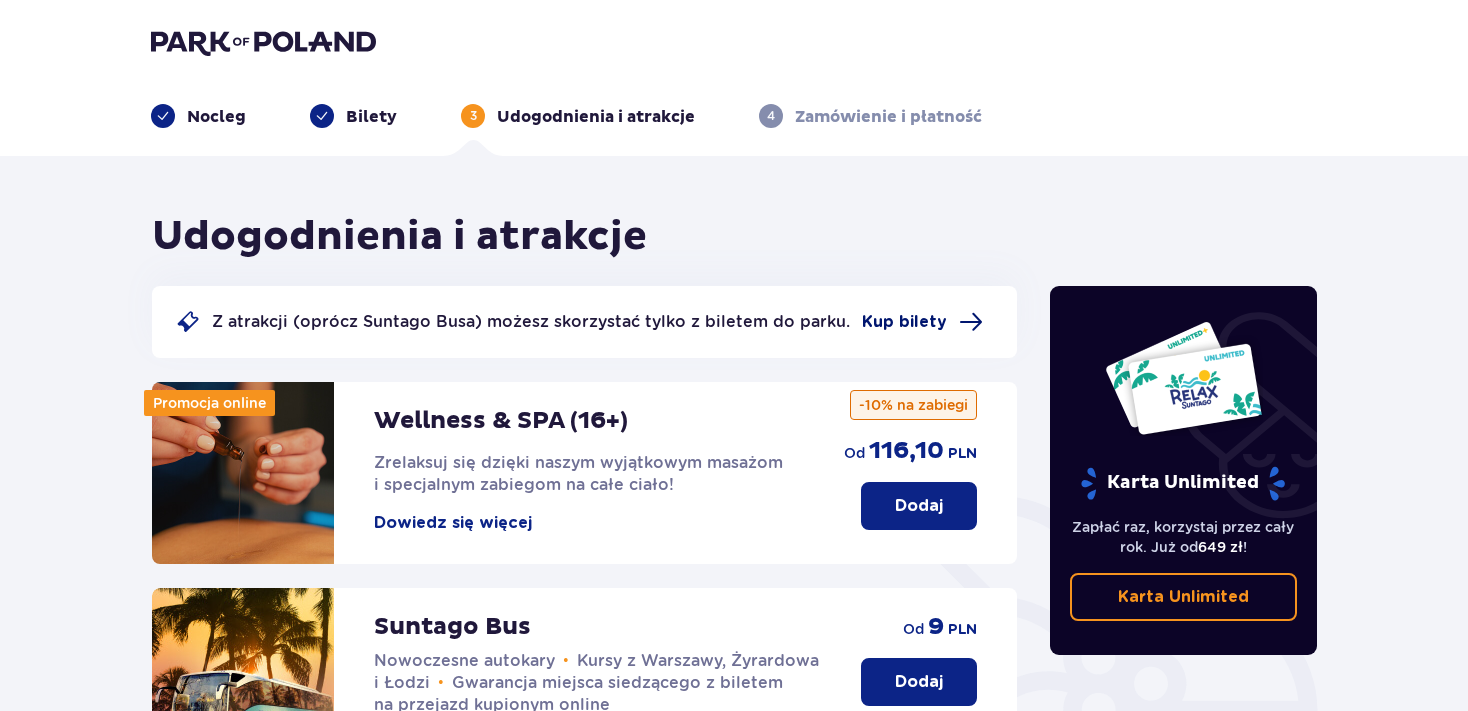 click on "Kup bilety" at bounding box center [904, 322] 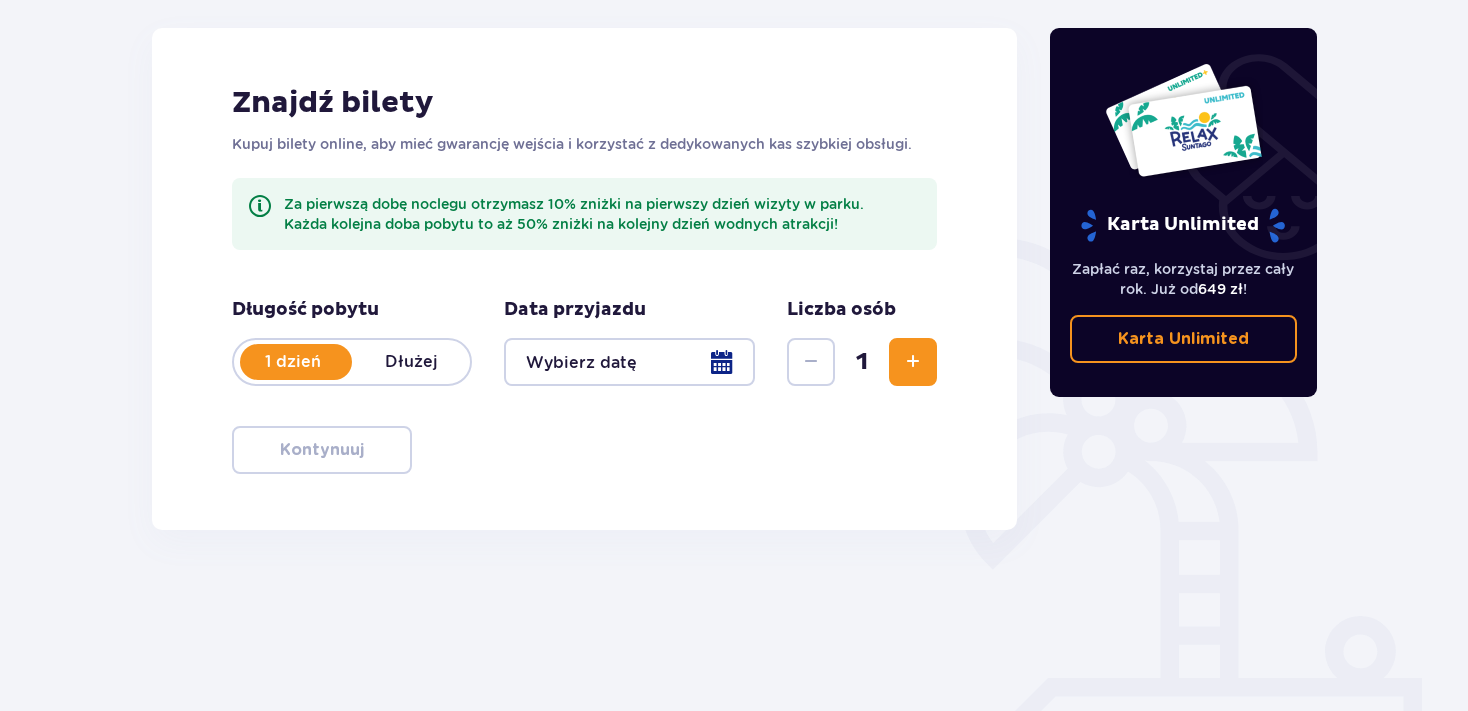 scroll, scrollTop: 308, scrollLeft: 0, axis: vertical 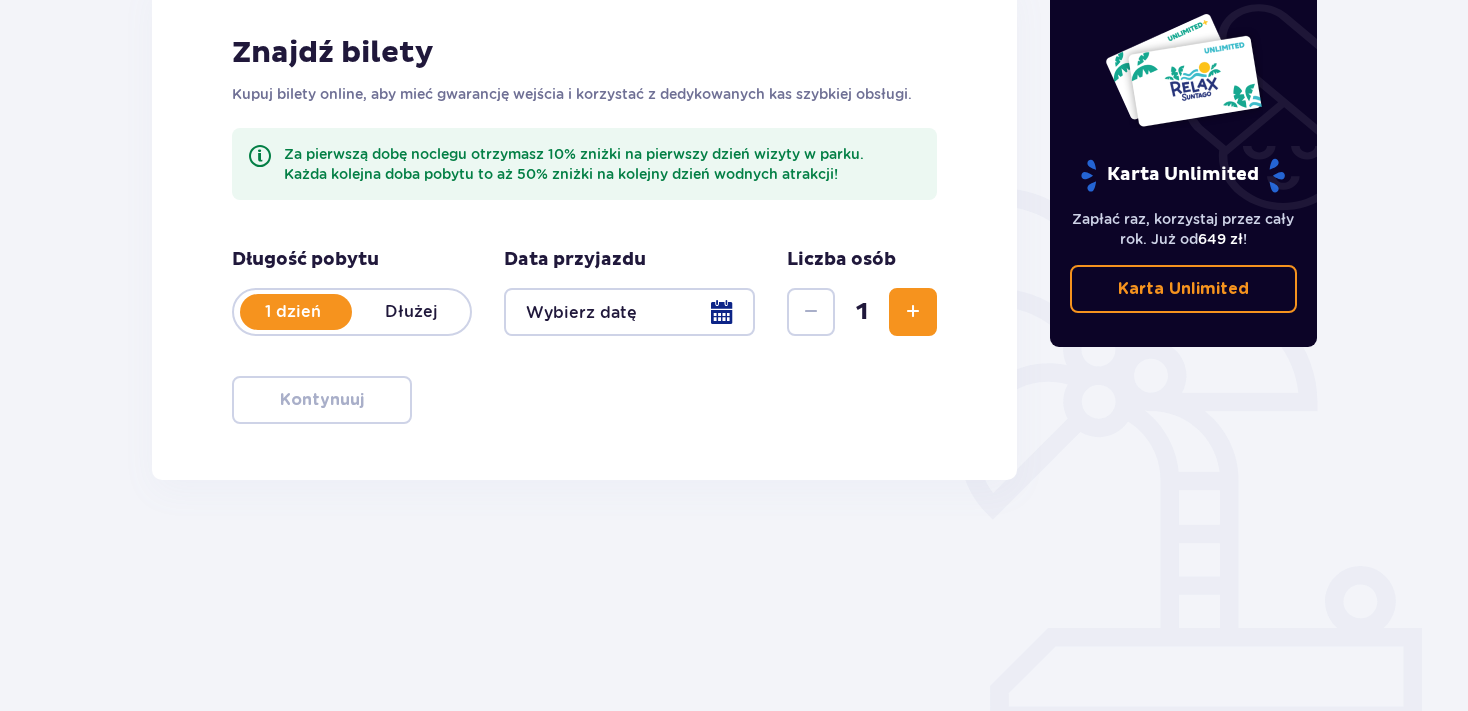 click at bounding box center [629, 312] 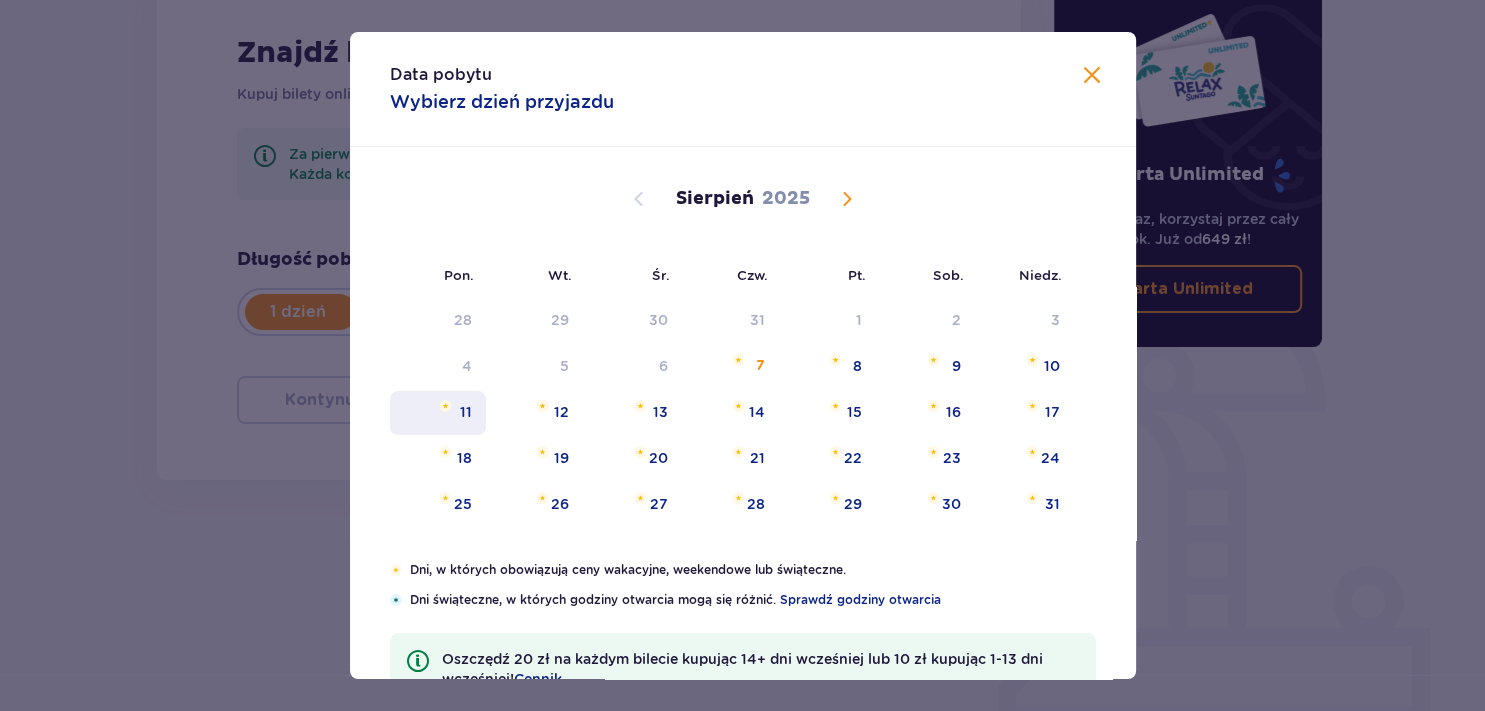 click on "11" at bounding box center (438, 413) 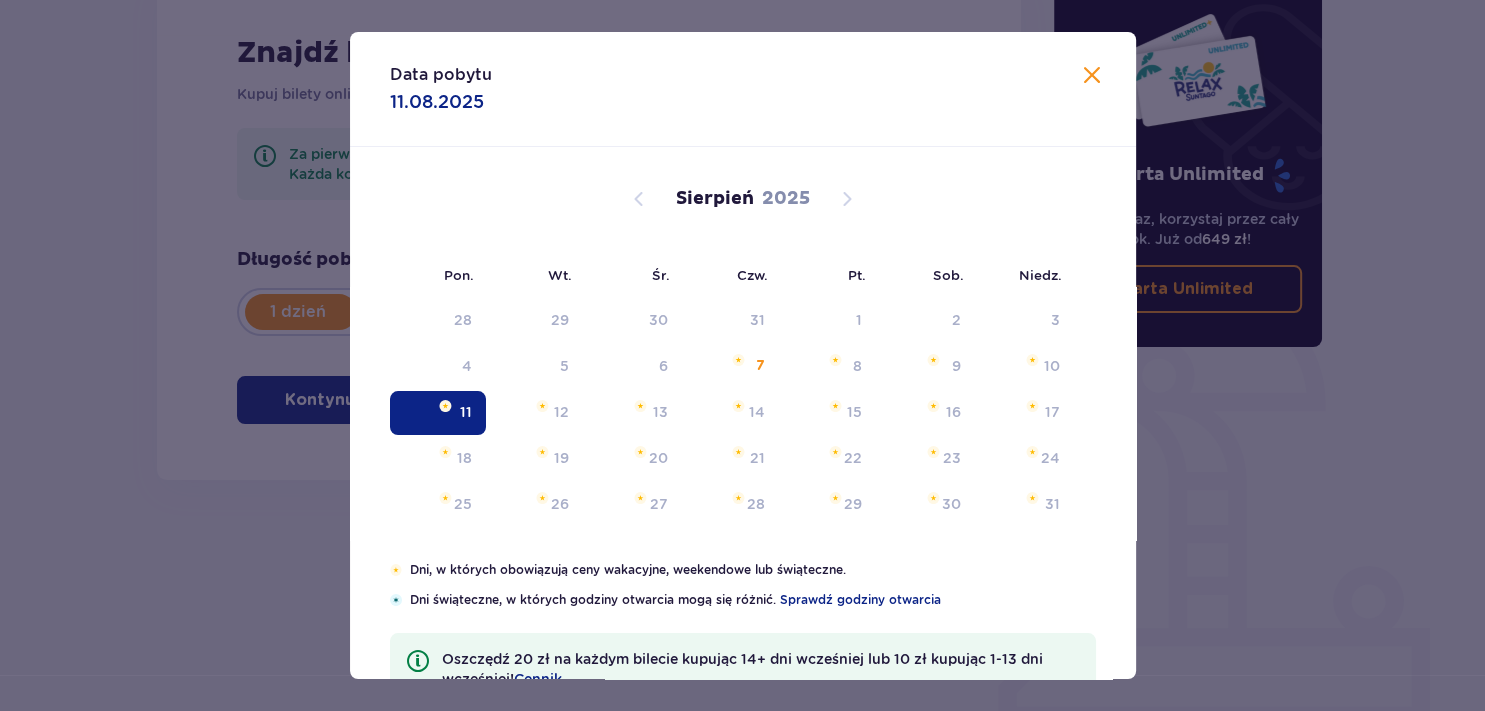 type on "11.08.25" 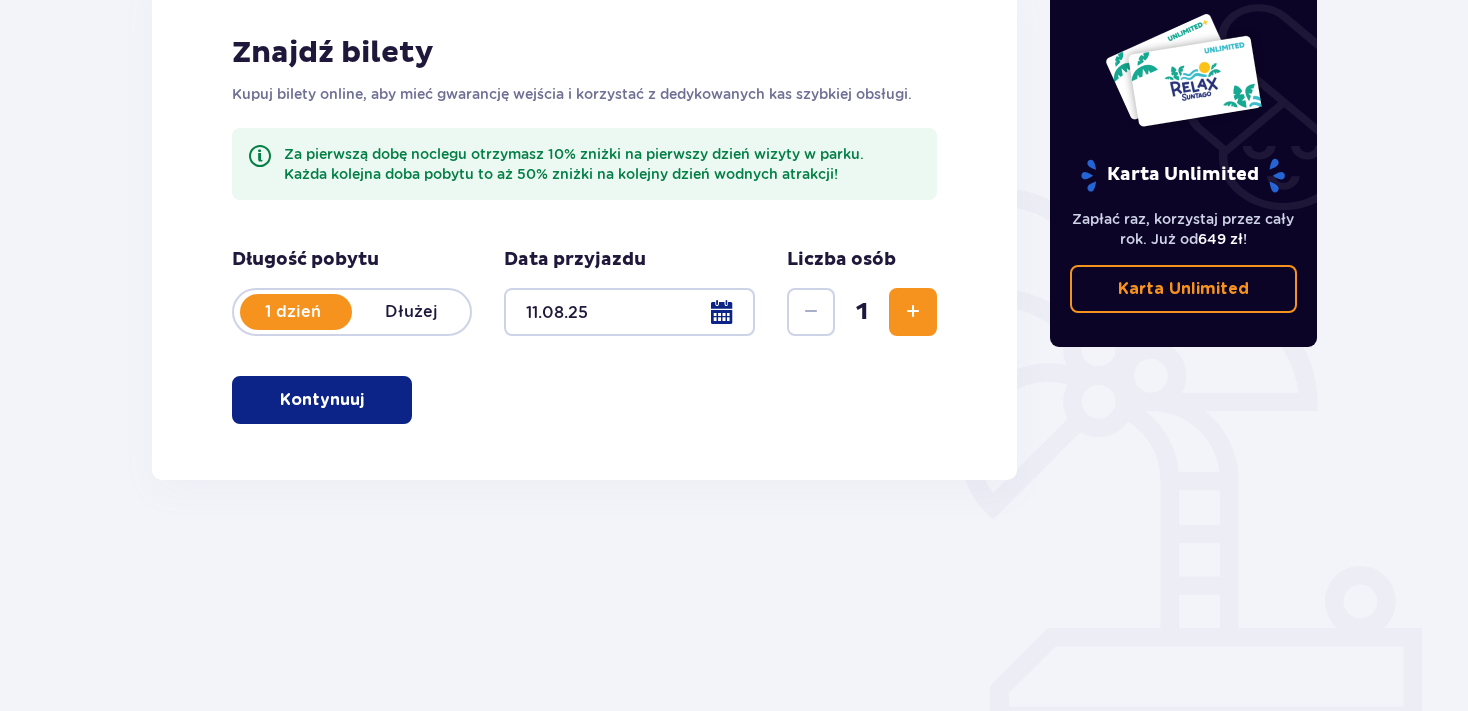 click on "Kontynuuj" at bounding box center [322, 400] 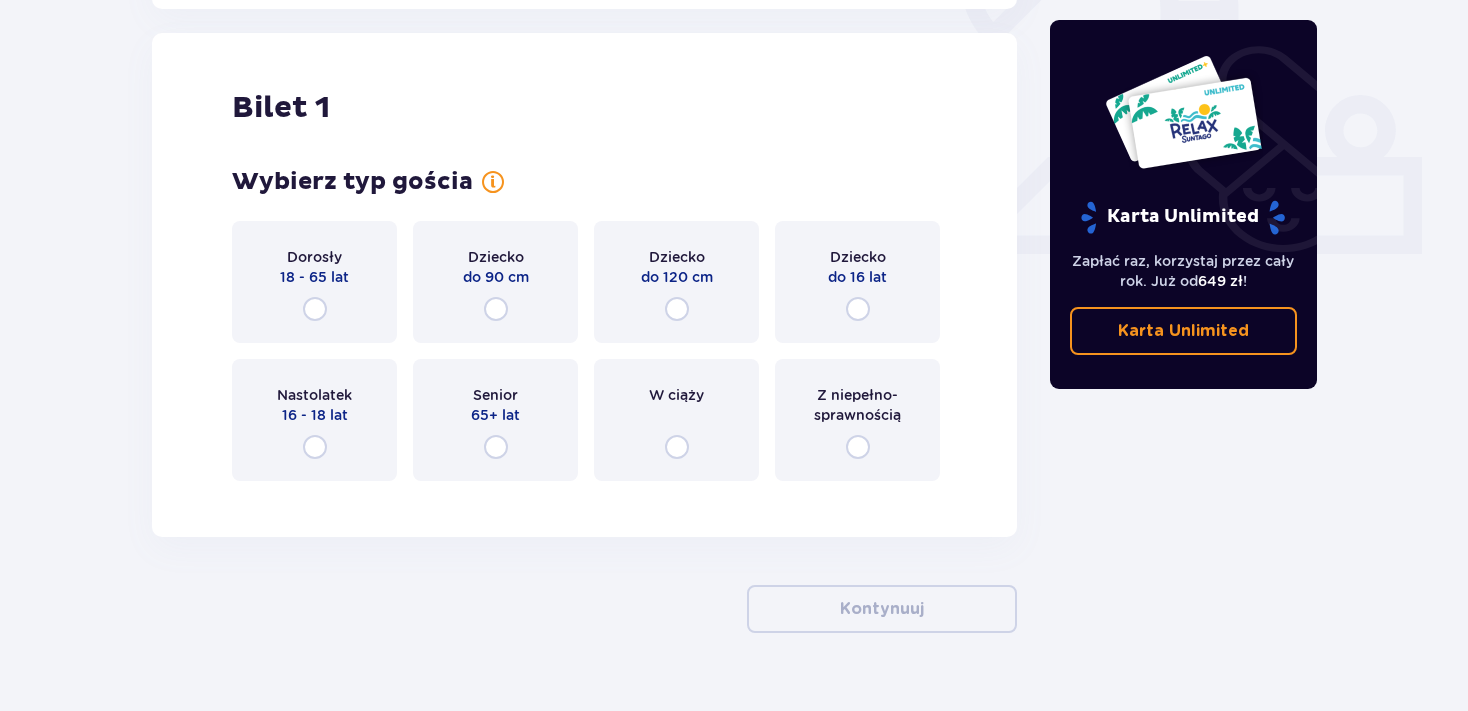 scroll, scrollTop: 788, scrollLeft: 0, axis: vertical 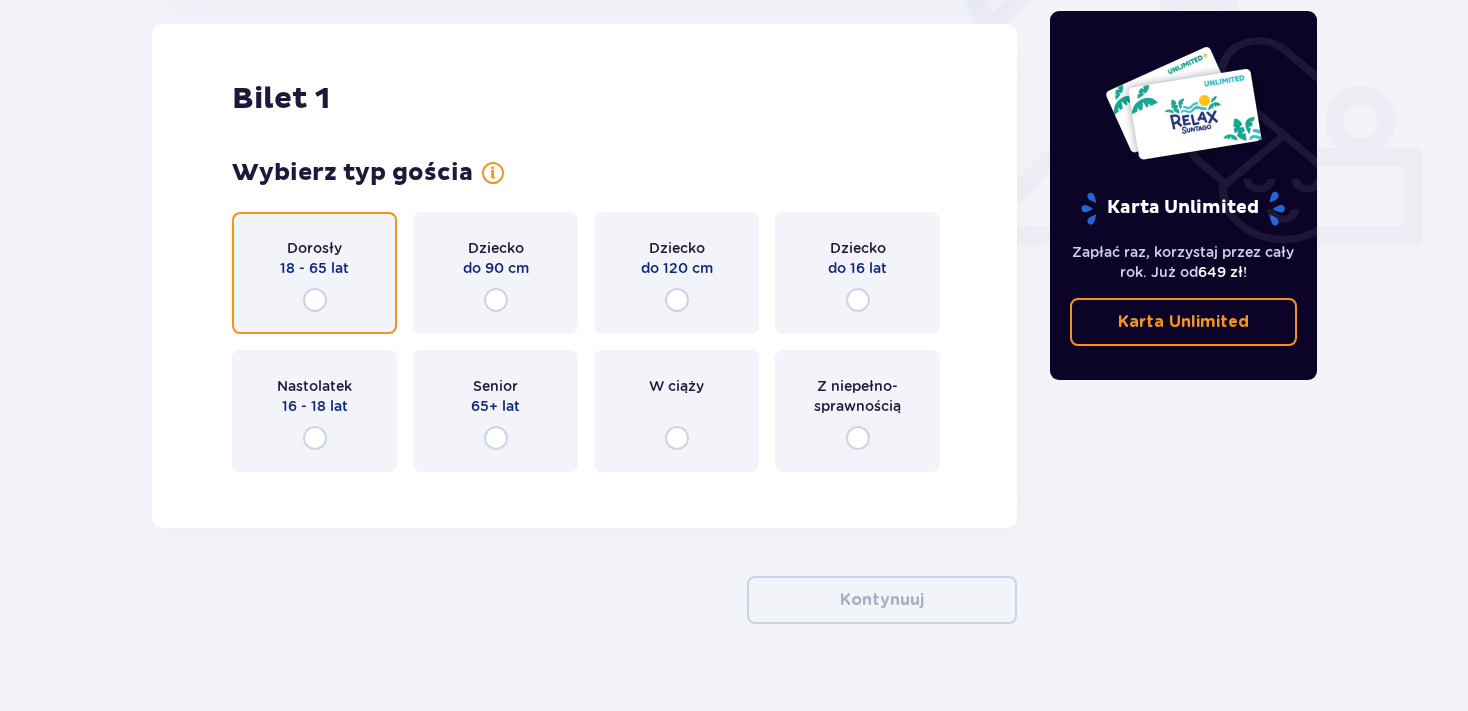 click at bounding box center [315, 300] 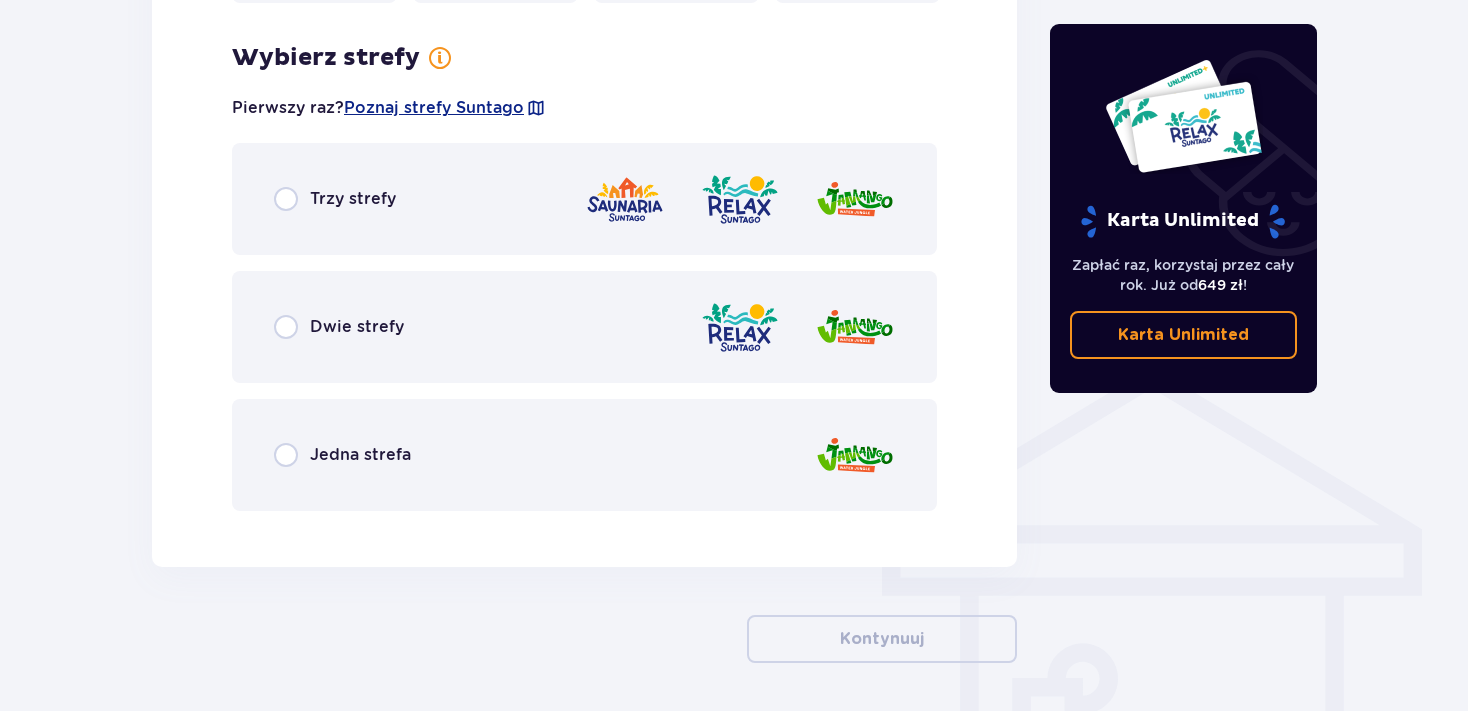 scroll, scrollTop: 1276, scrollLeft: 0, axis: vertical 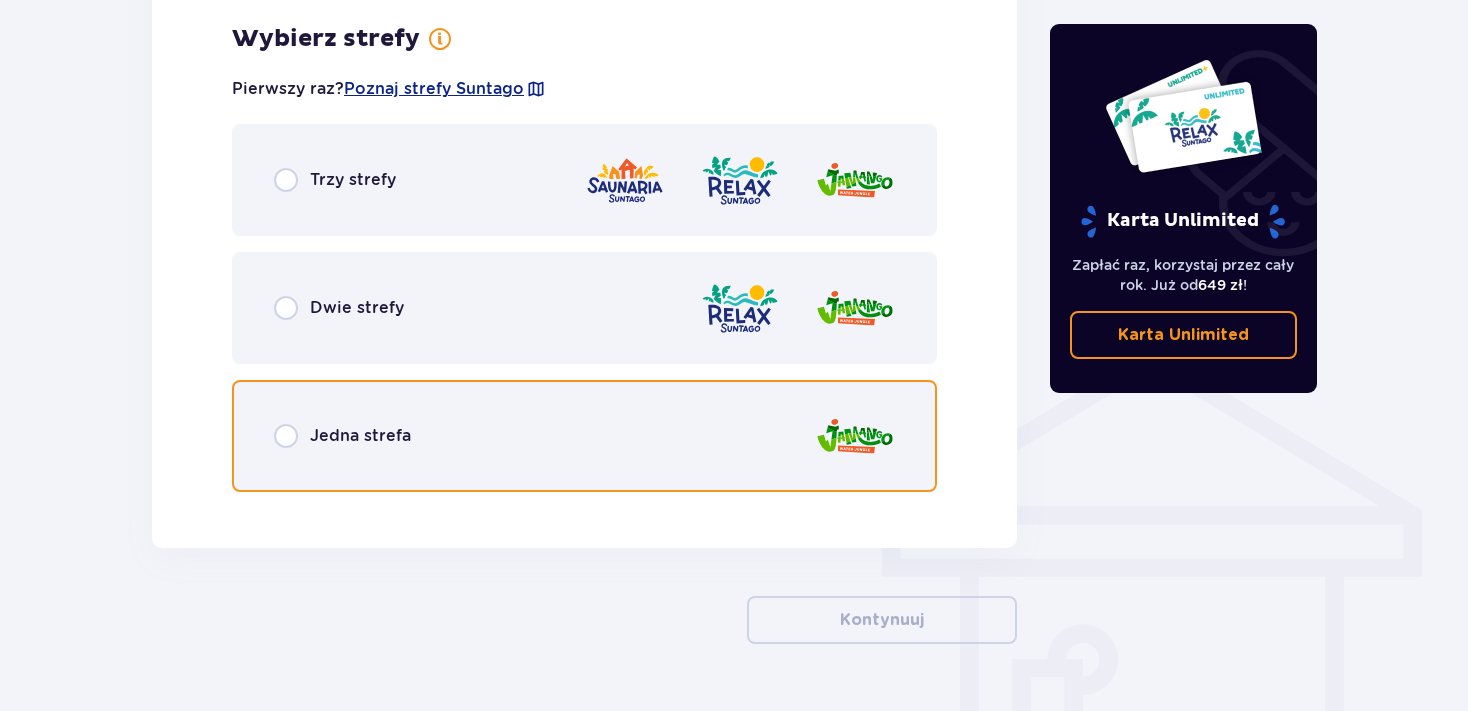 click at bounding box center (286, 436) 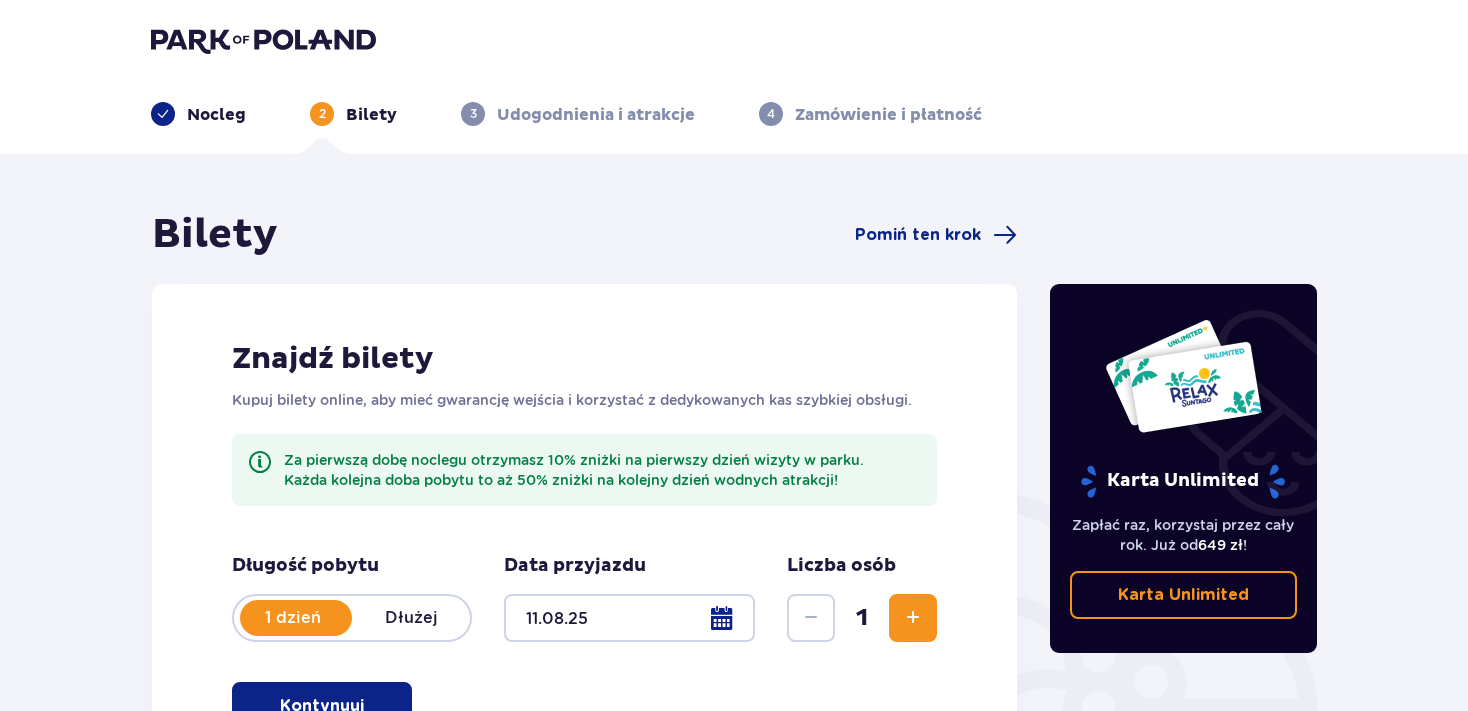 scroll, scrollTop: 0, scrollLeft: 0, axis: both 